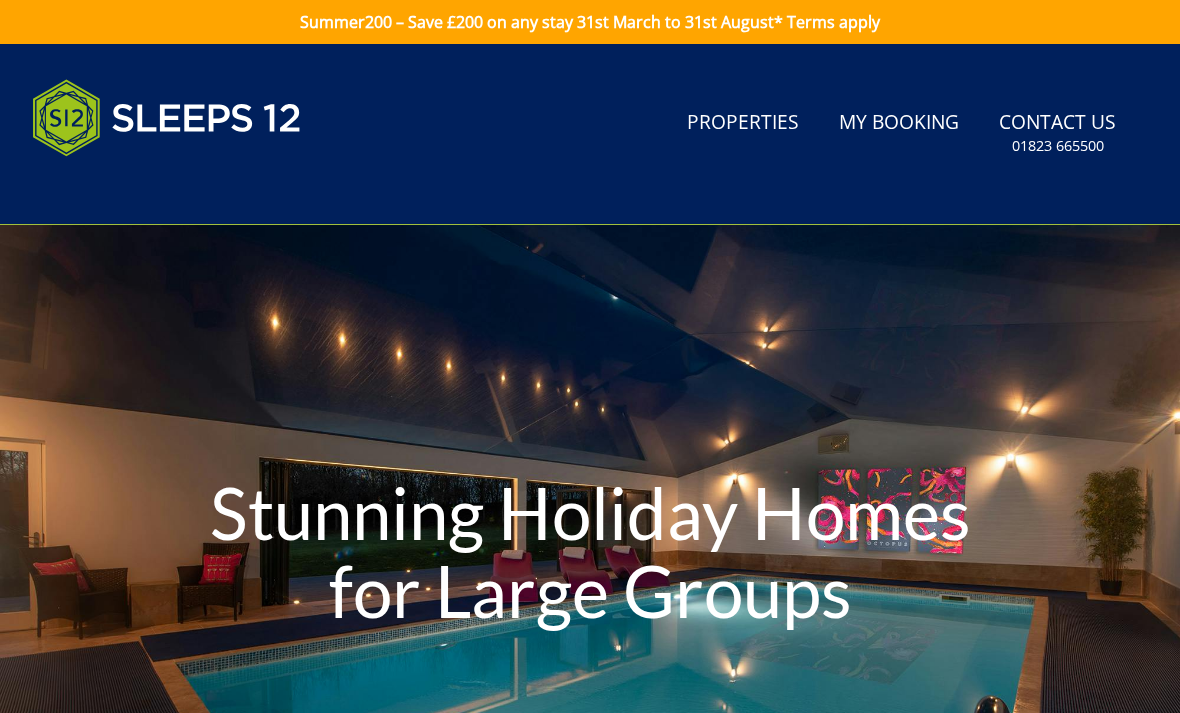 scroll, scrollTop: 0, scrollLeft: 0, axis: both 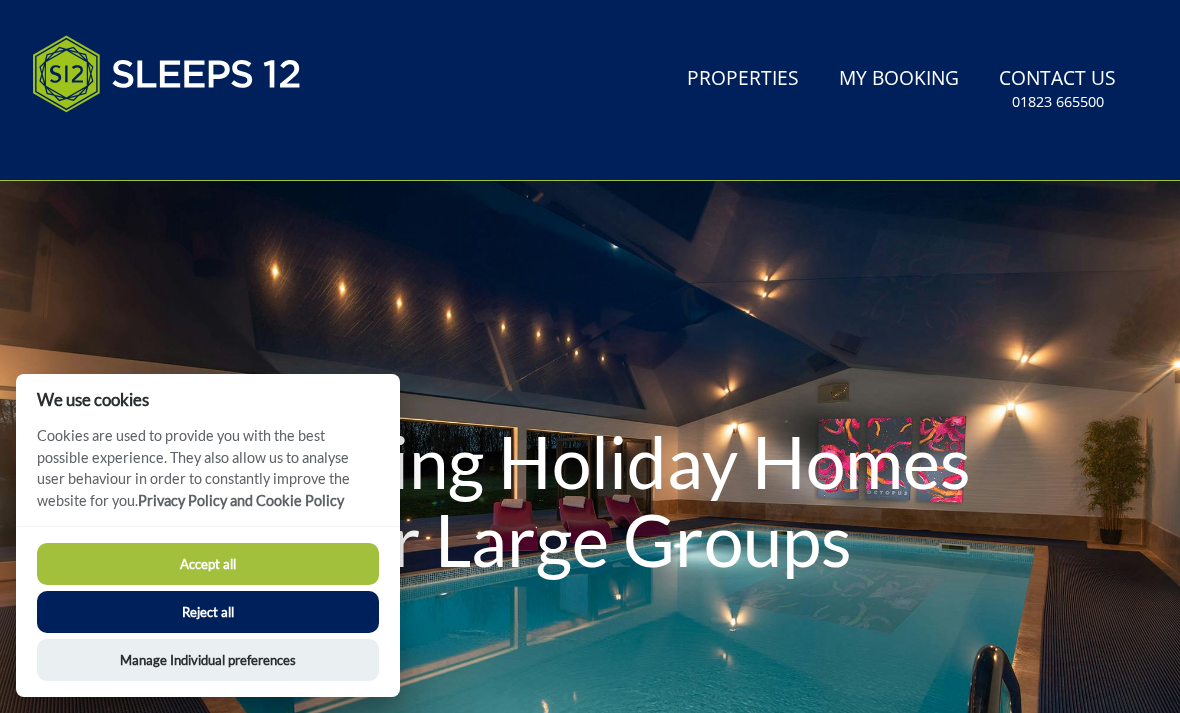 click on "Accept all" at bounding box center (208, 564) 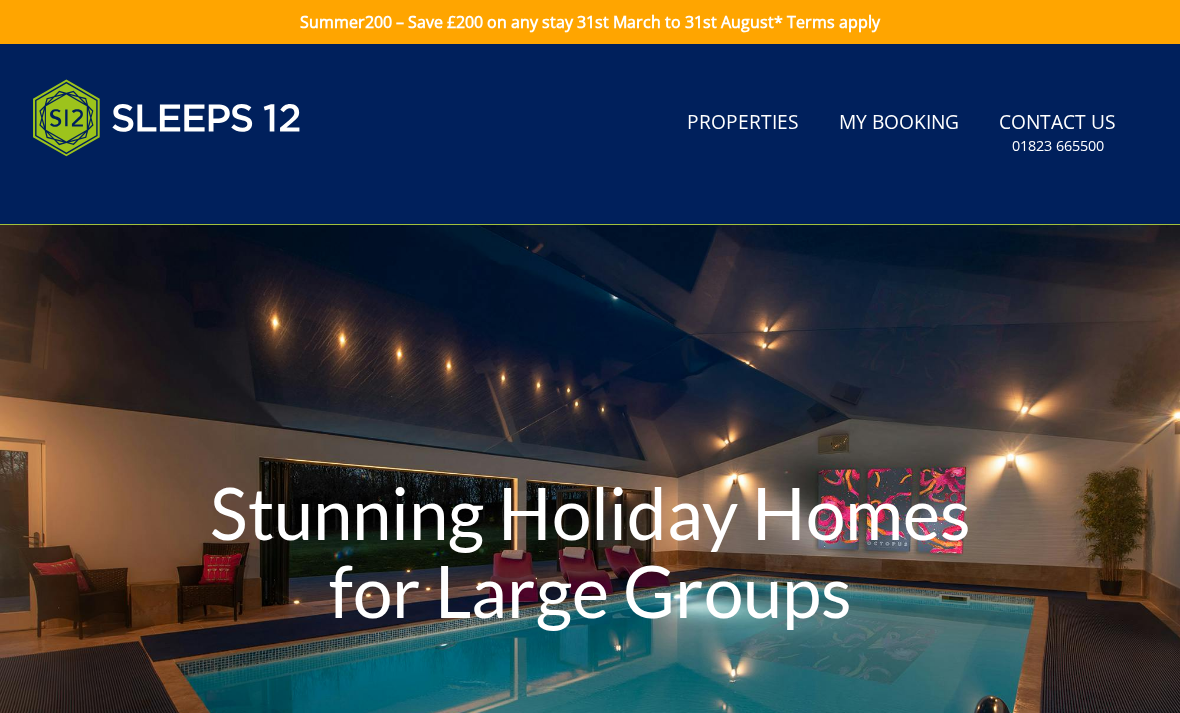 scroll, scrollTop: 17, scrollLeft: 0, axis: vertical 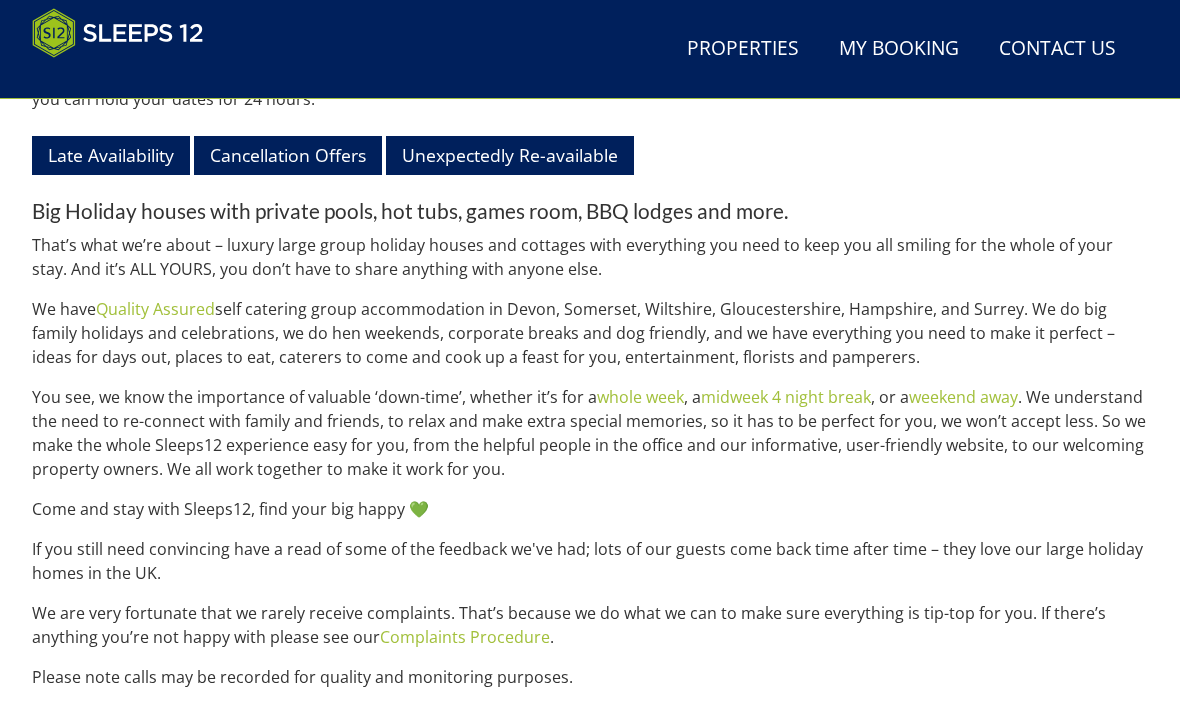 click on "Unexpectedly Re-available" at bounding box center [510, 155] 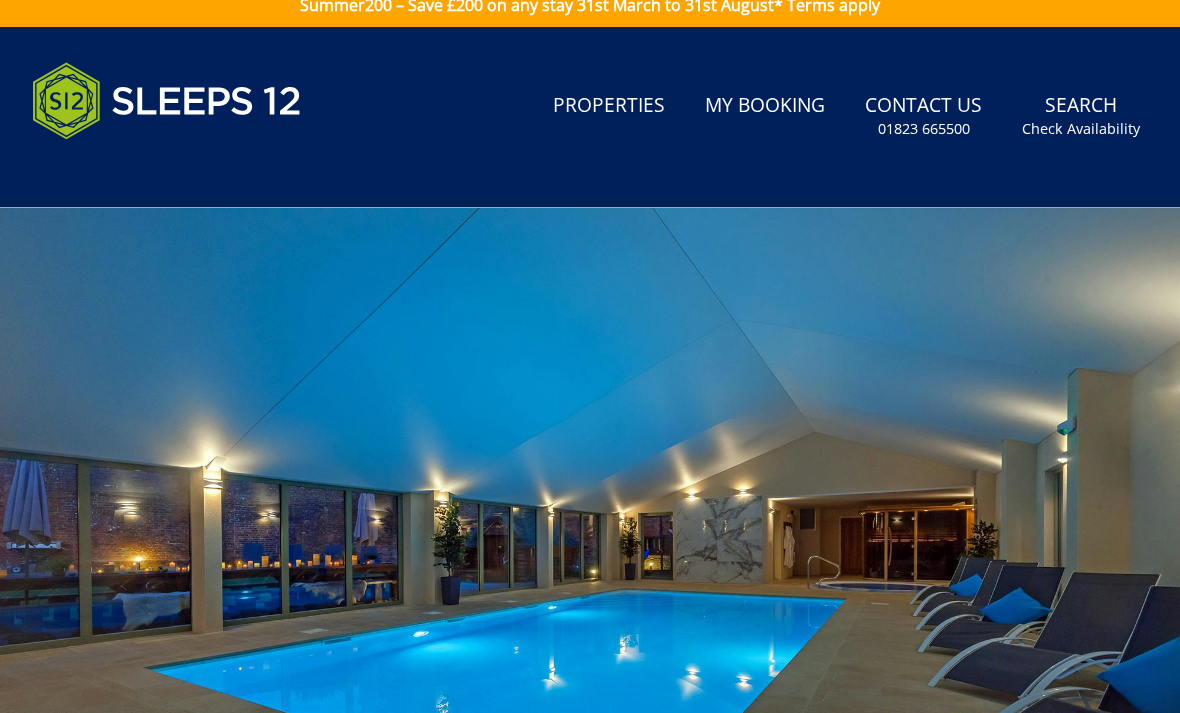 scroll, scrollTop: 0, scrollLeft: 0, axis: both 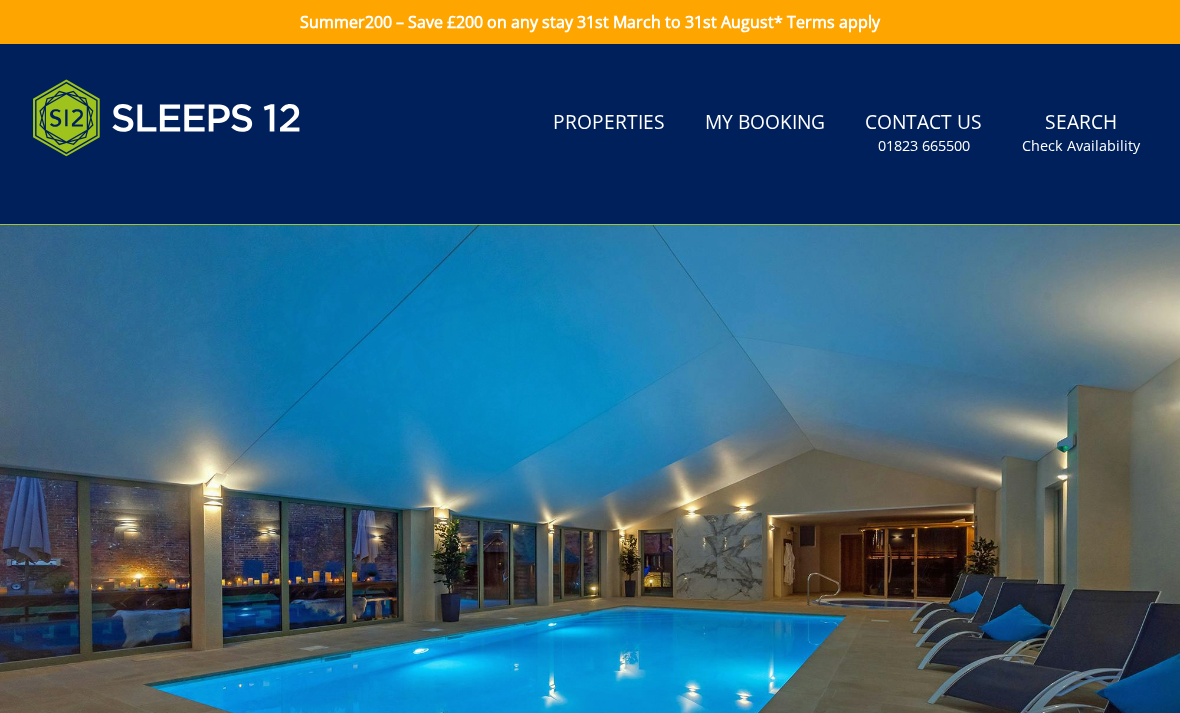 click on "My Booking" at bounding box center [765, 123] 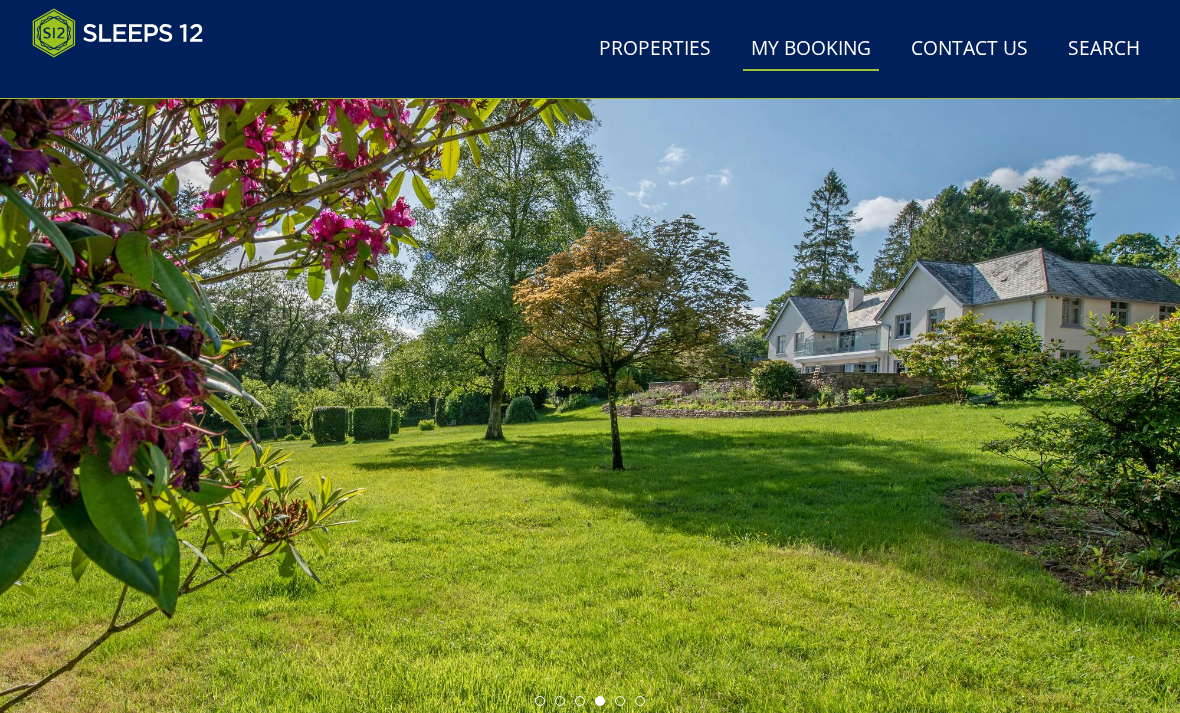 scroll, scrollTop: 0, scrollLeft: 0, axis: both 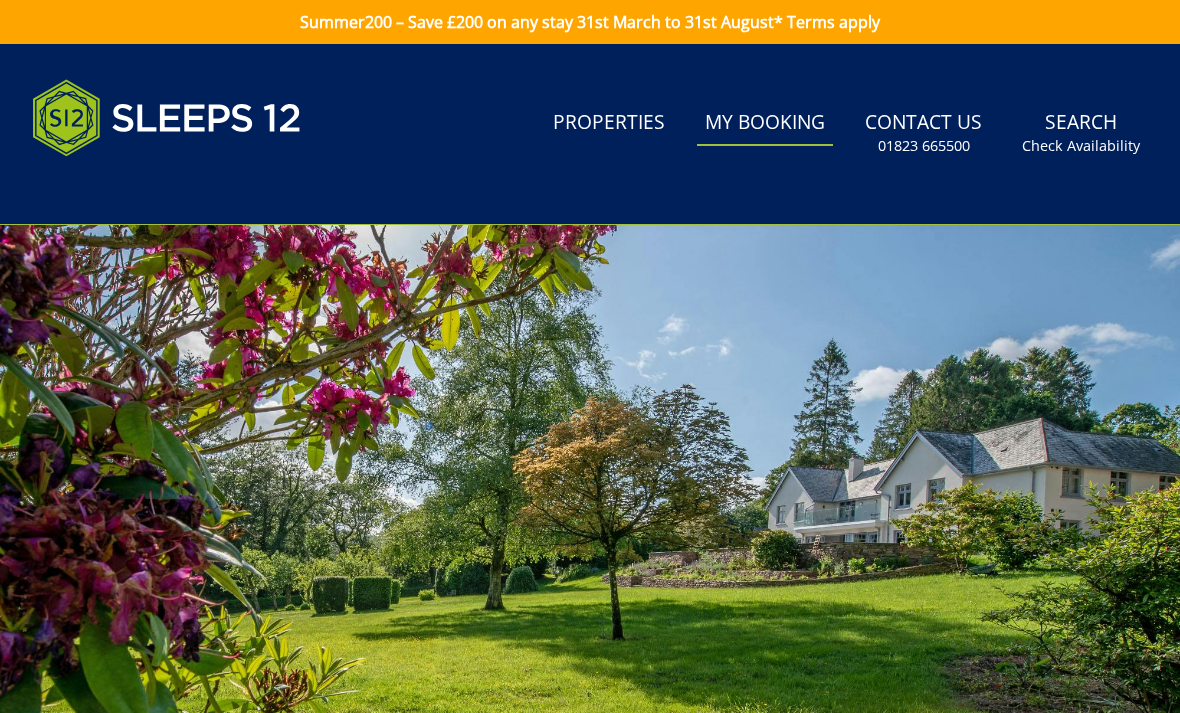 click on "Properties" at bounding box center (609, 123) 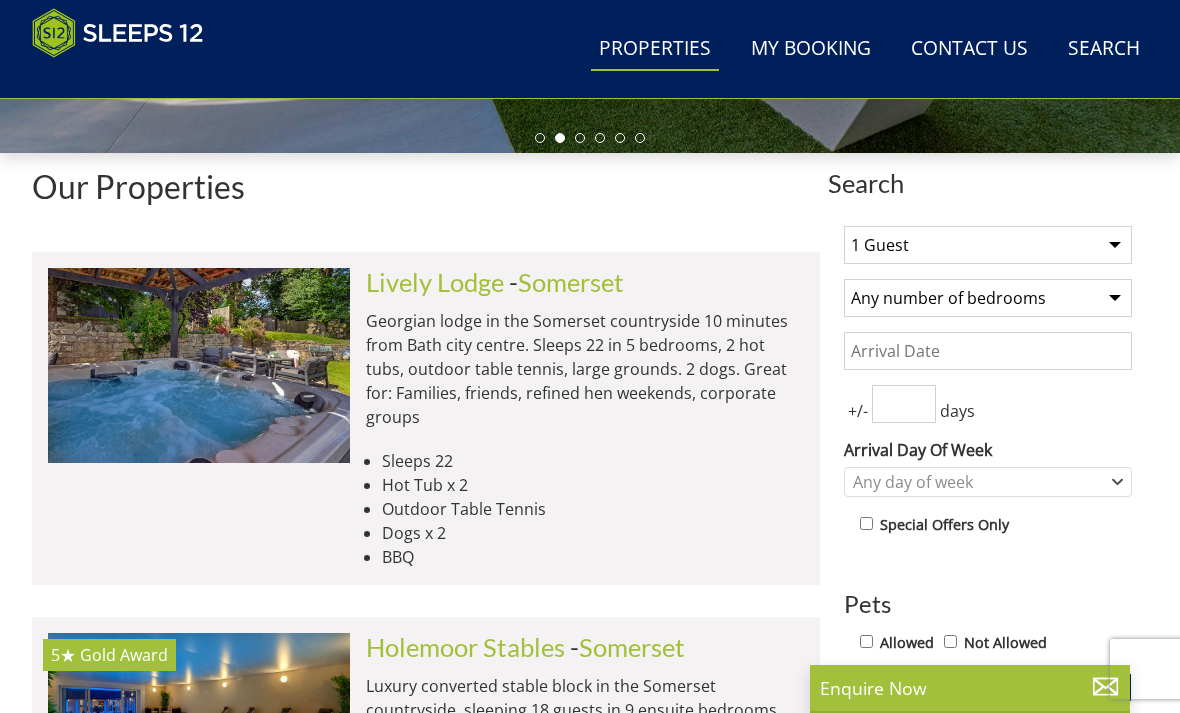 scroll, scrollTop: 650, scrollLeft: 0, axis: vertical 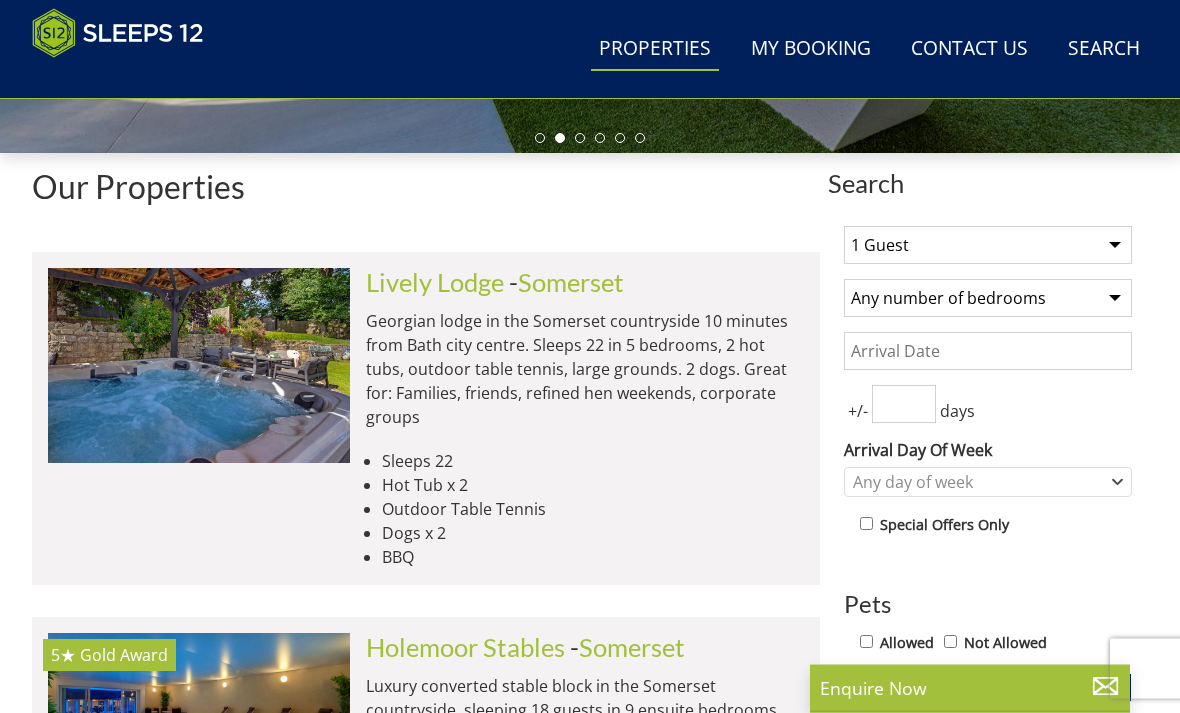 click on "1 Guest
2 Guests
3 Guests
4 Guests
5 Guests
6 Guests
7 Guests
8 Guests
9 Guests
10 Guests
11 Guests
12 Guests
13 Guests
14 Guests
15 Guests
16 Guests
17 Guests
18 Guests
19 Guests
20 Guests
21 Guests
22 Guests
23 Guests
24 Guests
25 Guests
26 Guests
27 Guests
28 Guests
29 Guests
30 Guests
31 Guests
32 Guests" at bounding box center [988, 246] 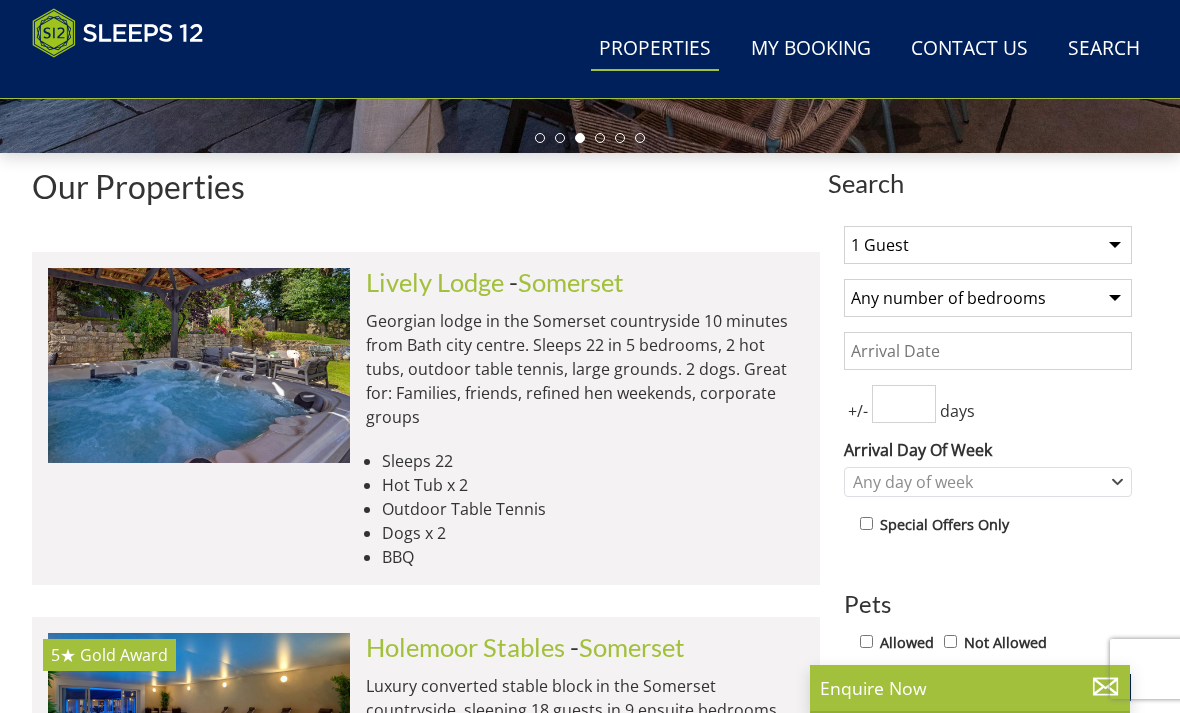 click on "Any number of bedrooms
4 Bedrooms
5 Bedrooms
6 Bedrooms
7 Bedrooms
8 Bedrooms
9 Bedrooms
10 Bedrooms
11 Bedrooms
12 Bedrooms
13 Bedrooms
14 Bedrooms
15 Bedrooms
16 Bedrooms" at bounding box center (988, 298) 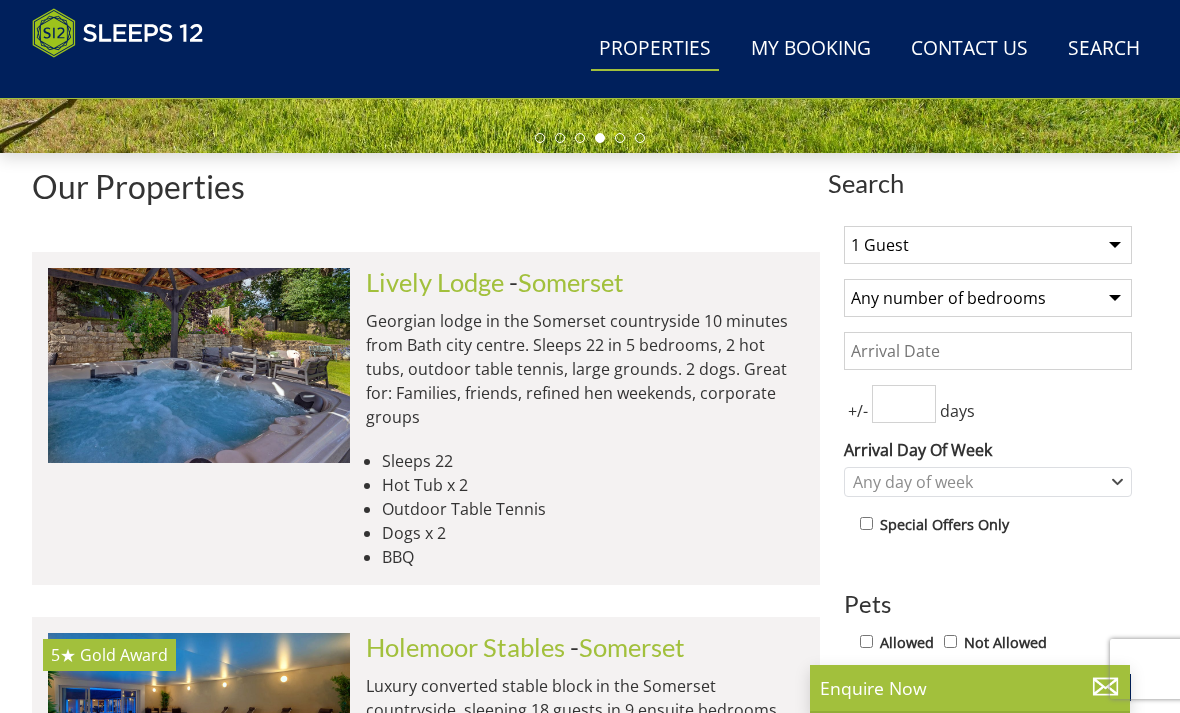 select on "7" 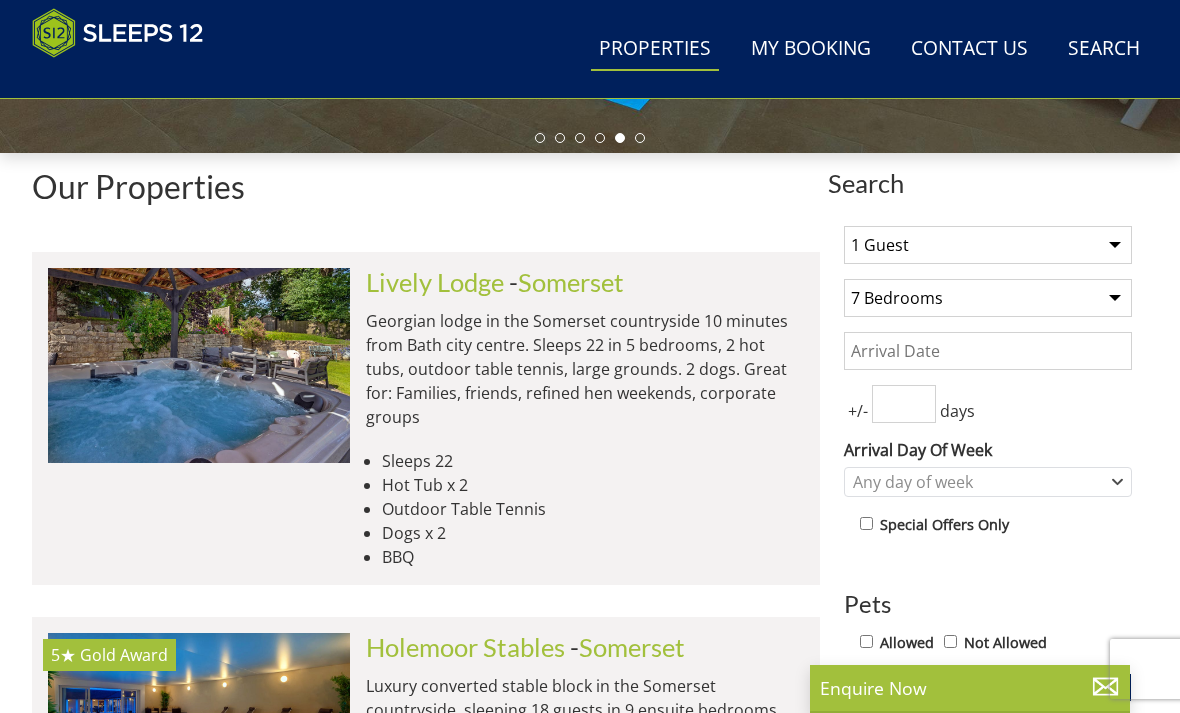click on "1 Guest
2 Guests
3 Guests
4 Guests
5 Guests
6 Guests
7 Guests
8 Guests
9 Guests
10 Guests
11 Guests
12 Guests
13 Guests
14 Guests
15 Guests
16 Guests
17 Guests
18 Guests
19 Guests
20 Guests
21 Guests
22 Guests
23 Guests
24 Guests
25 Guests
26 Guests
27 Guests
28 Guests
29 Guests
30 Guests
31 Guests
32 Guests" at bounding box center (988, 245) 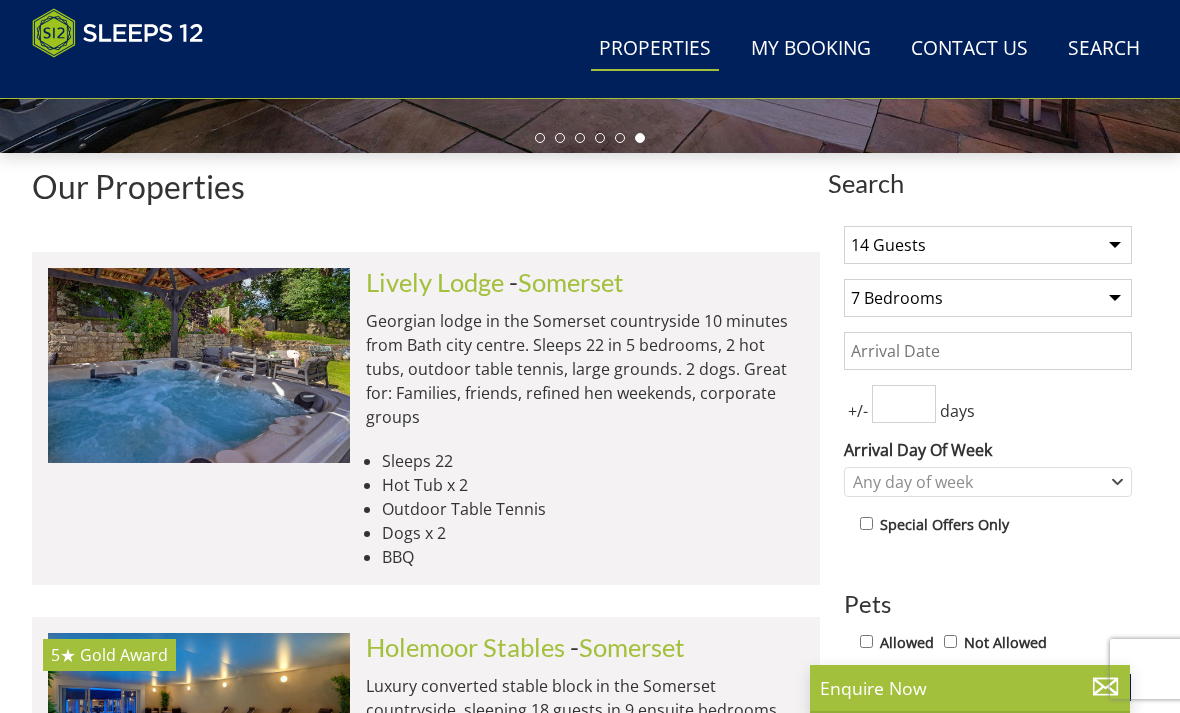 click at bounding box center [904, 404] 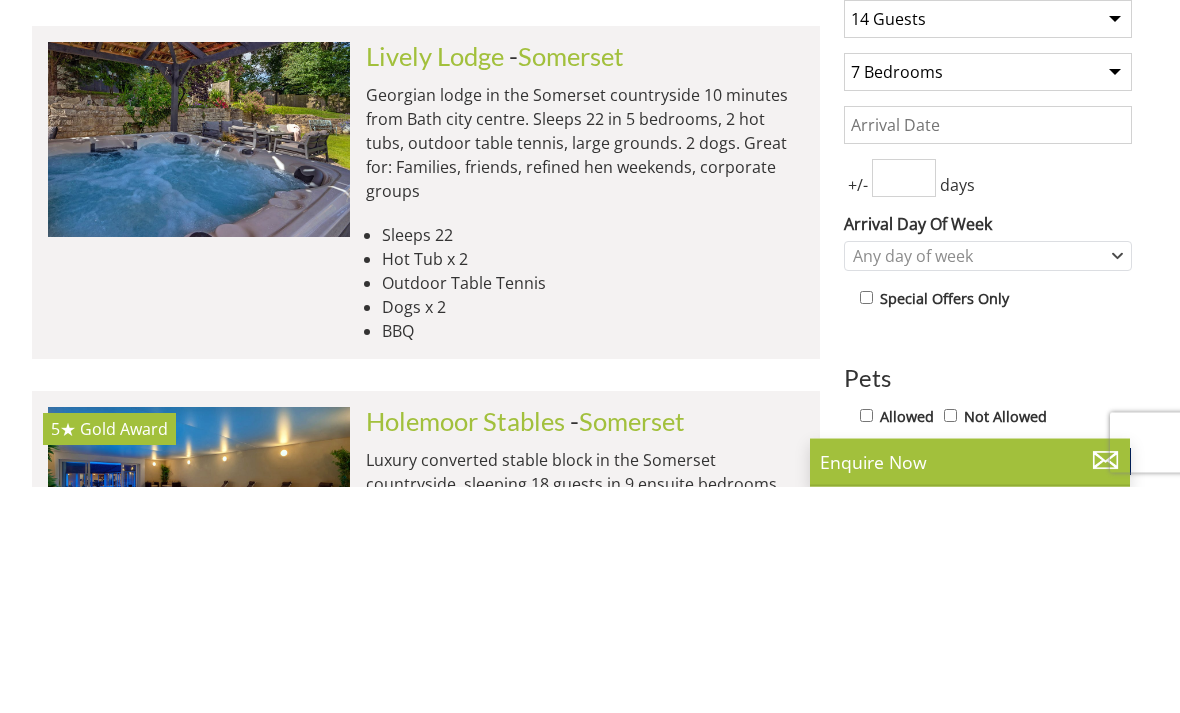 type on "7" 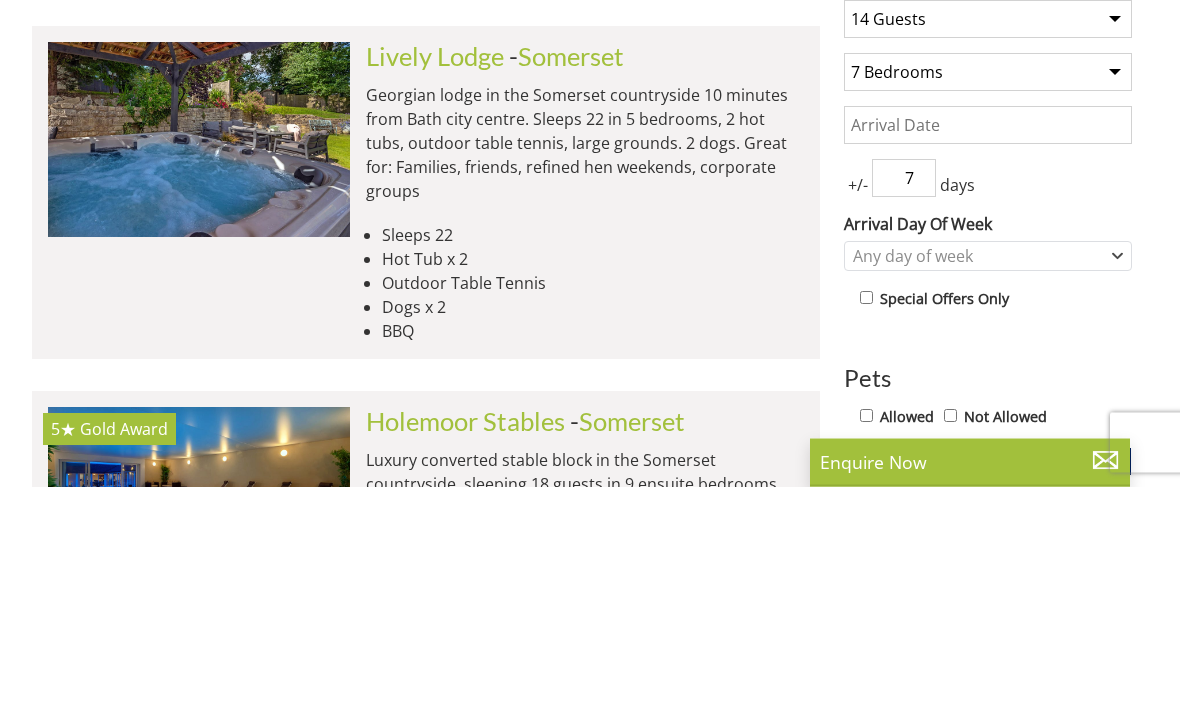 type 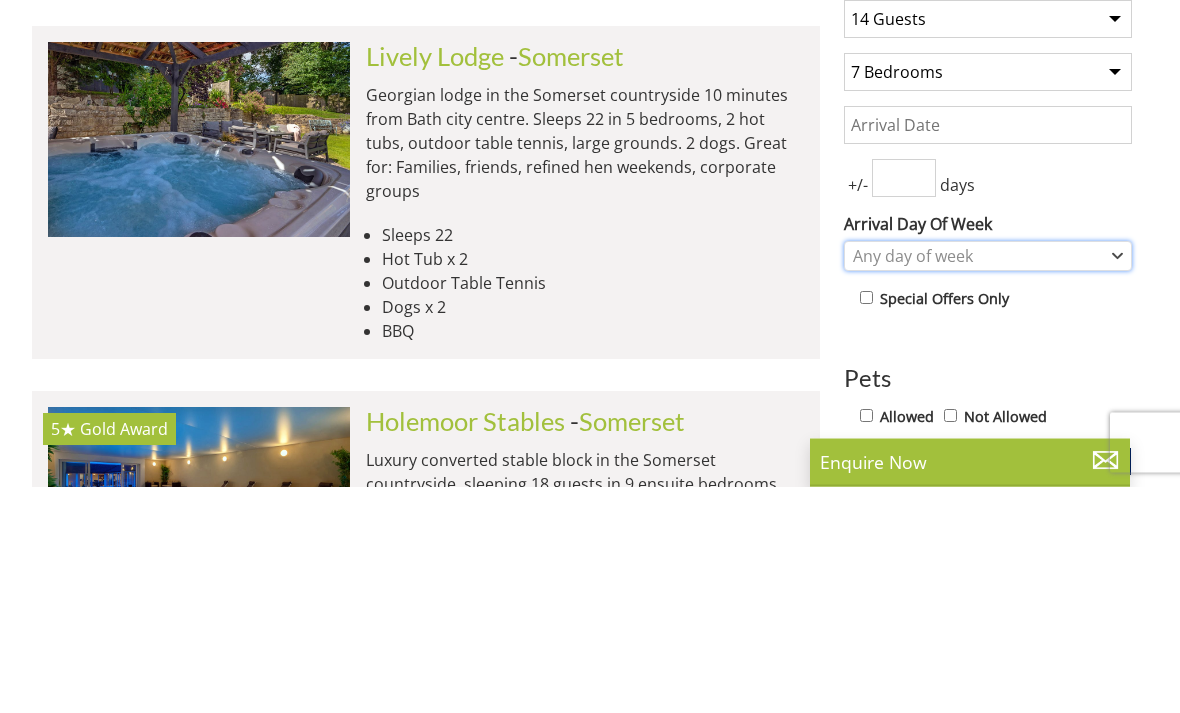 click on "Any day of week" at bounding box center [977, 483] 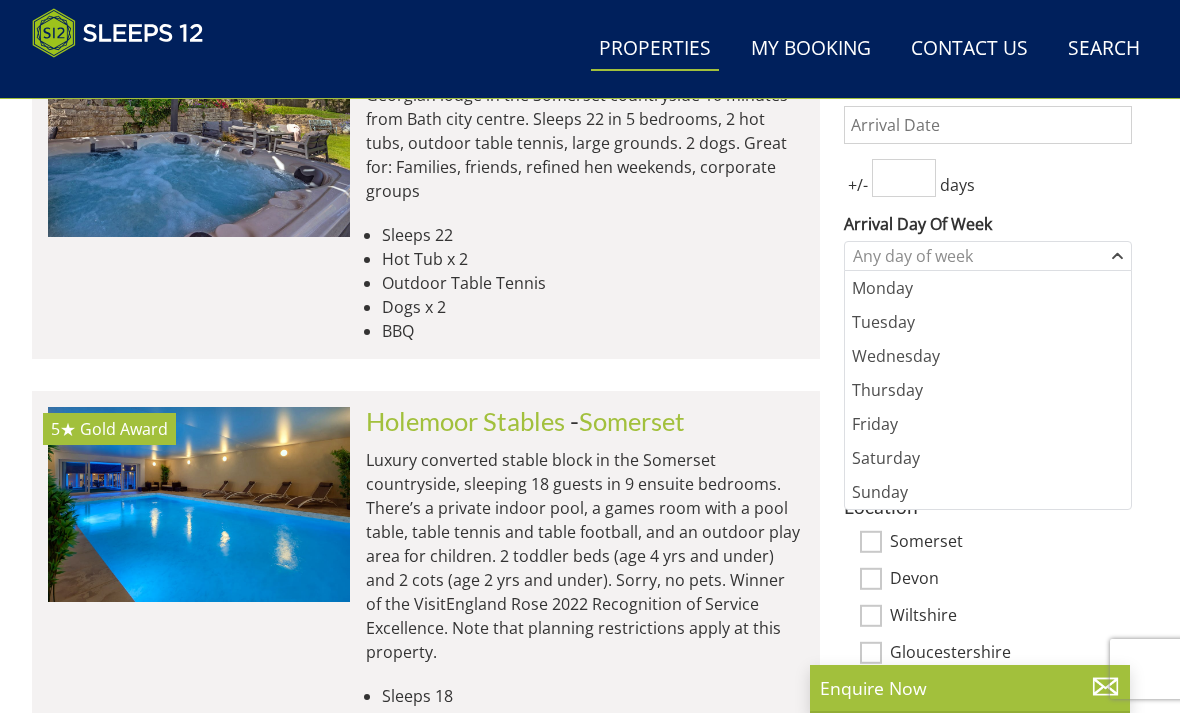 click on "Monday" at bounding box center (988, 288) 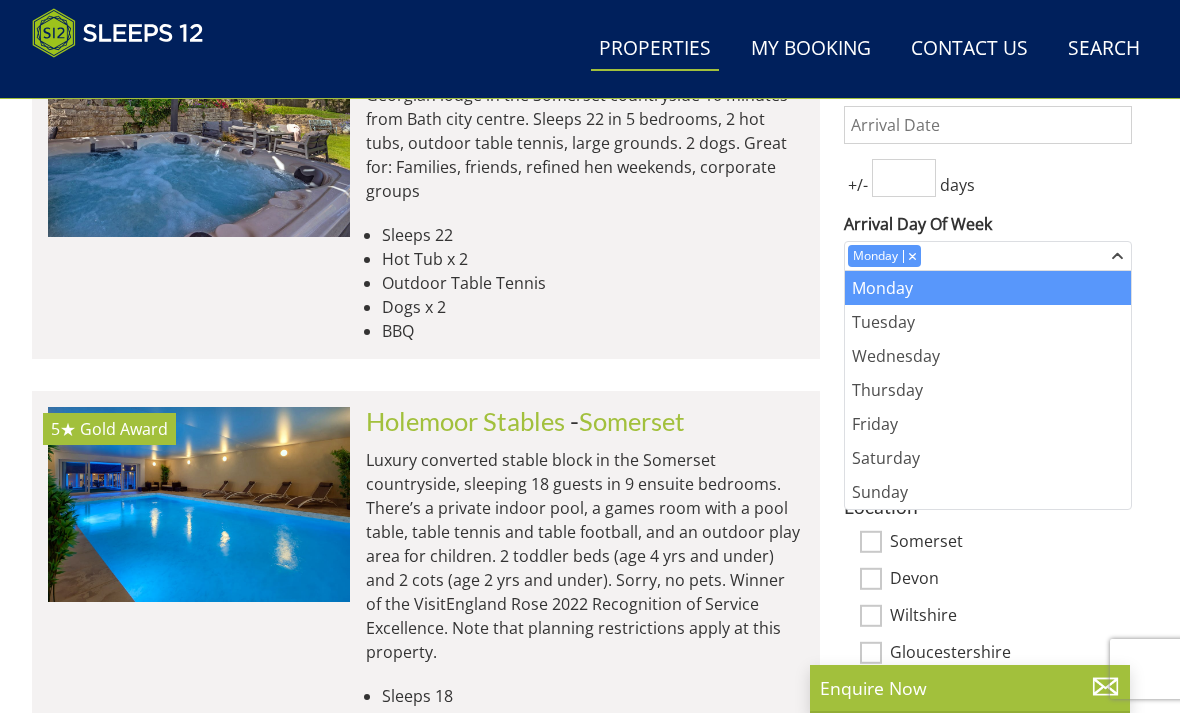 click on "Devon" at bounding box center [1011, 580] 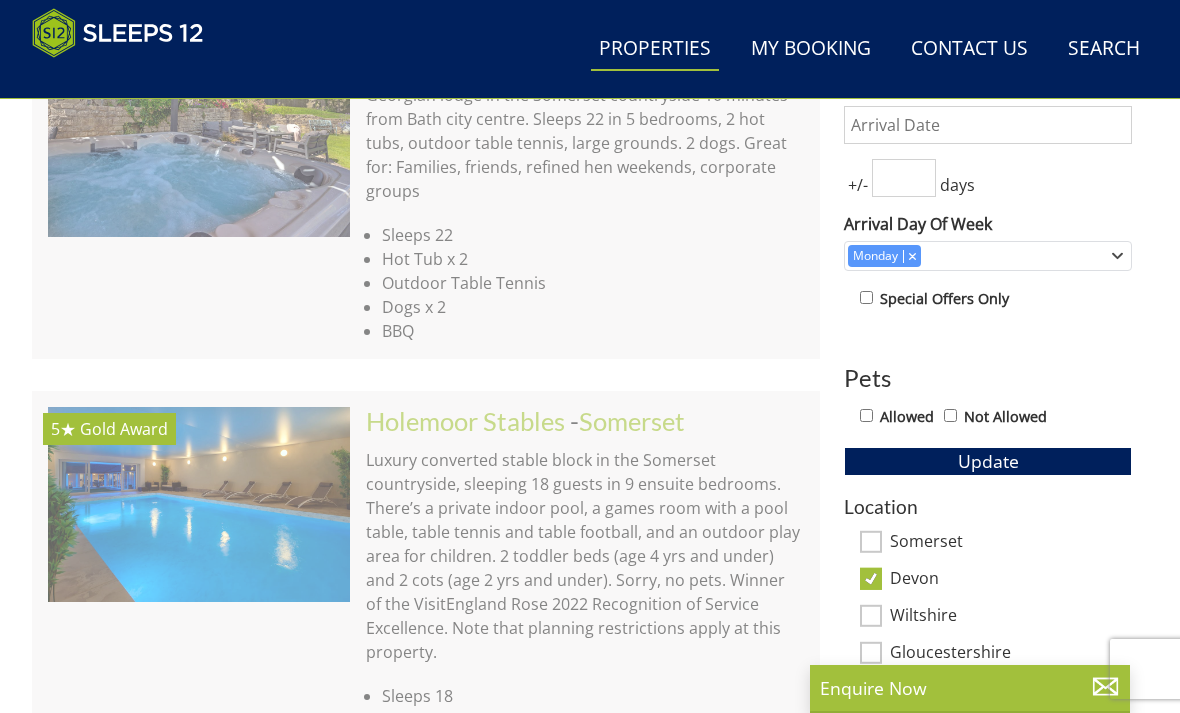 click on "Devon" at bounding box center [871, 579] 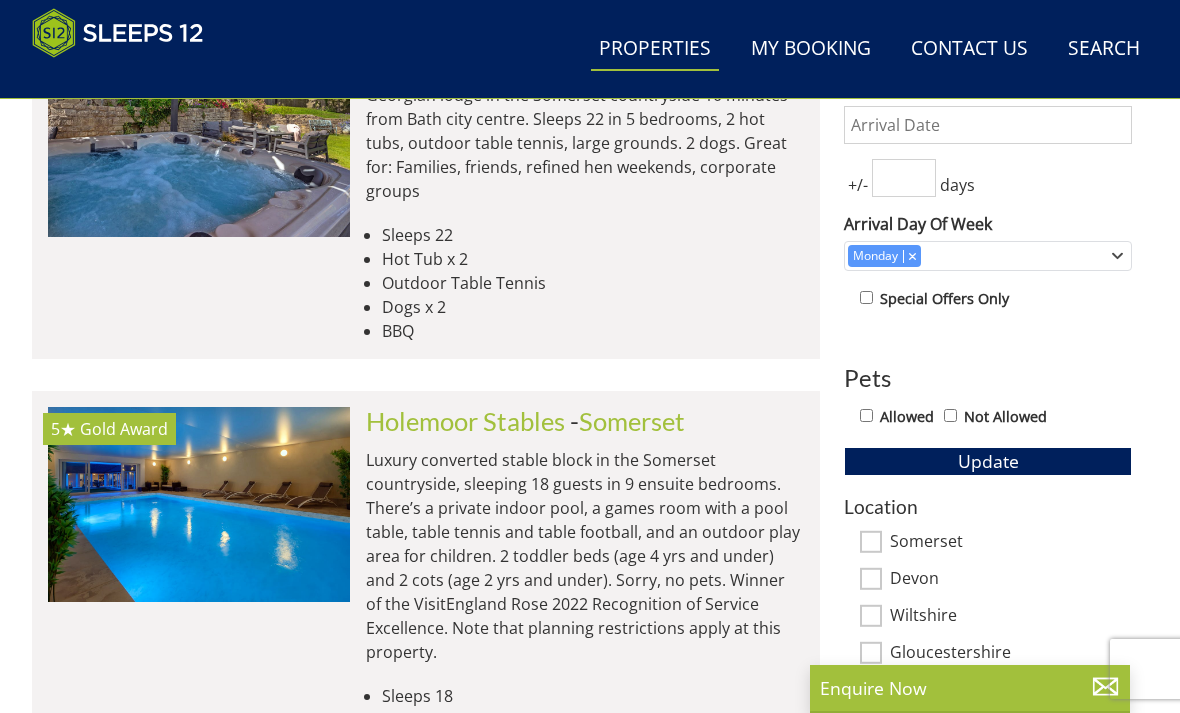 click on "Allowed
Not Allowed" at bounding box center (996, 418) 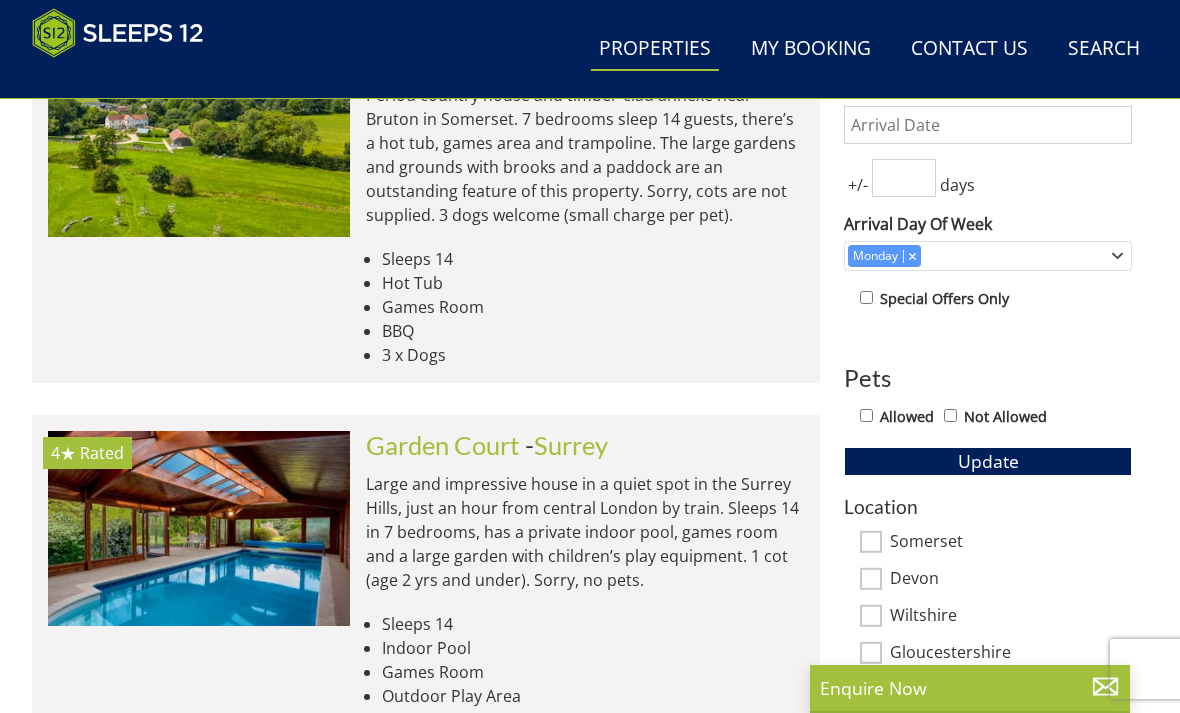 click on "Allowed" at bounding box center [866, 415] 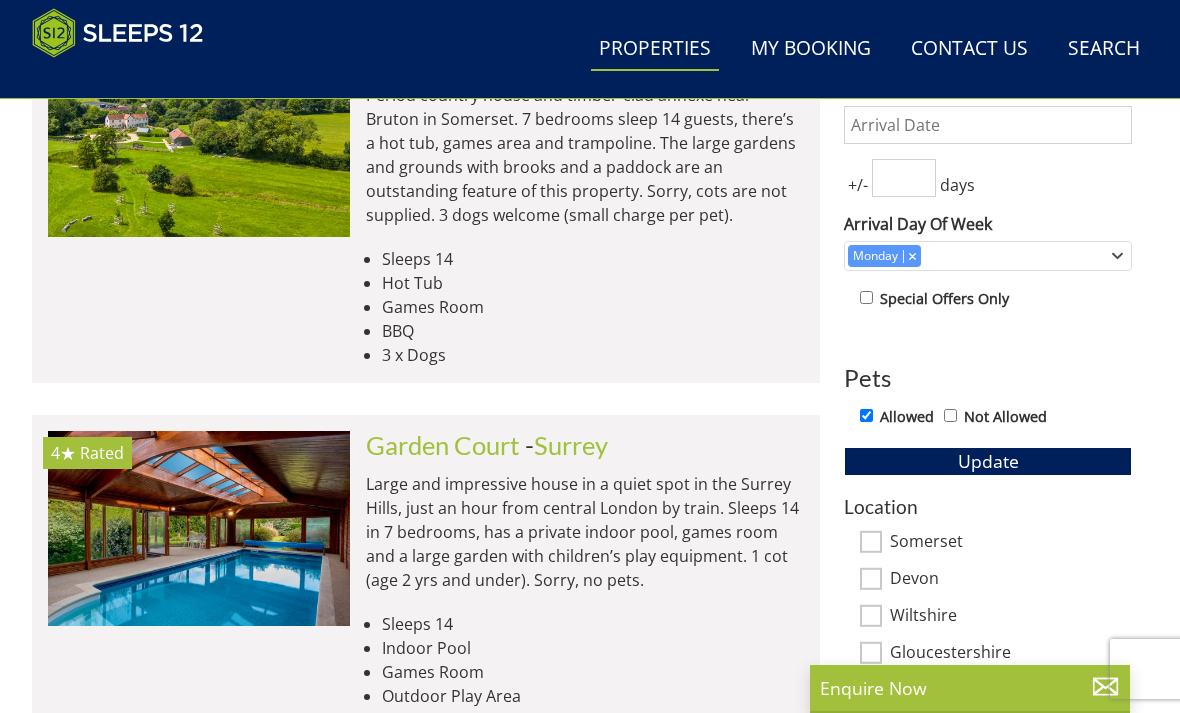 scroll, scrollTop: 0, scrollLeft: 2722, axis: horizontal 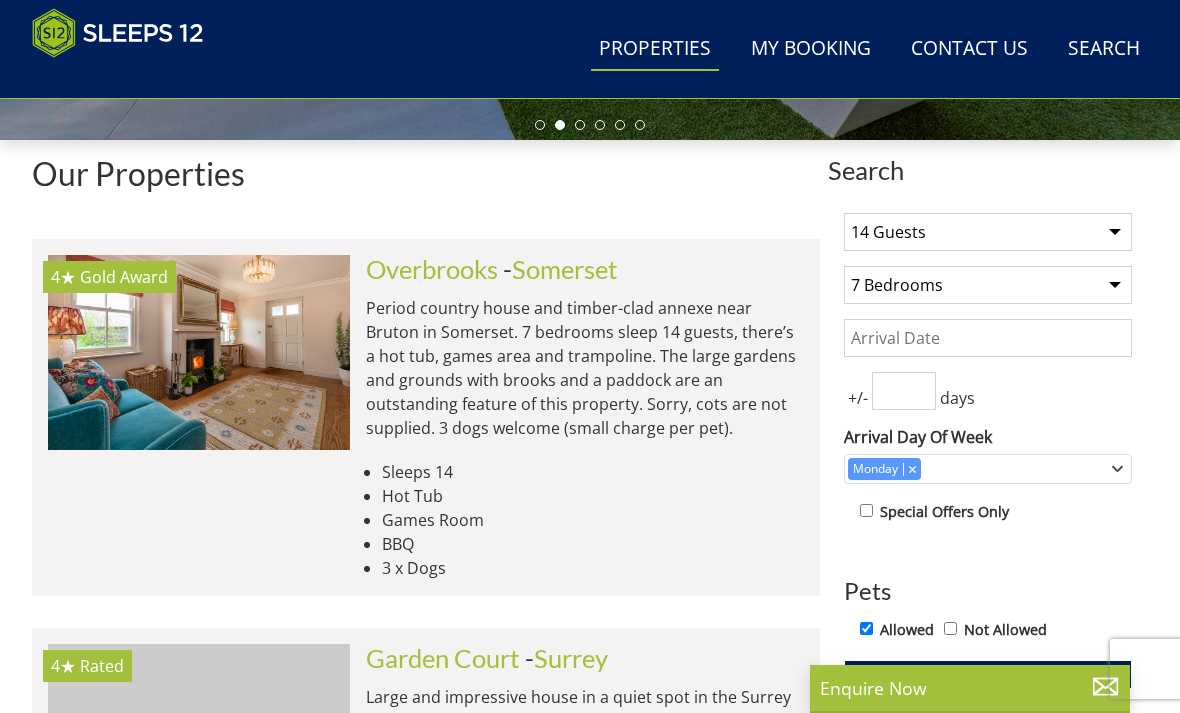 click on "Date" at bounding box center (988, 338) 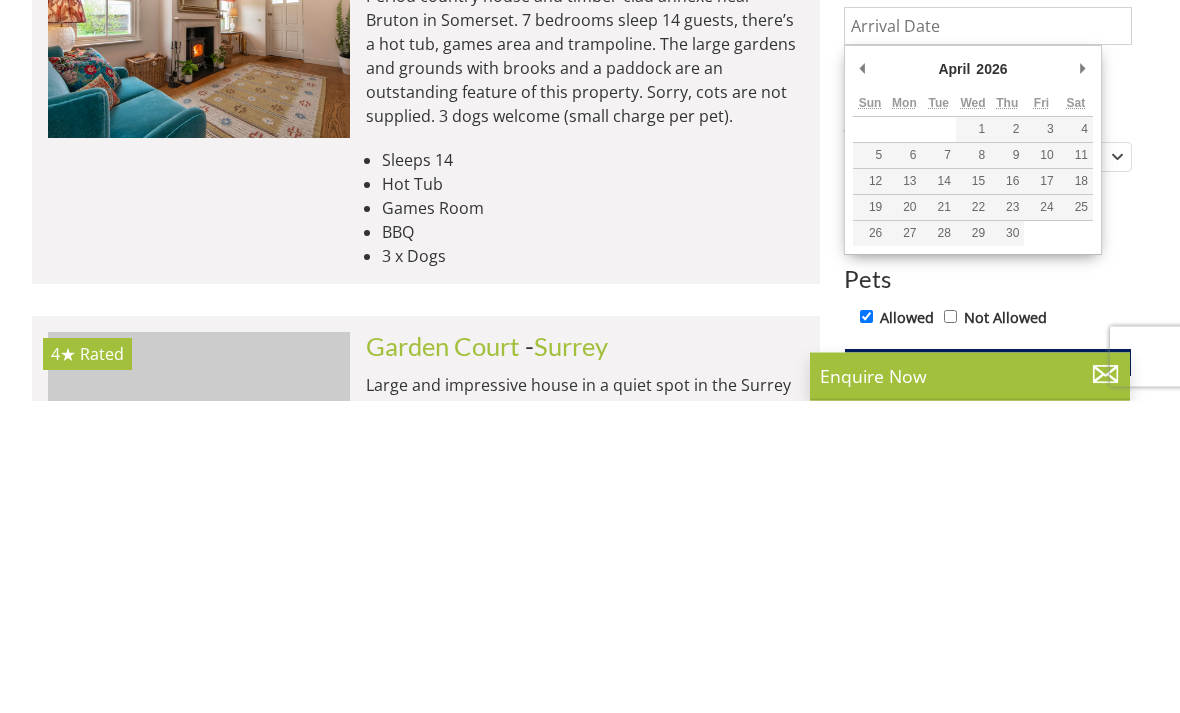 type on "[DATE]" 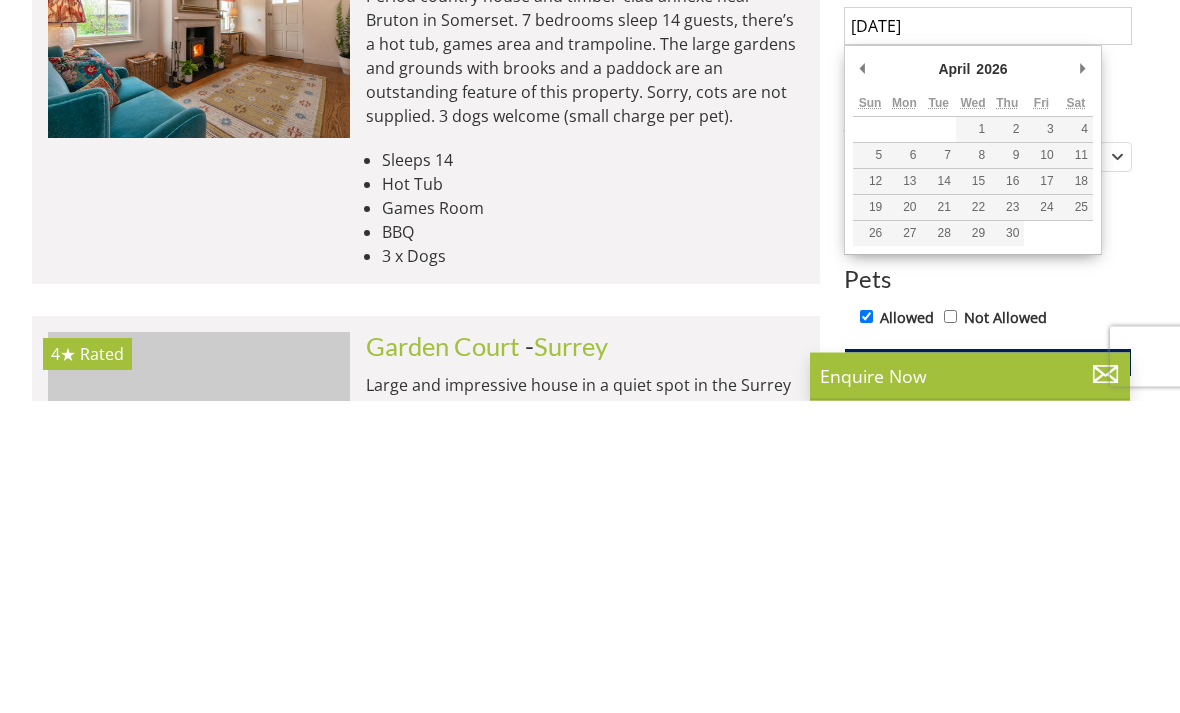 scroll, scrollTop: 976, scrollLeft: 0, axis: vertical 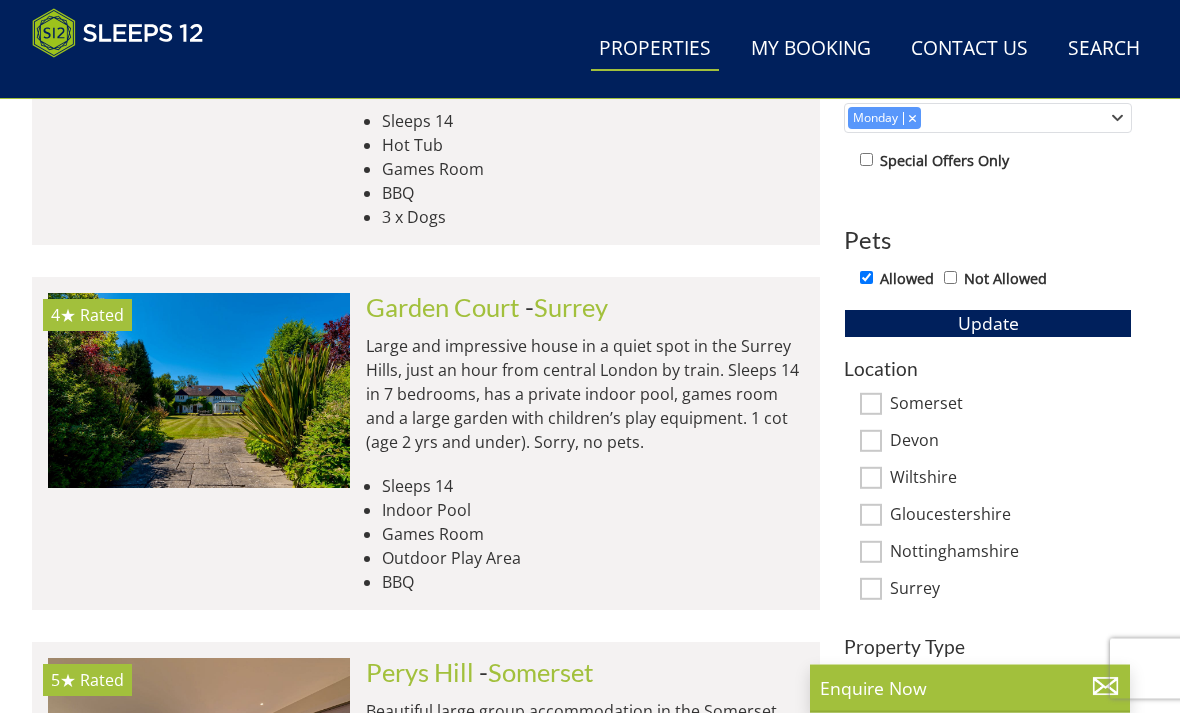 click on "Update" at bounding box center [988, 324] 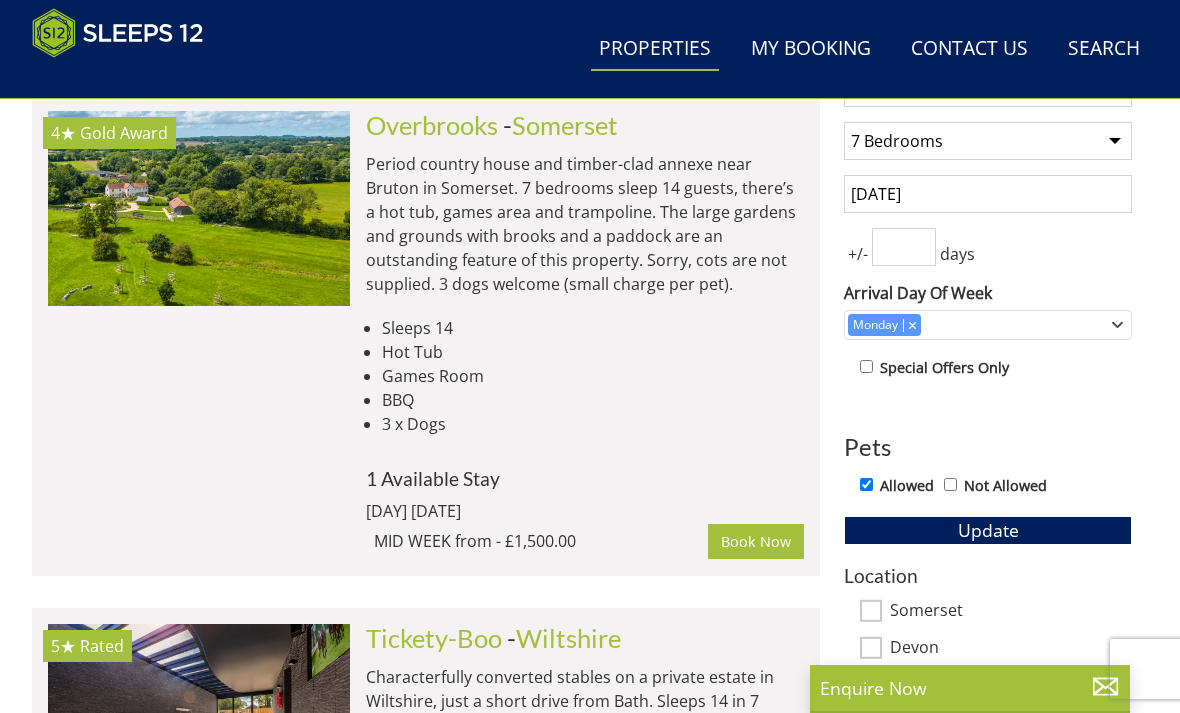 scroll, scrollTop: 807, scrollLeft: 0, axis: vertical 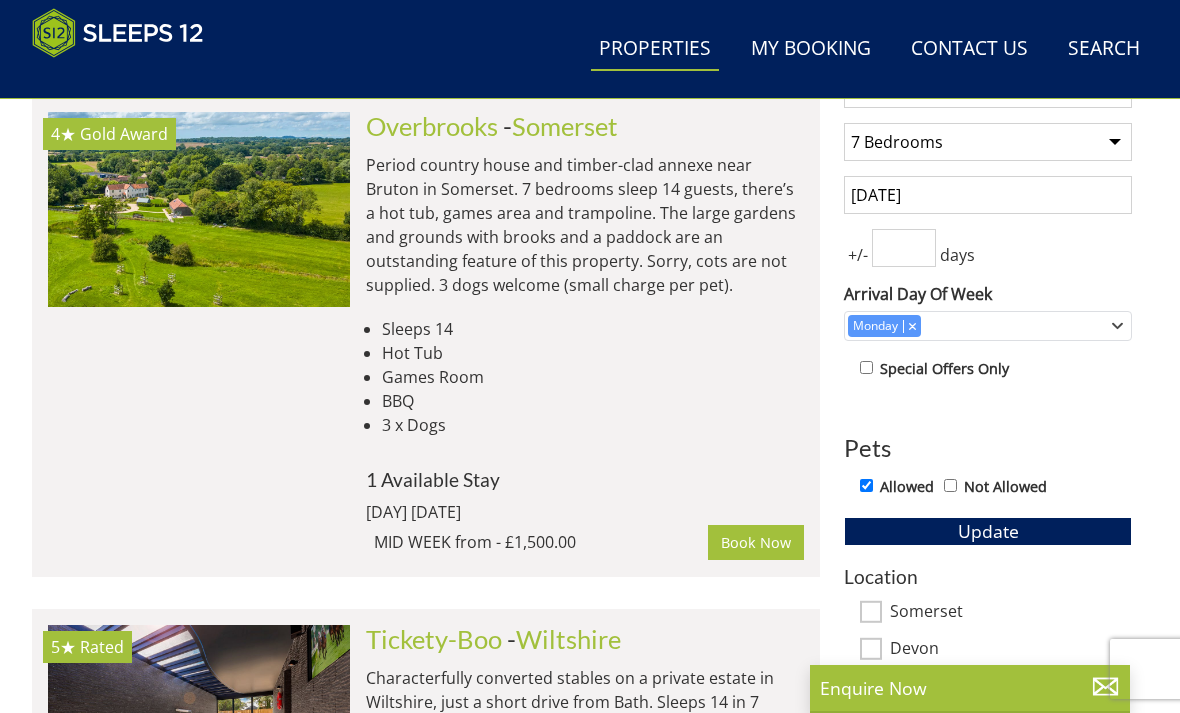 click at bounding box center [904, 248] 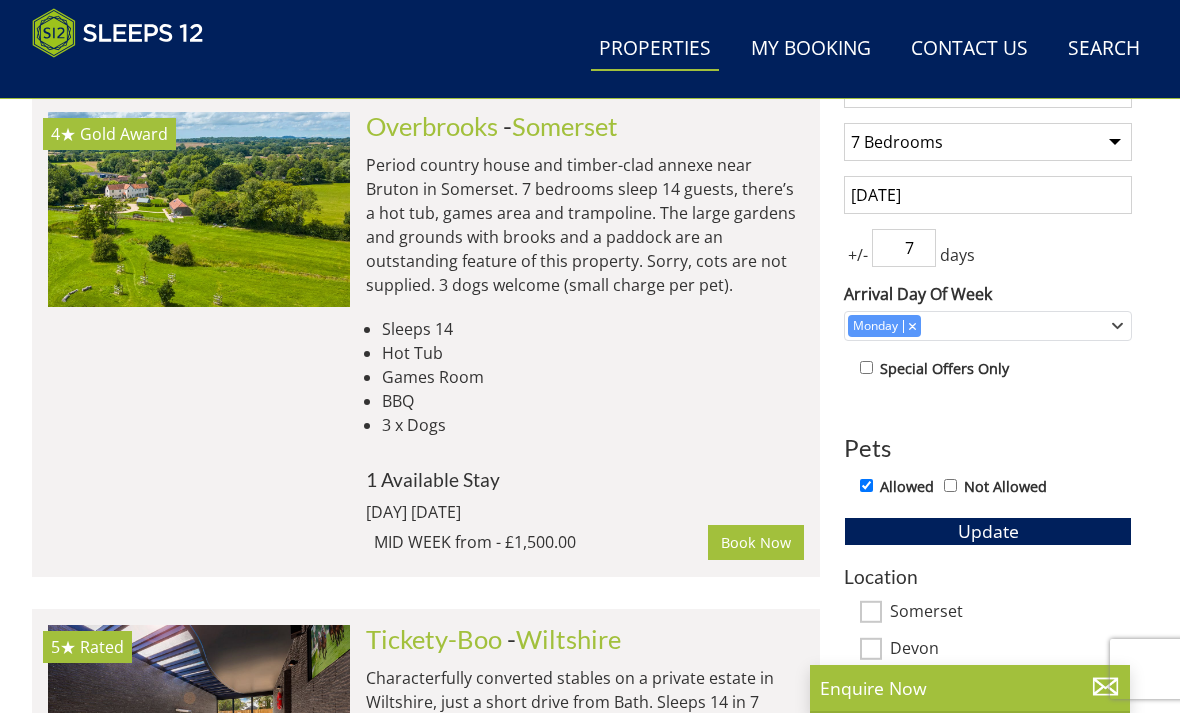 type on "7" 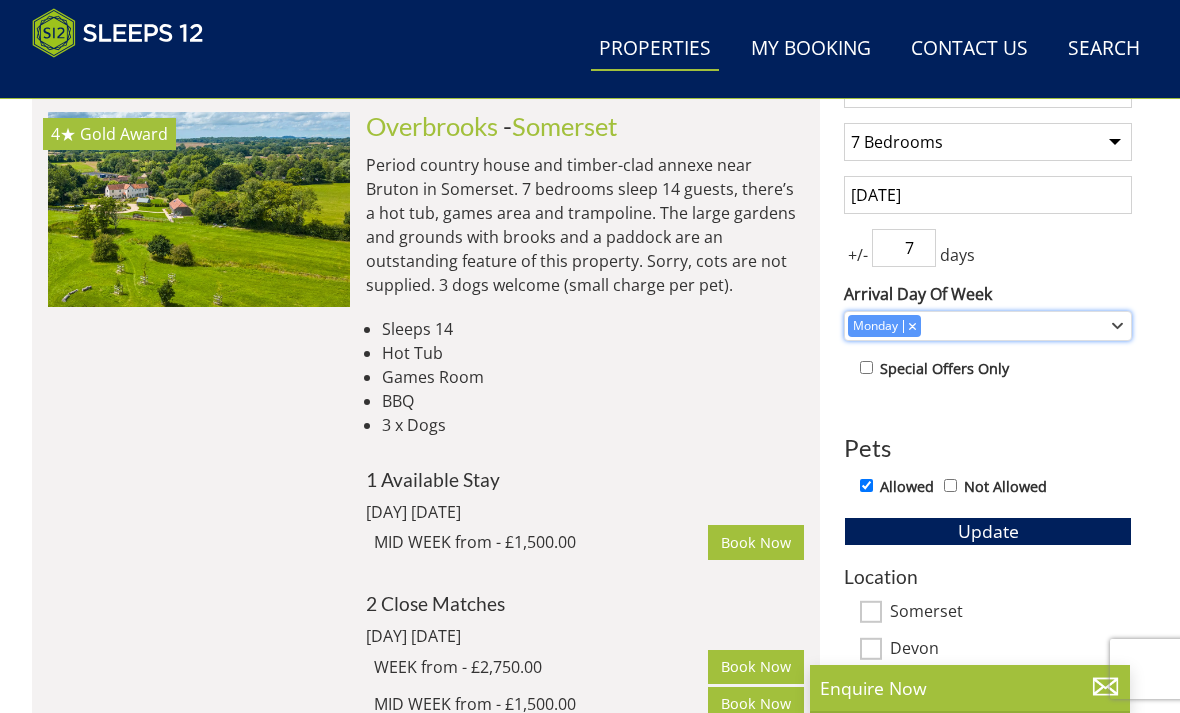 click on "Monday" at bounding box center (977, 326) 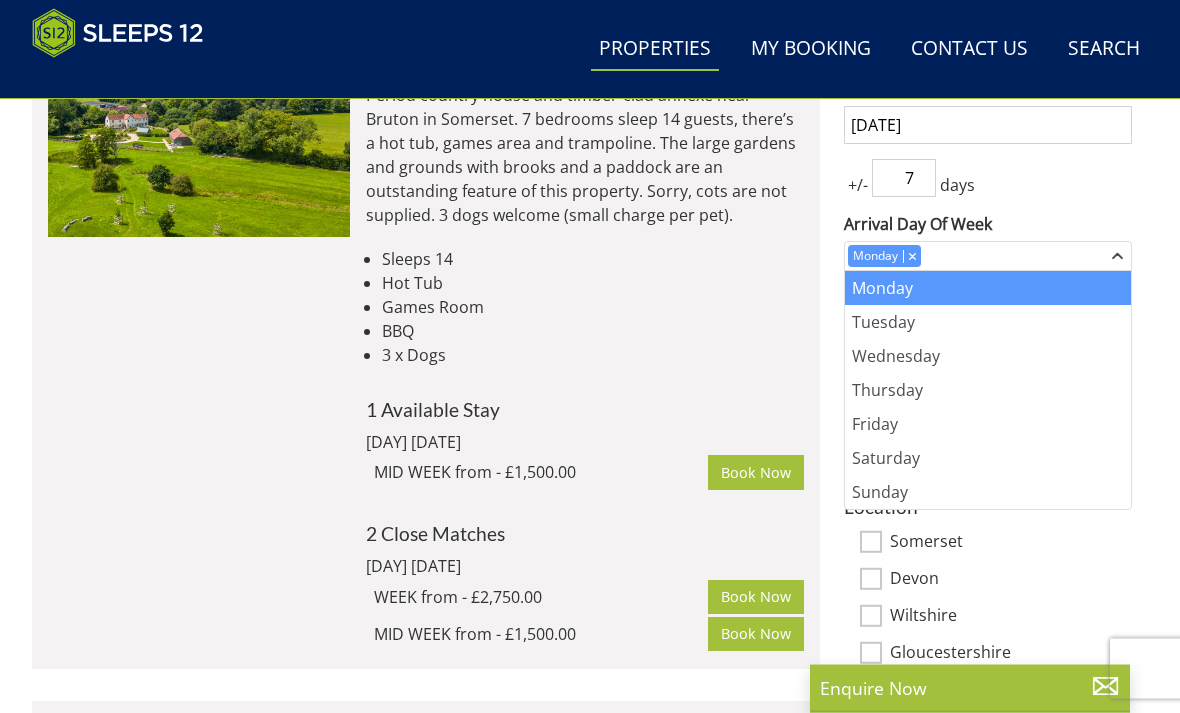click on "+/-
7
days" at bounding box center (988, 179) 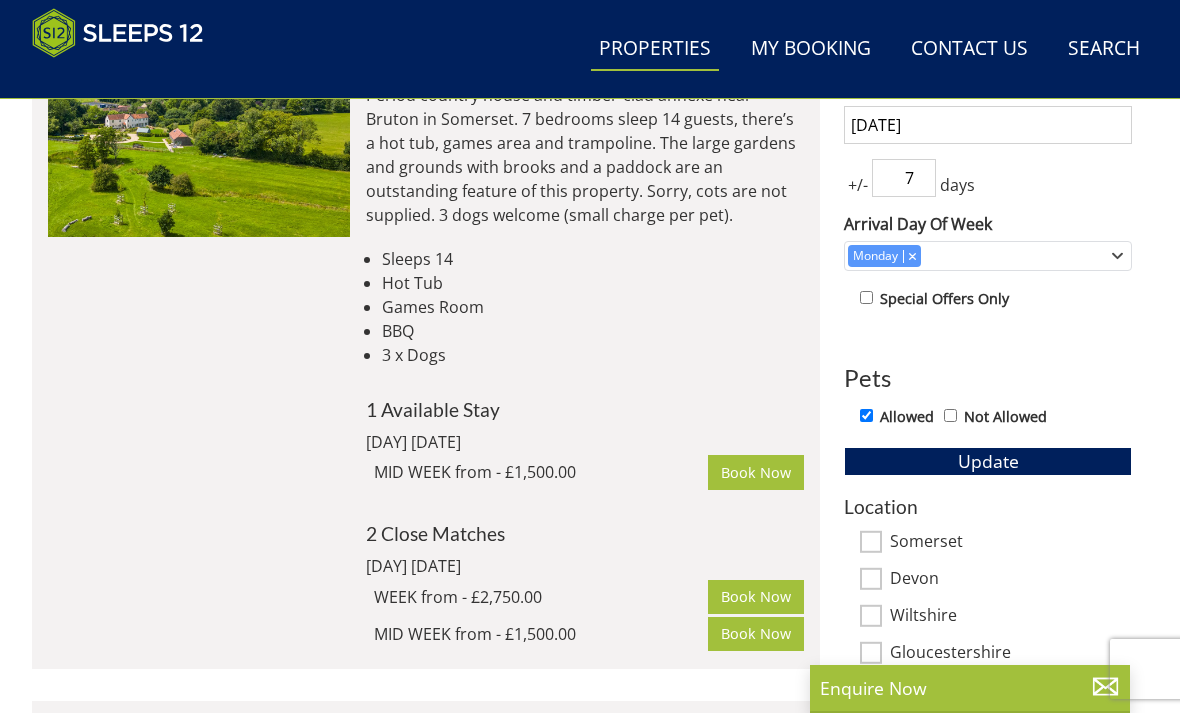click on "Devon" at bounding box center [1011, 580] 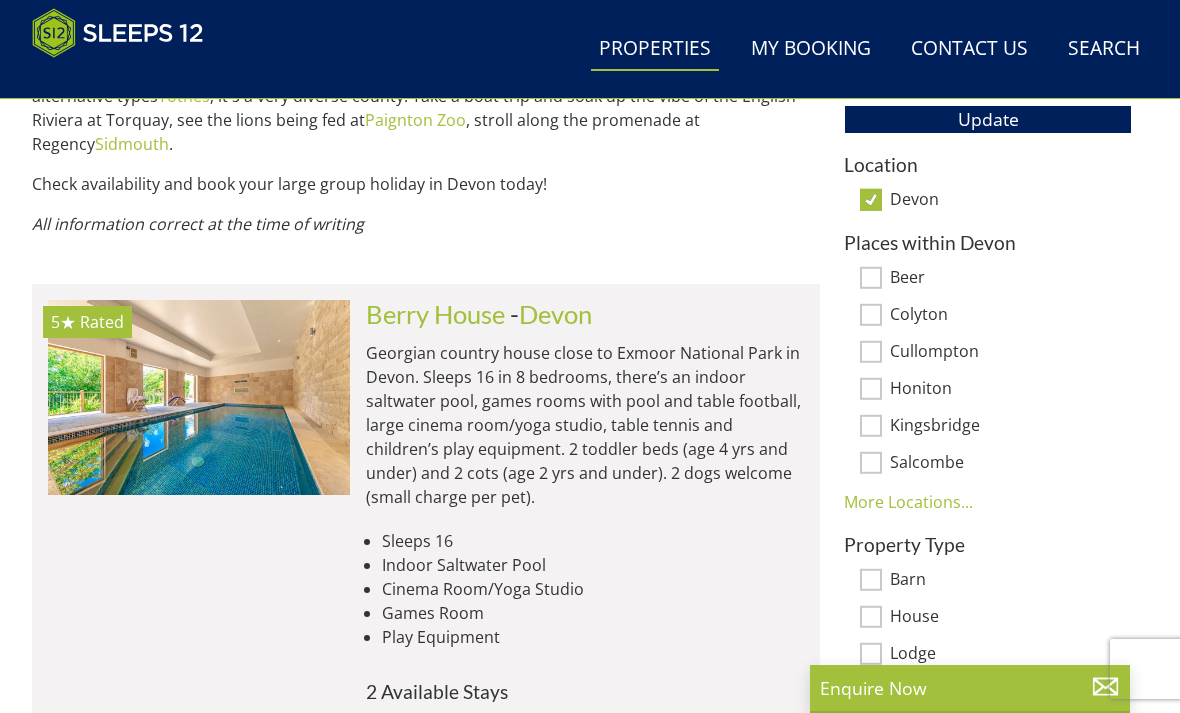 scroll, scrollTop: 1216, scrollLeft: 0, axis: vertical 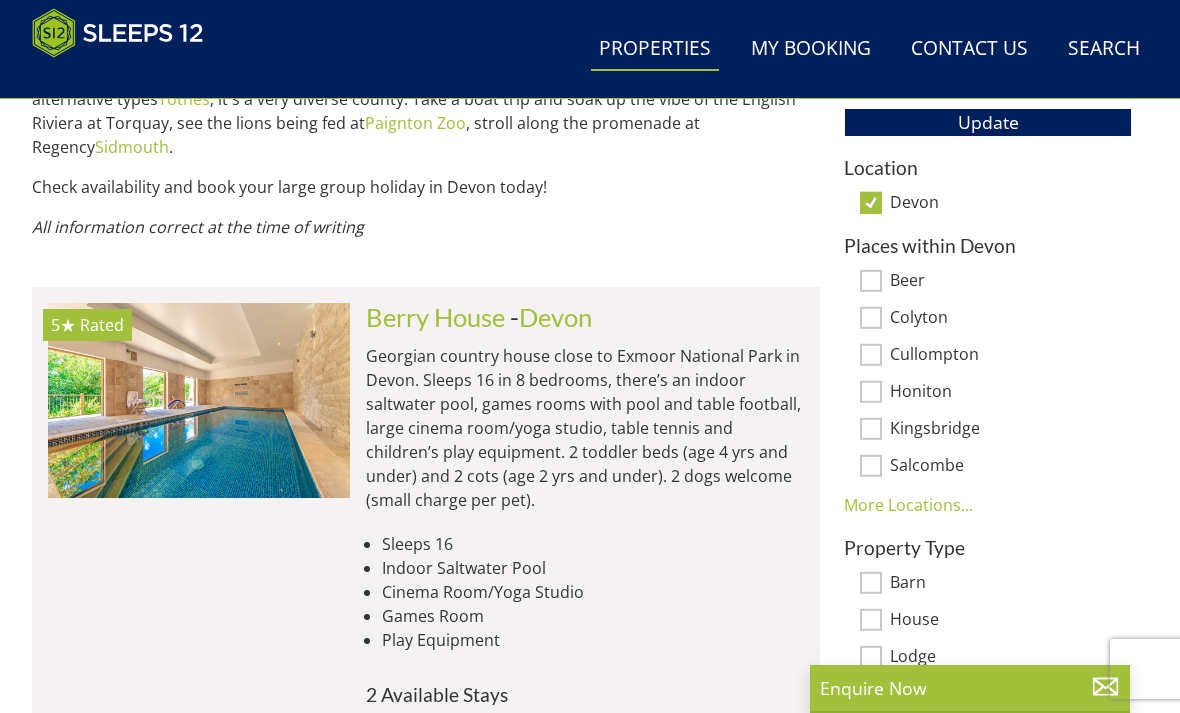 click at bounding box center [199, 400] 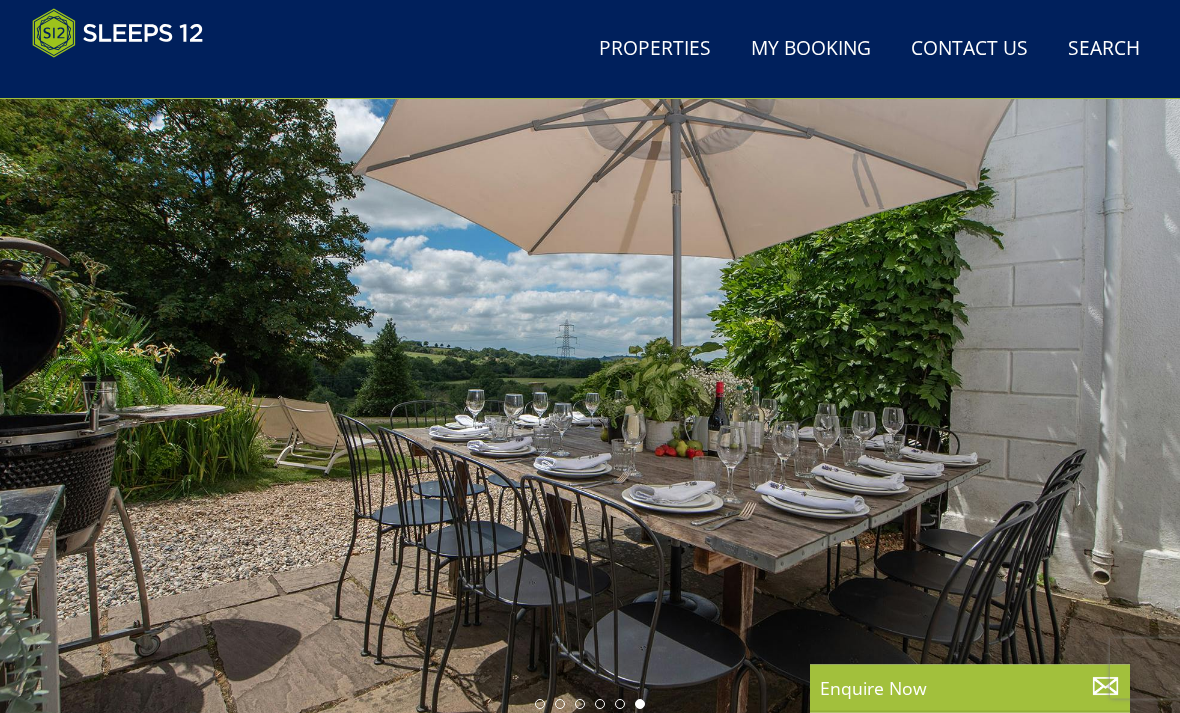 scroll, scrollTop: 84, scrollLeft: 0, axis: vertical 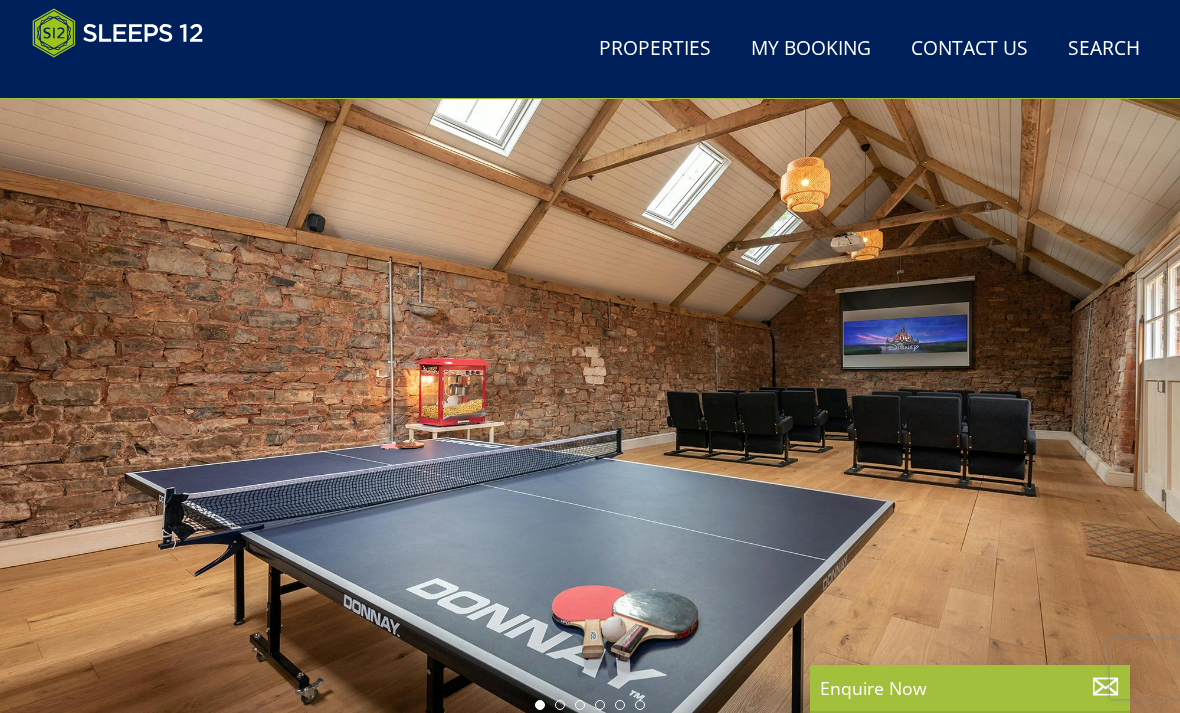 click at bounding box center (590, 389) 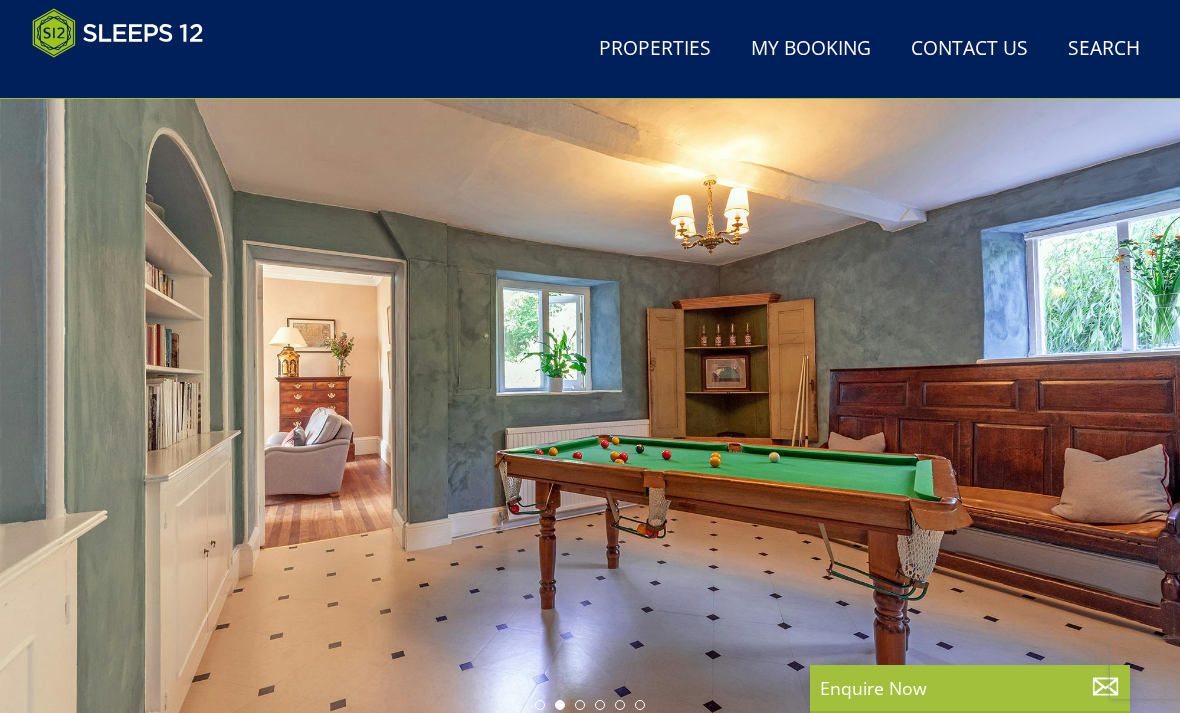 click at bounding box center (580, 705) 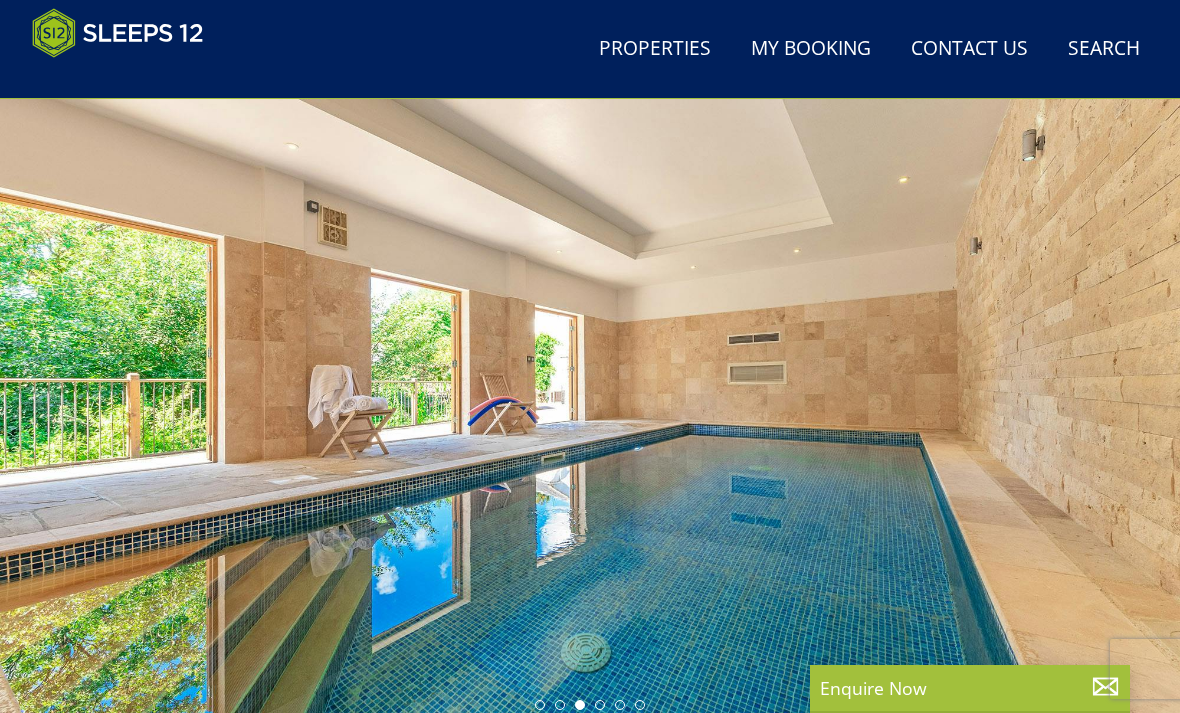 click at bounding box center (600, 705) 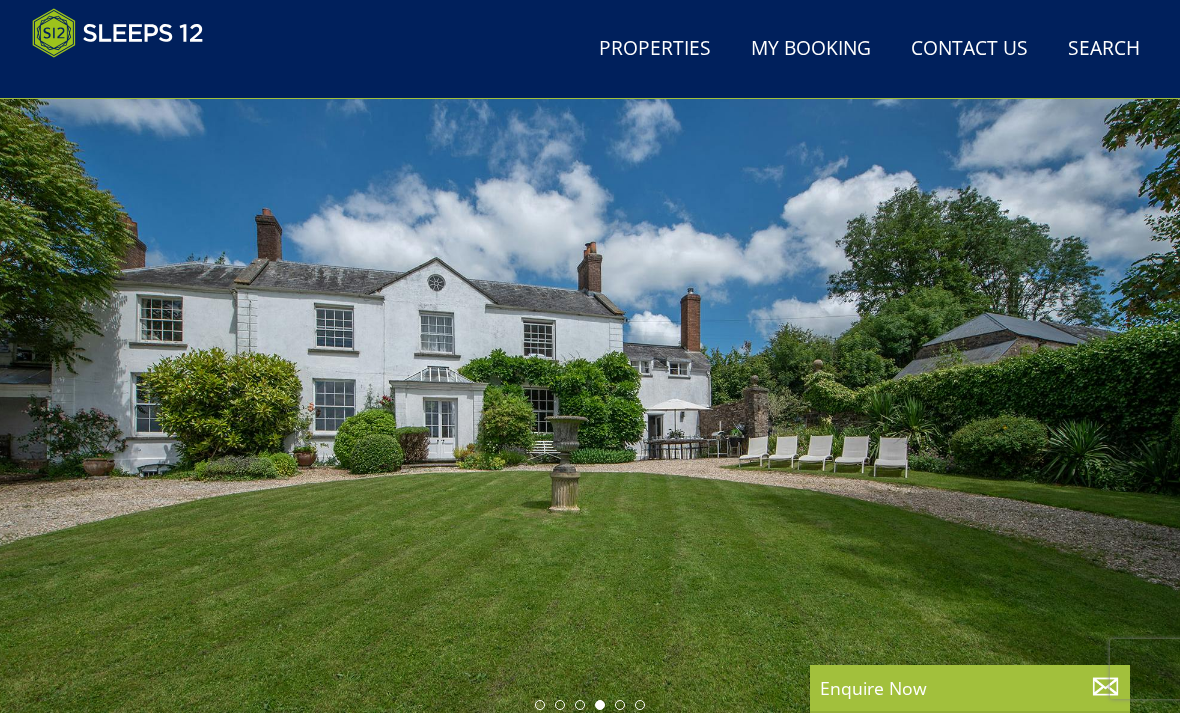 click at bounding box center (620, 705) 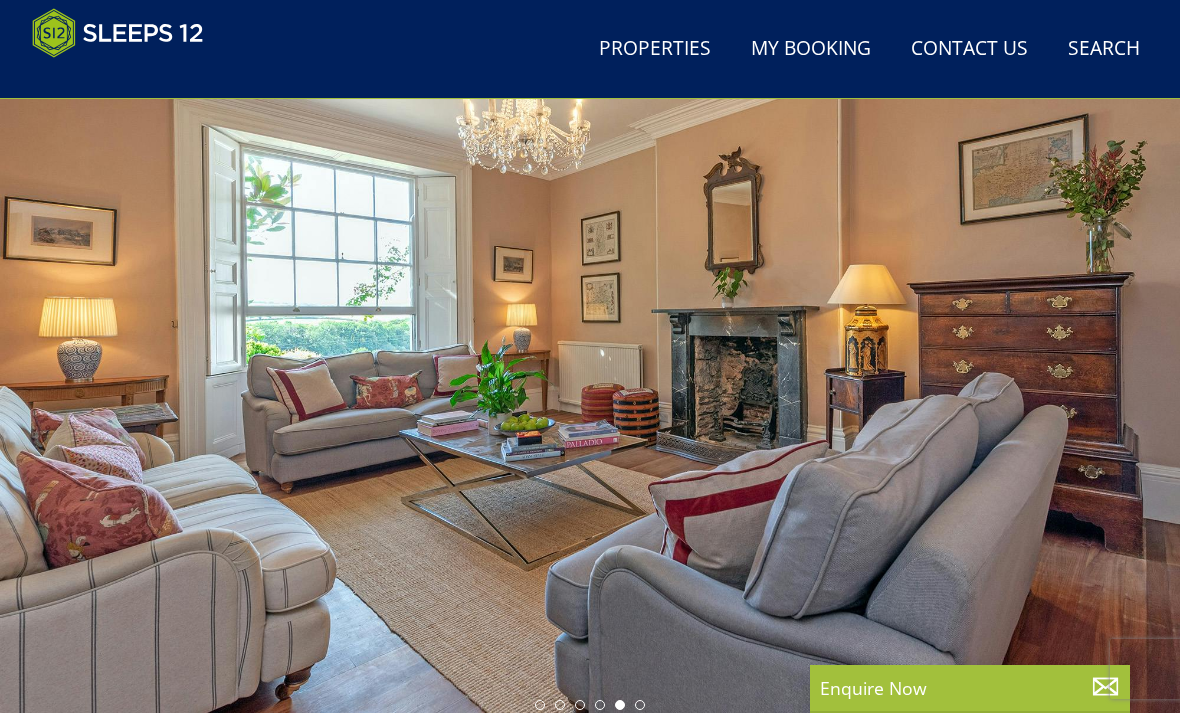 click at bounding box center (590, 389) 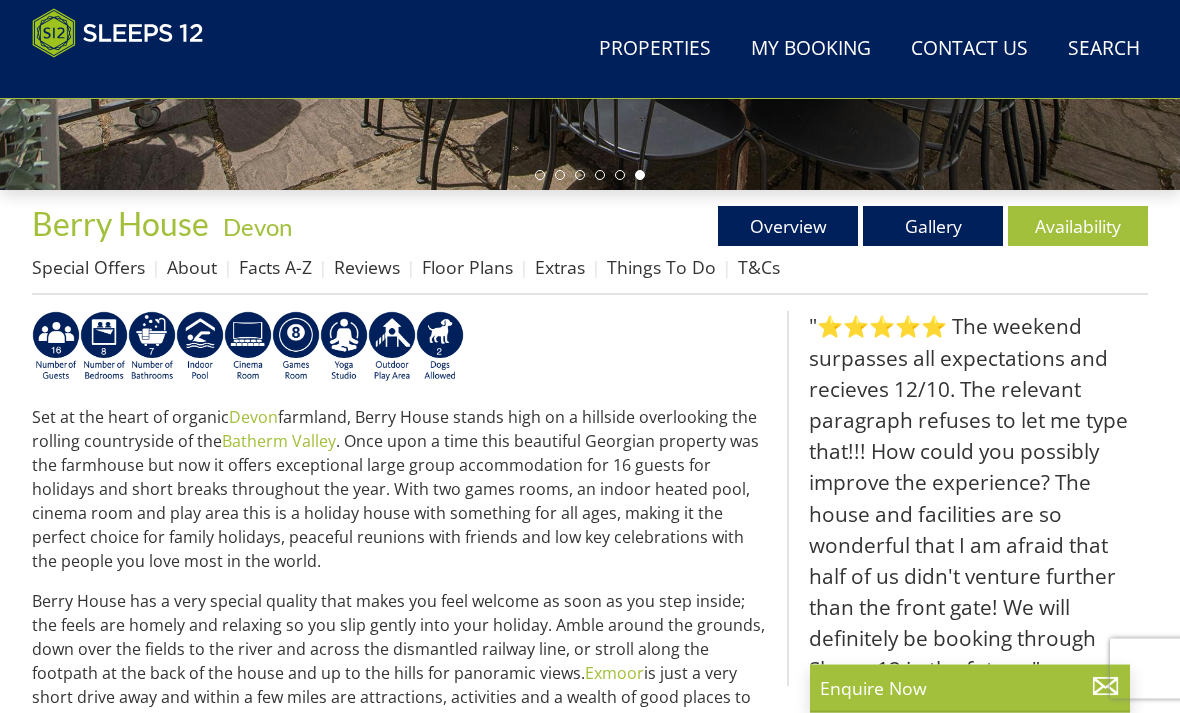 scroll, scrollTop: 647, scrollLeft: 0, axis: vertical 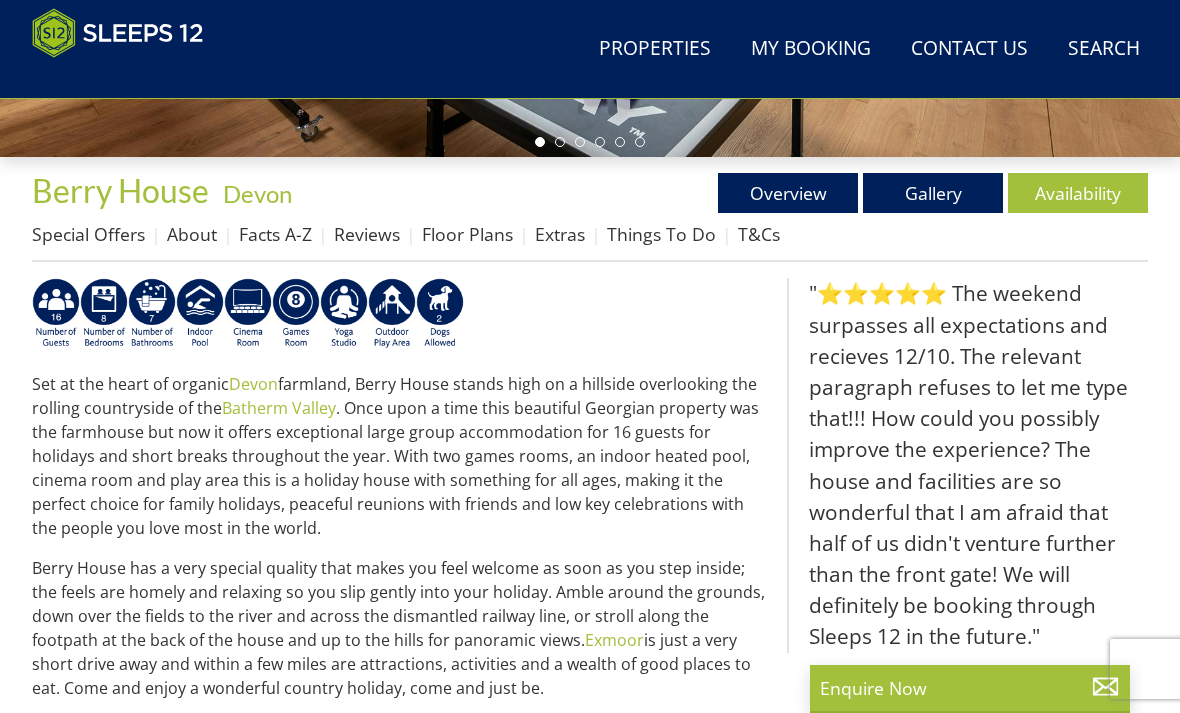 click on "Floor Plans" at bounding box center [467, 234] 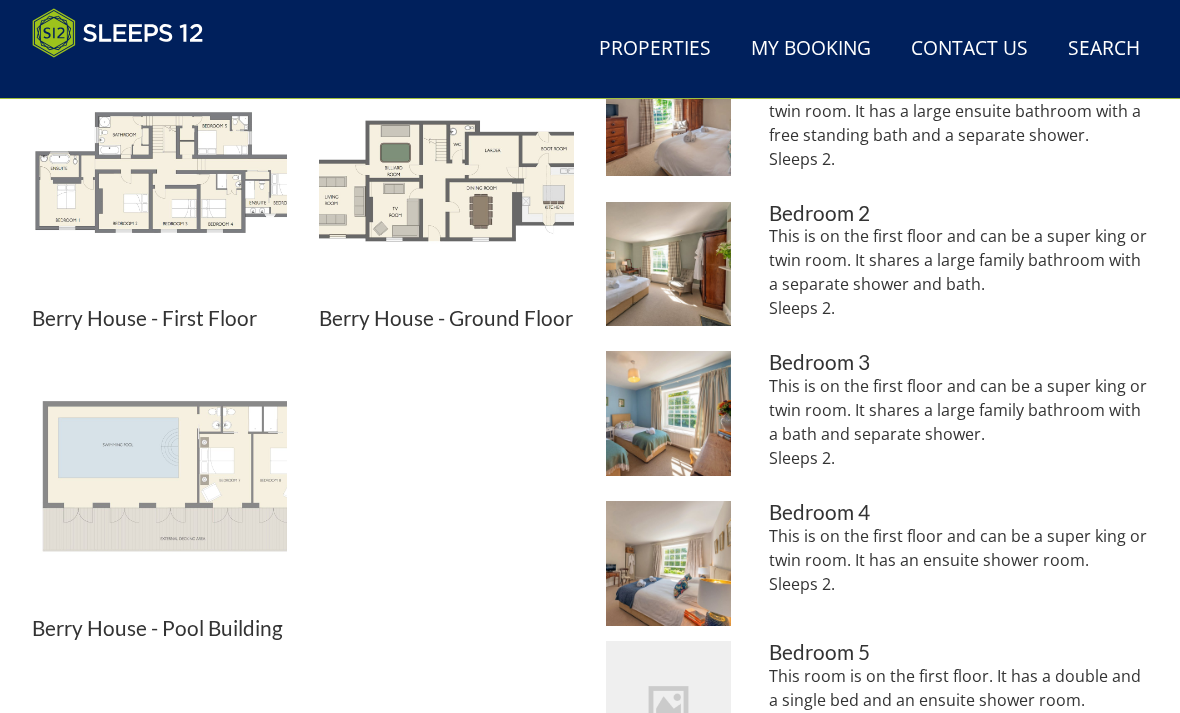 scroll, scrollTop: 953, scrollLeft: 0, axis: vertical 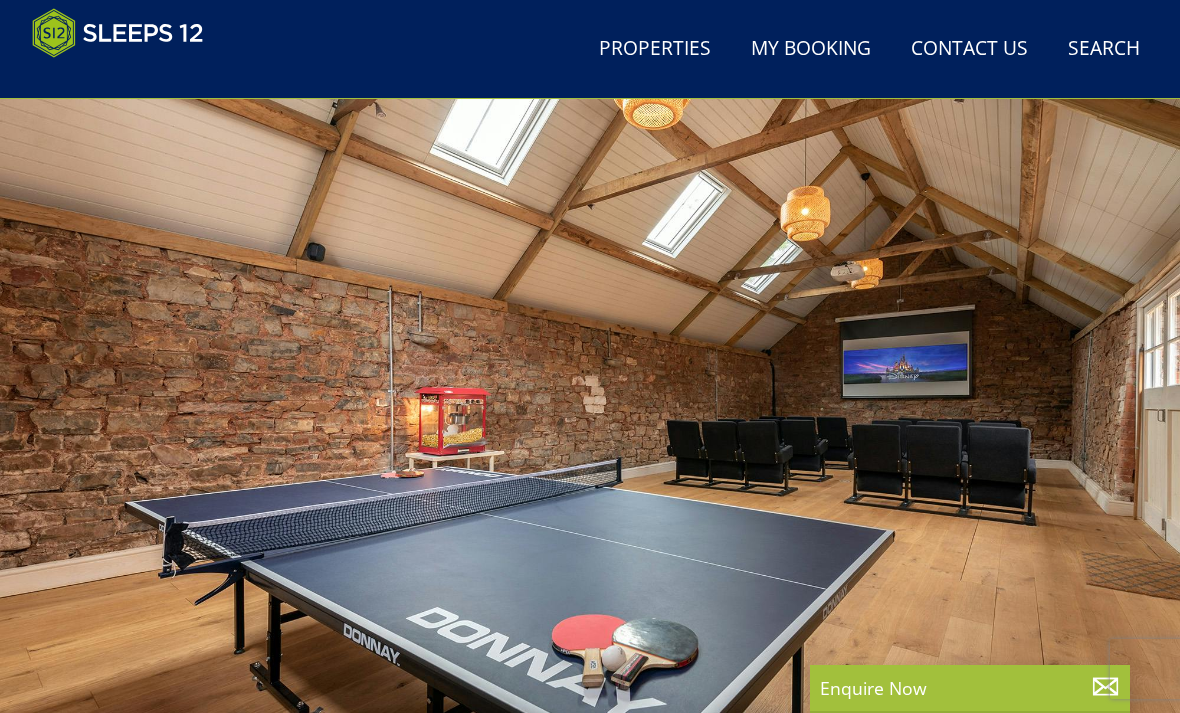 select on "14" 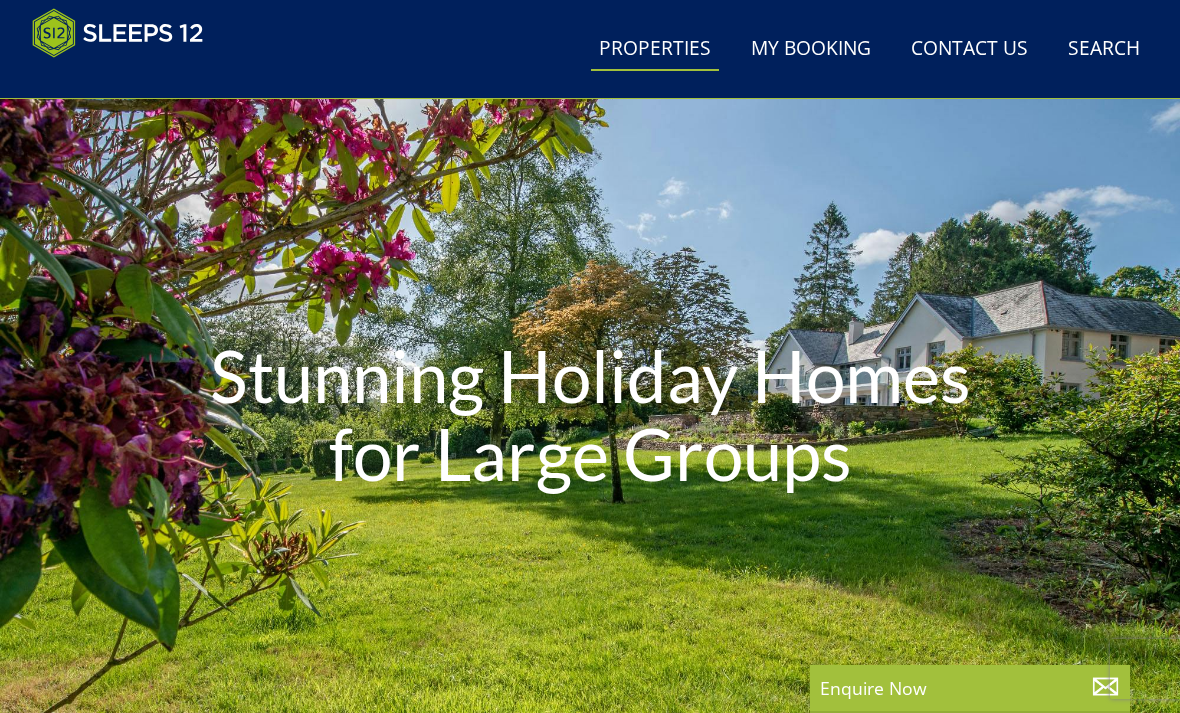 scroll, scrollTop: 1216, scrollLeft: 0, axis: vertical 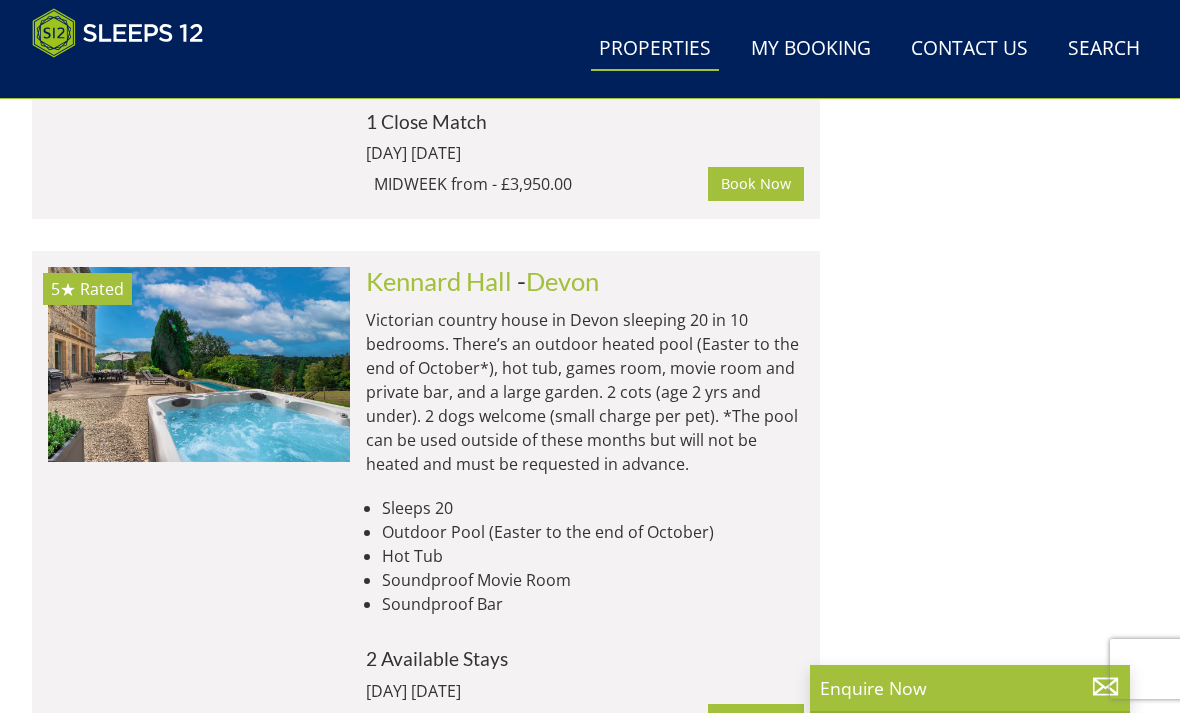 click at bounding box center (199, 364) 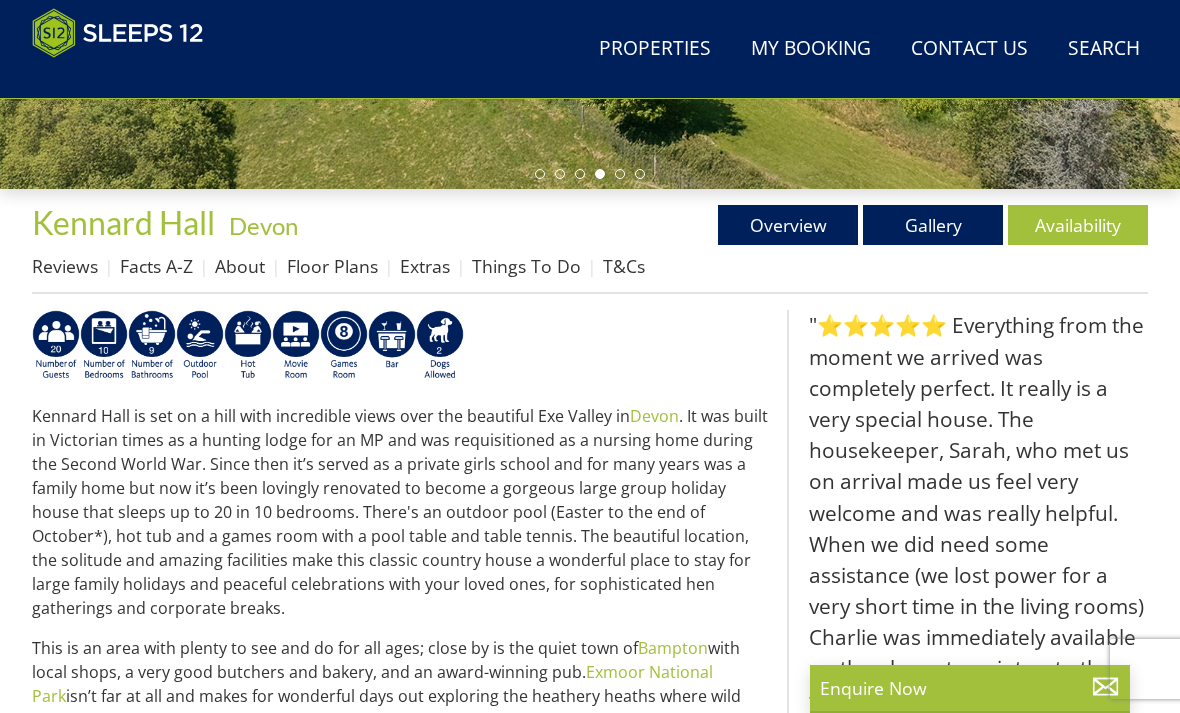 scroll, scrollTop: 612, scrollLeft: 0, axis: vertical 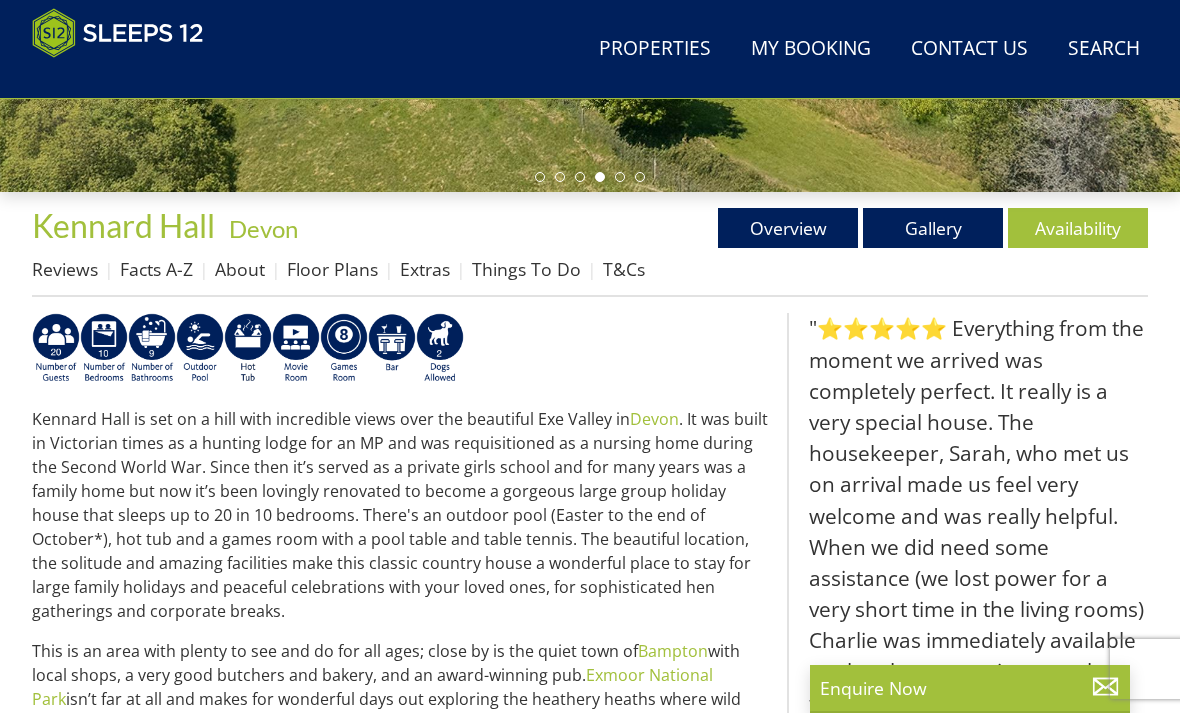 click on "Floor Plans" at bounding box center (332, 269) 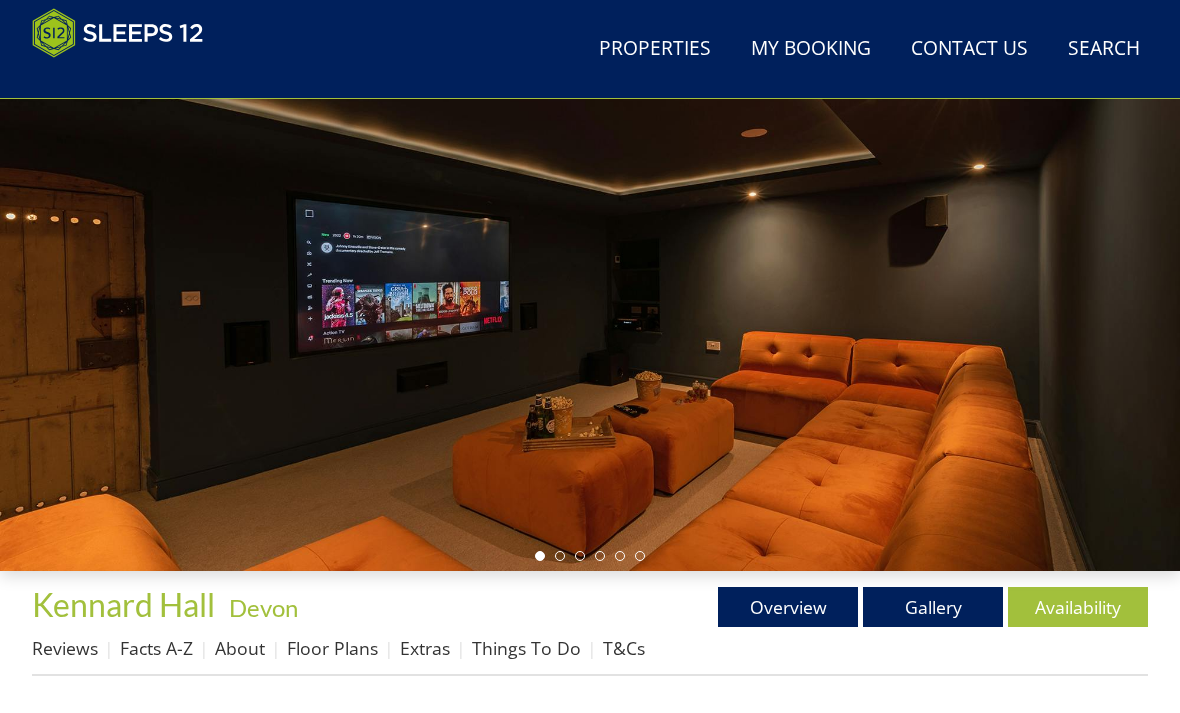 scroll, scrollTop: 228, scrollLeft: 0, axis: vertical 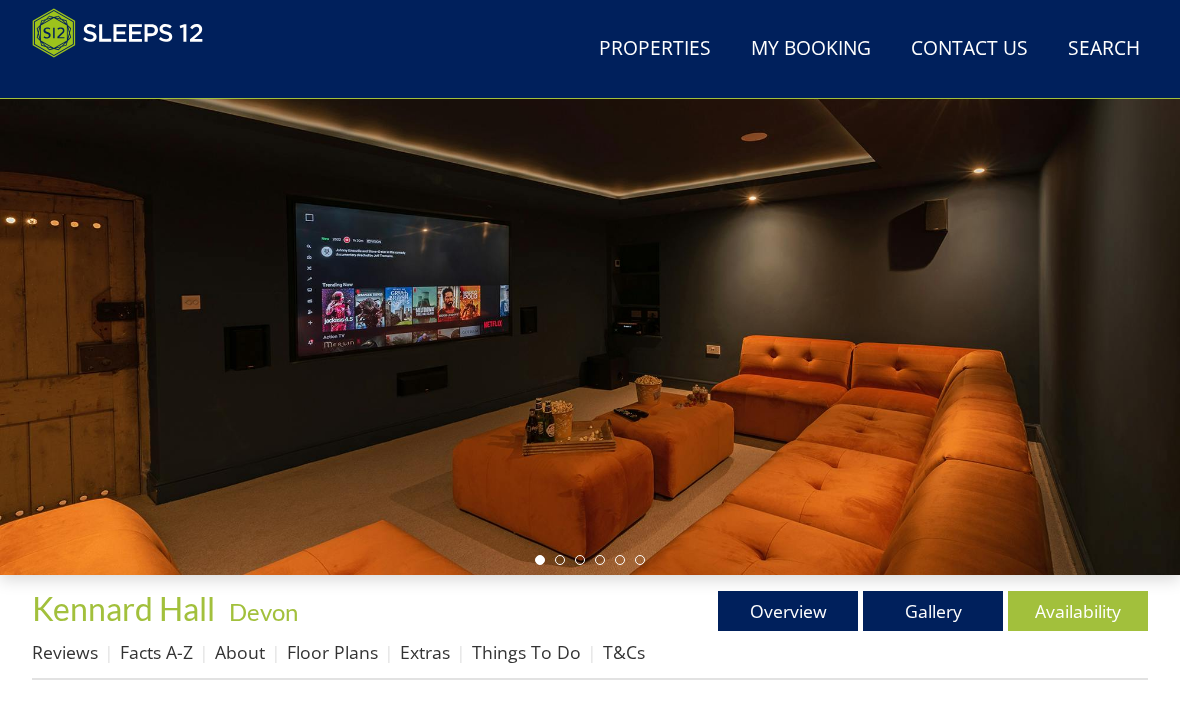 click at bounding box center (540, 561) 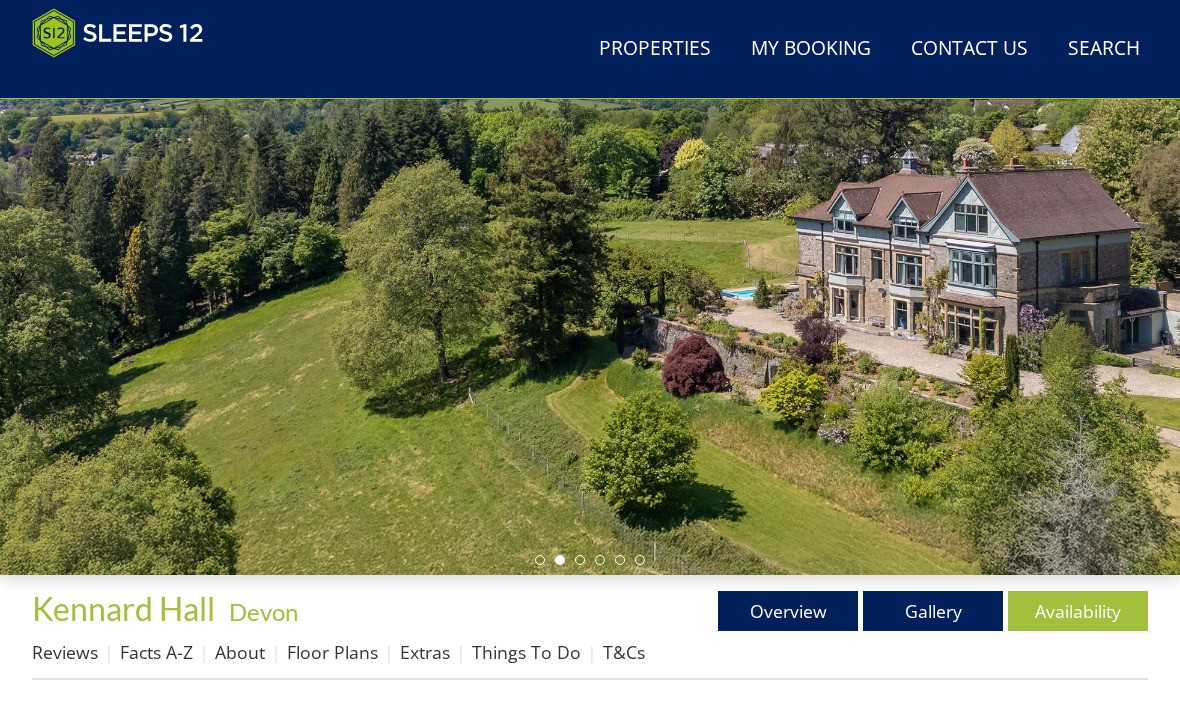 click at bounding box center (580, 560) 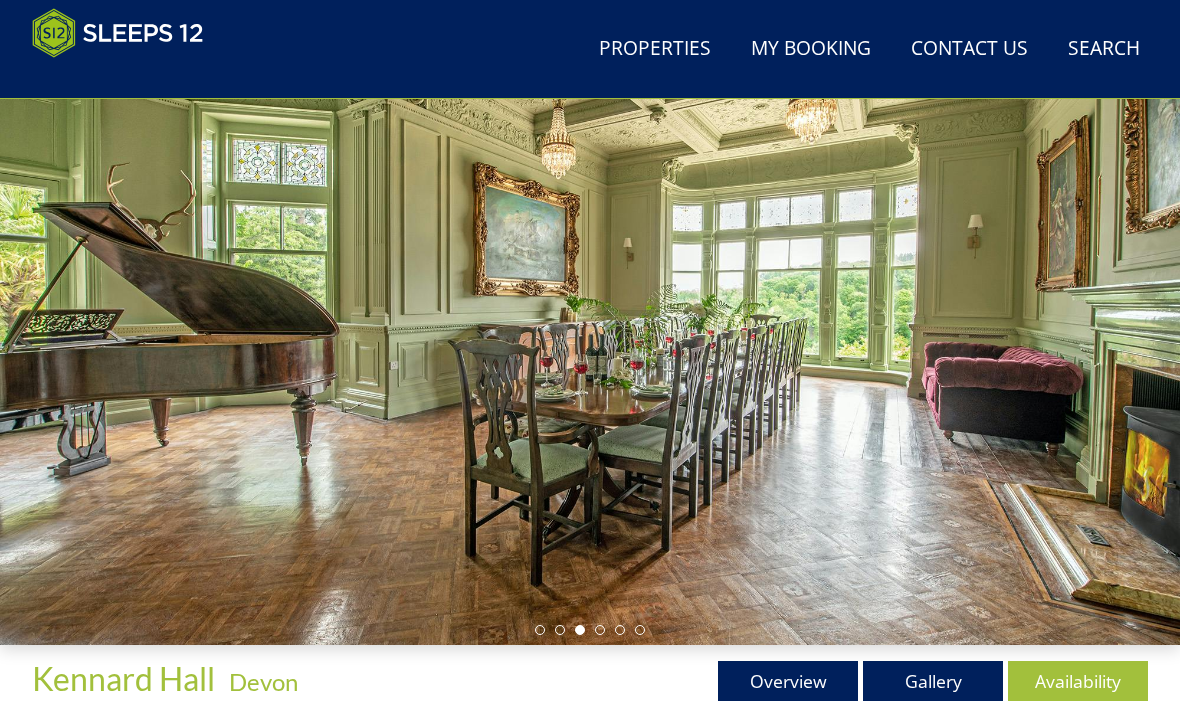 scroll, scrollTop: 157, scrollLeft: 0, axis: vertical 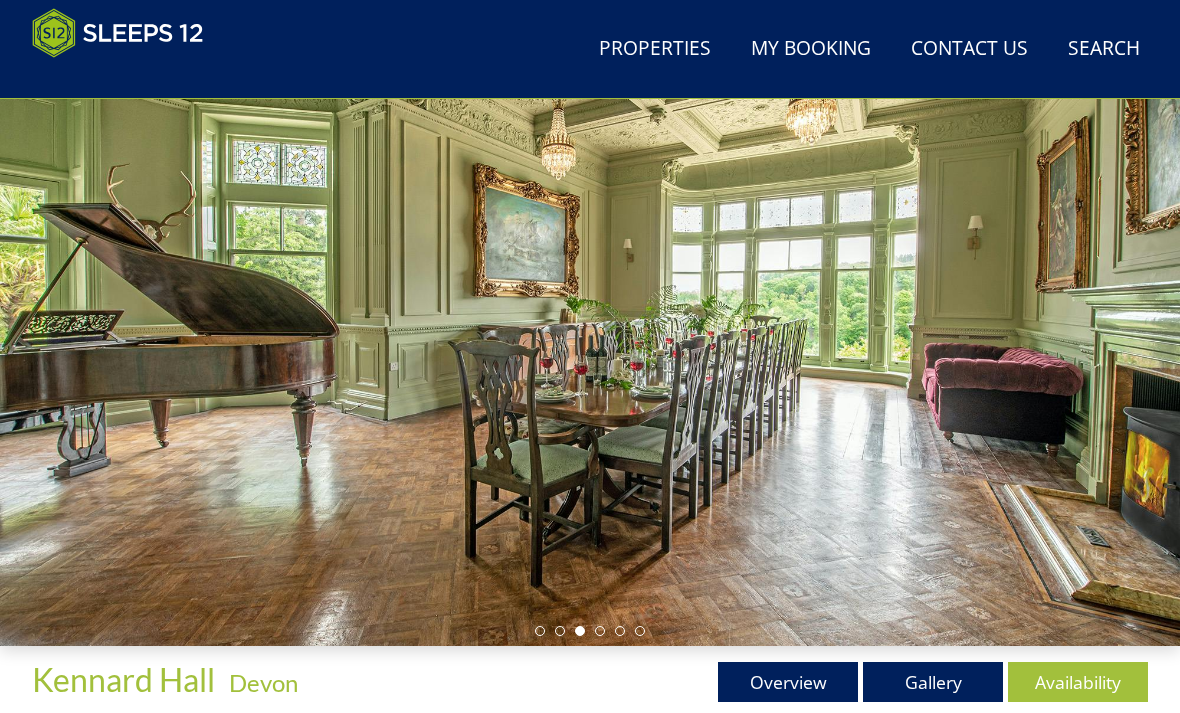 click at bounding box center [600, 632] 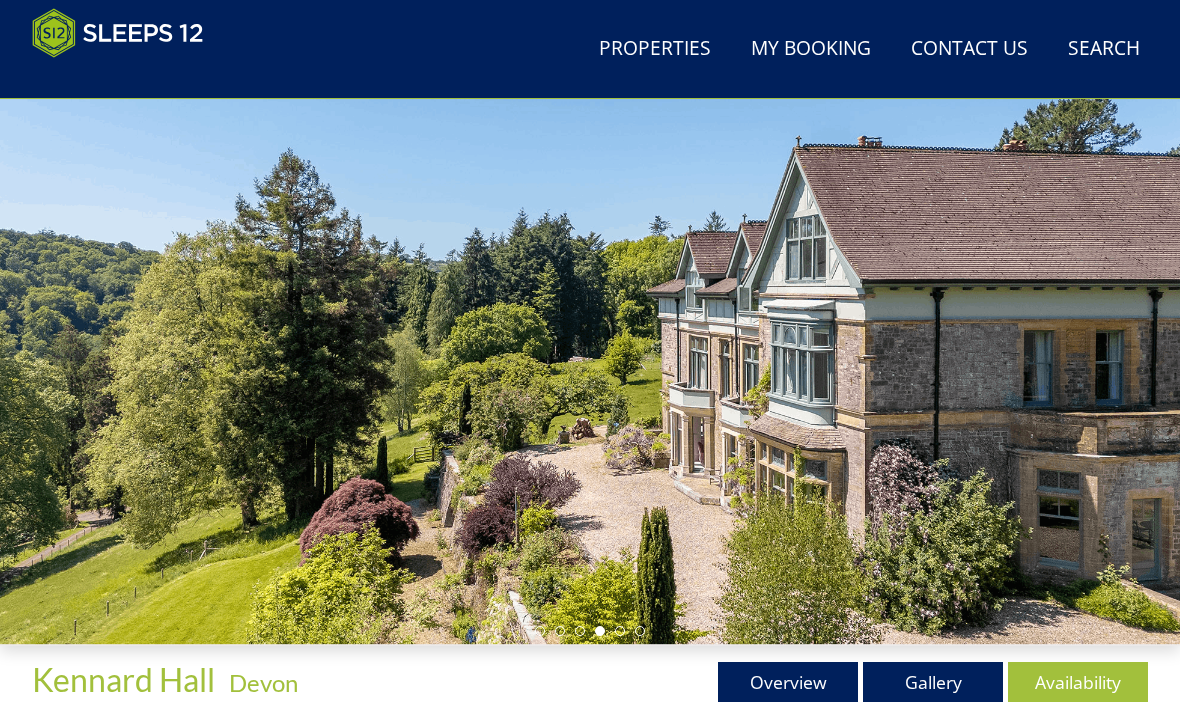 click at bounding box center [620, 631] 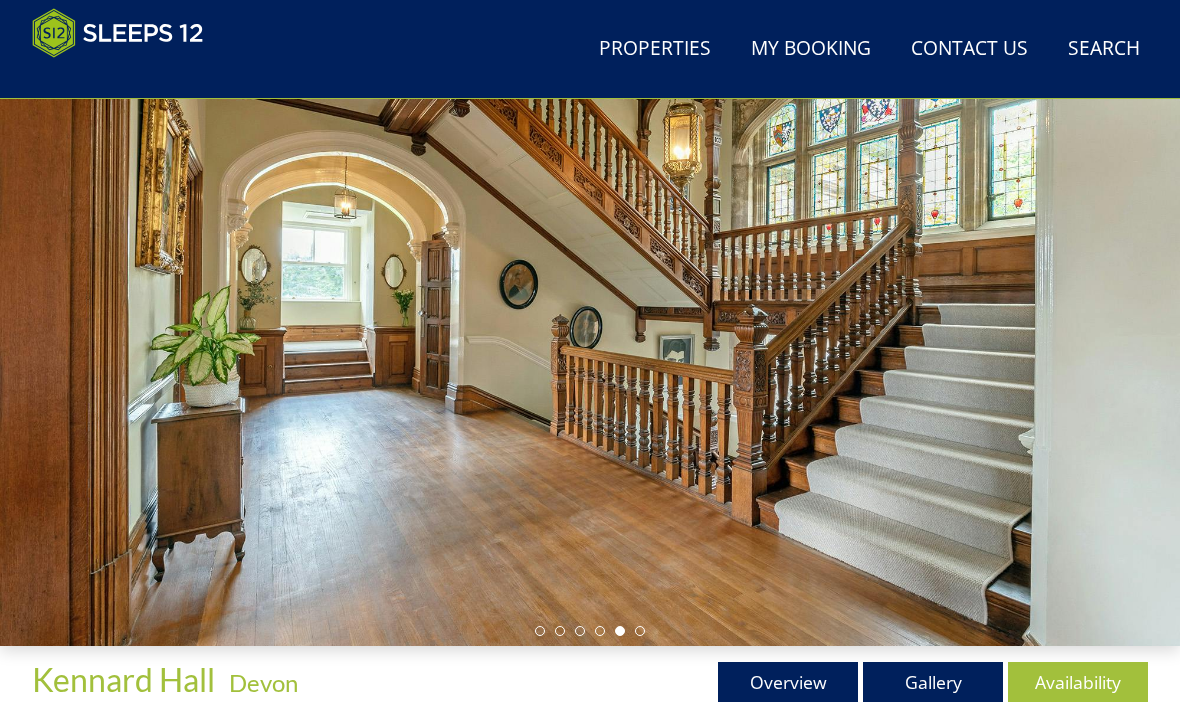 click at bounding box center [640, 631] 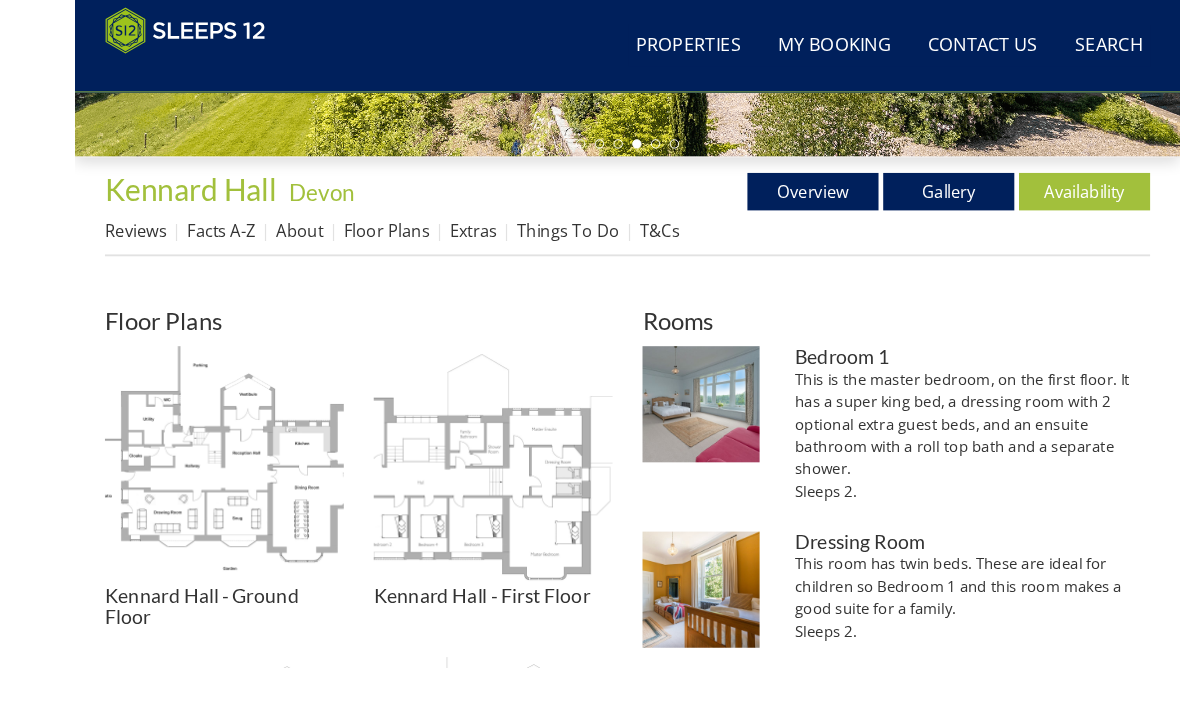 scroll, scrollTop: 636, scrollLeft: 0, axis: vertical 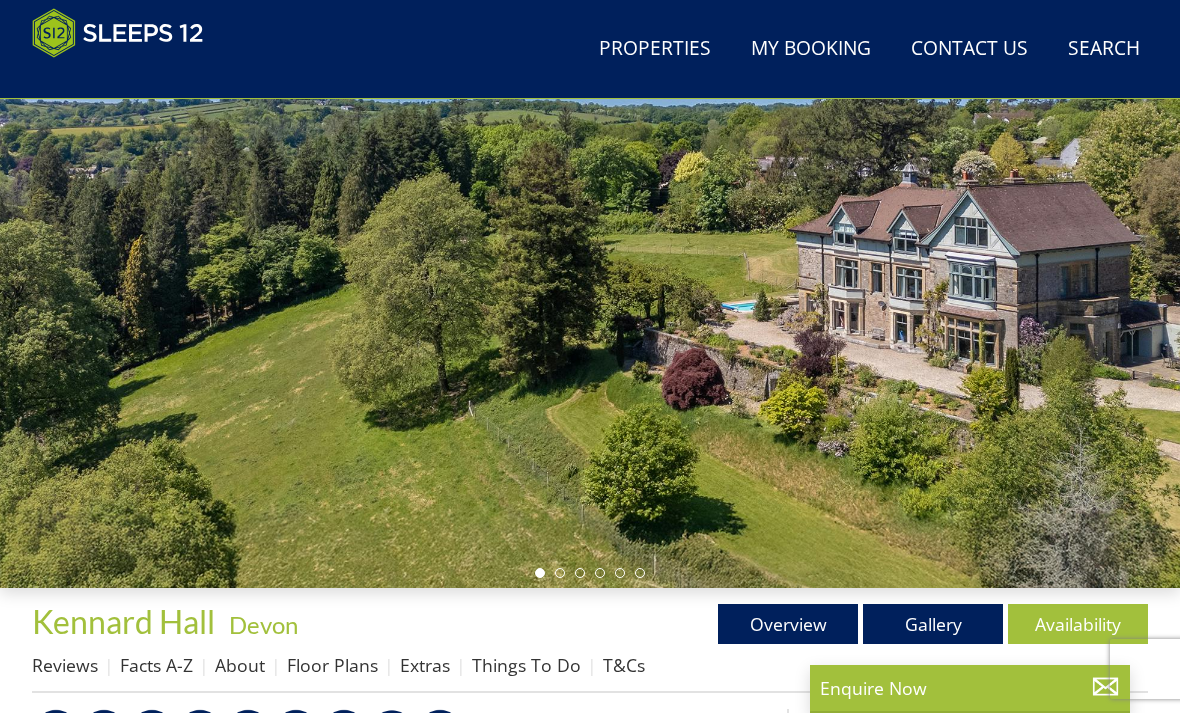select on "14" 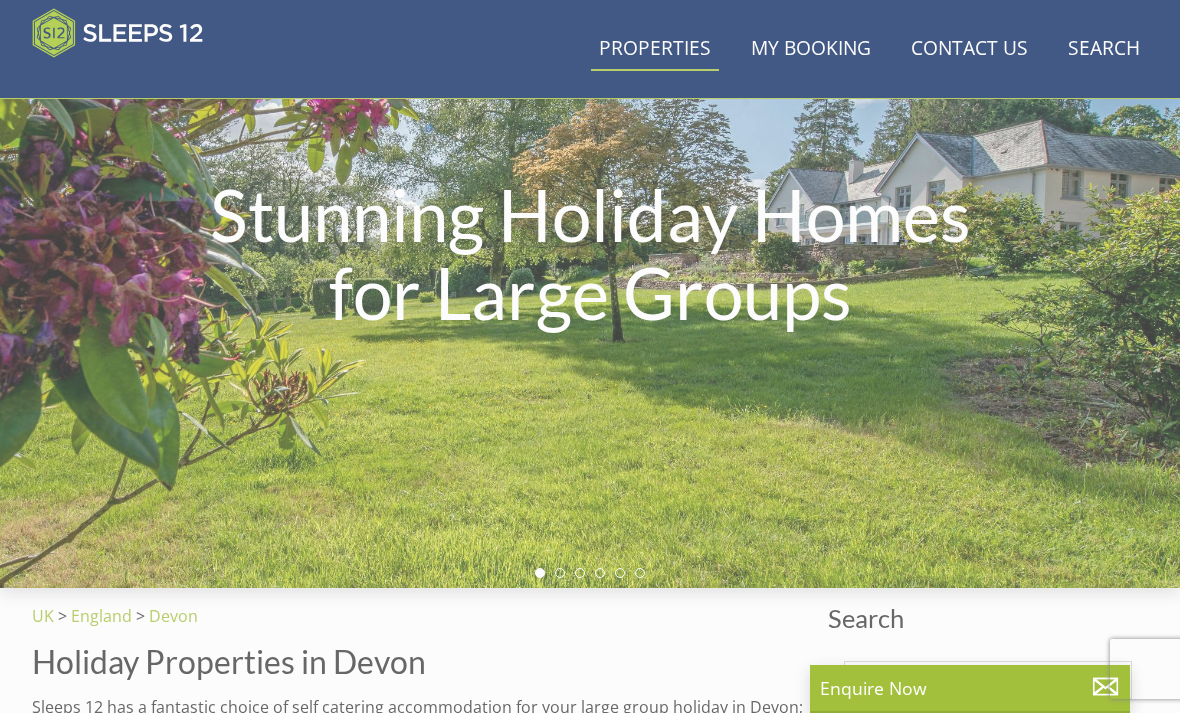 scroll, scrollTop: 3536, scrollLeft: 0, axis: vertical 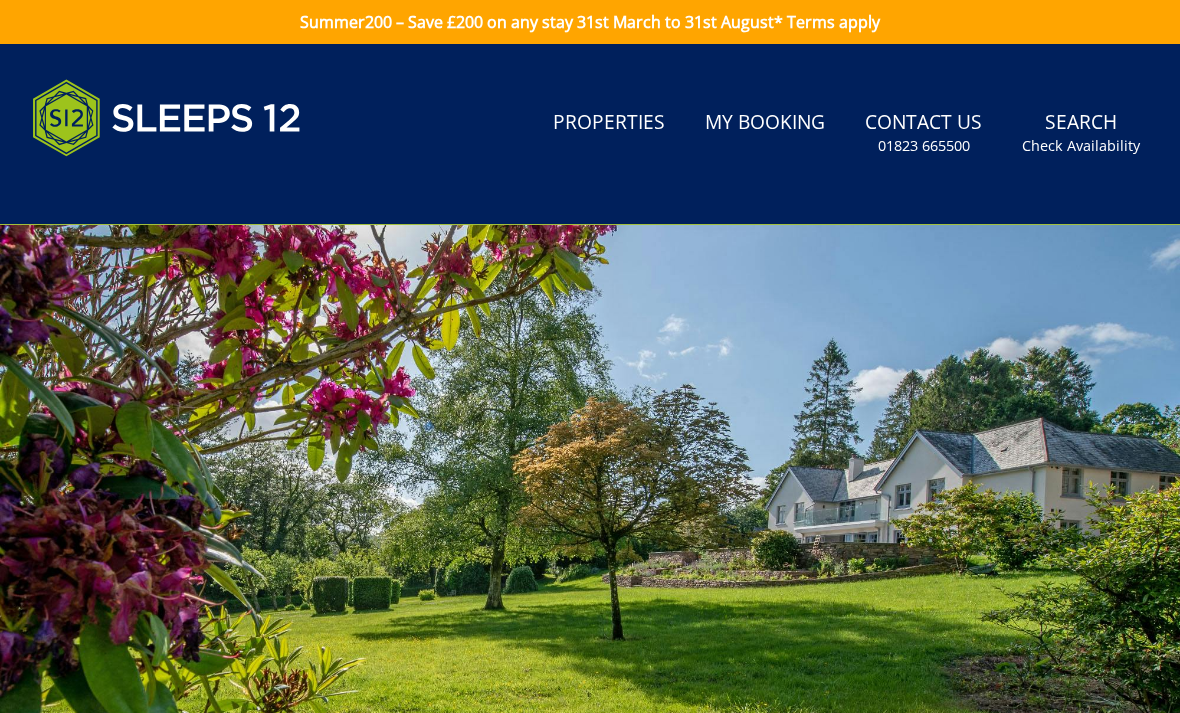 click on "Properties" at bounding box center [609, 123] 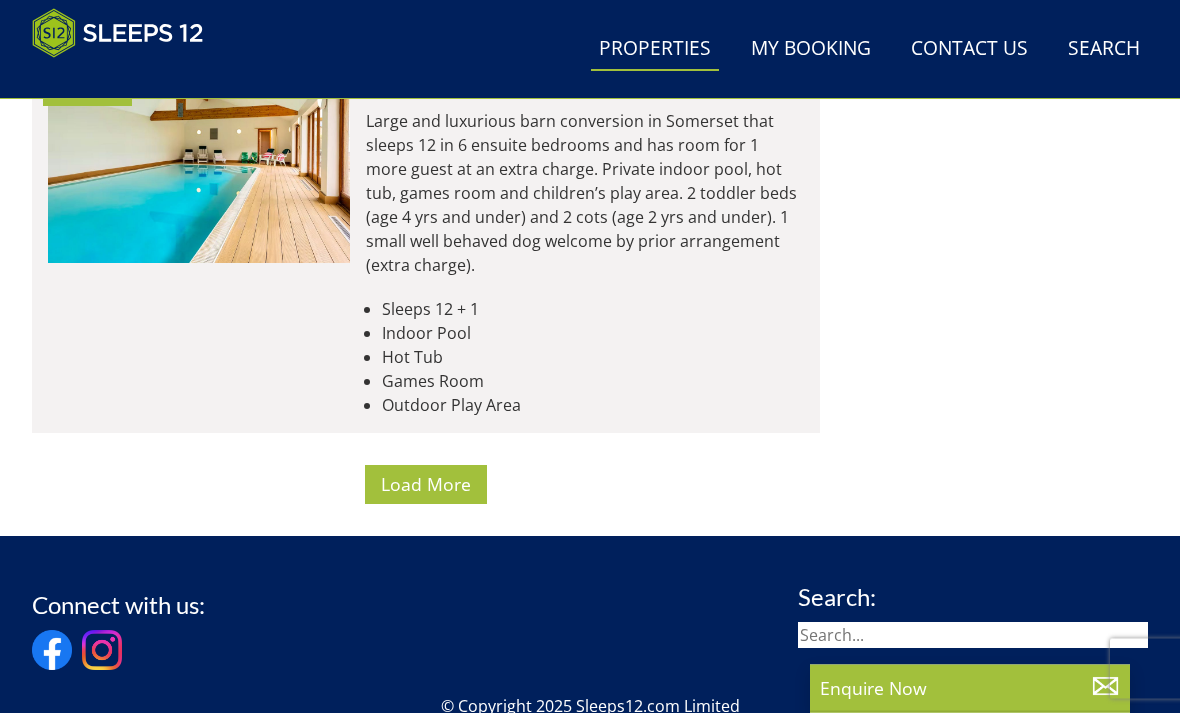 scroll, scrollTop: 8481, scrollLeft: 0, axis: vertical 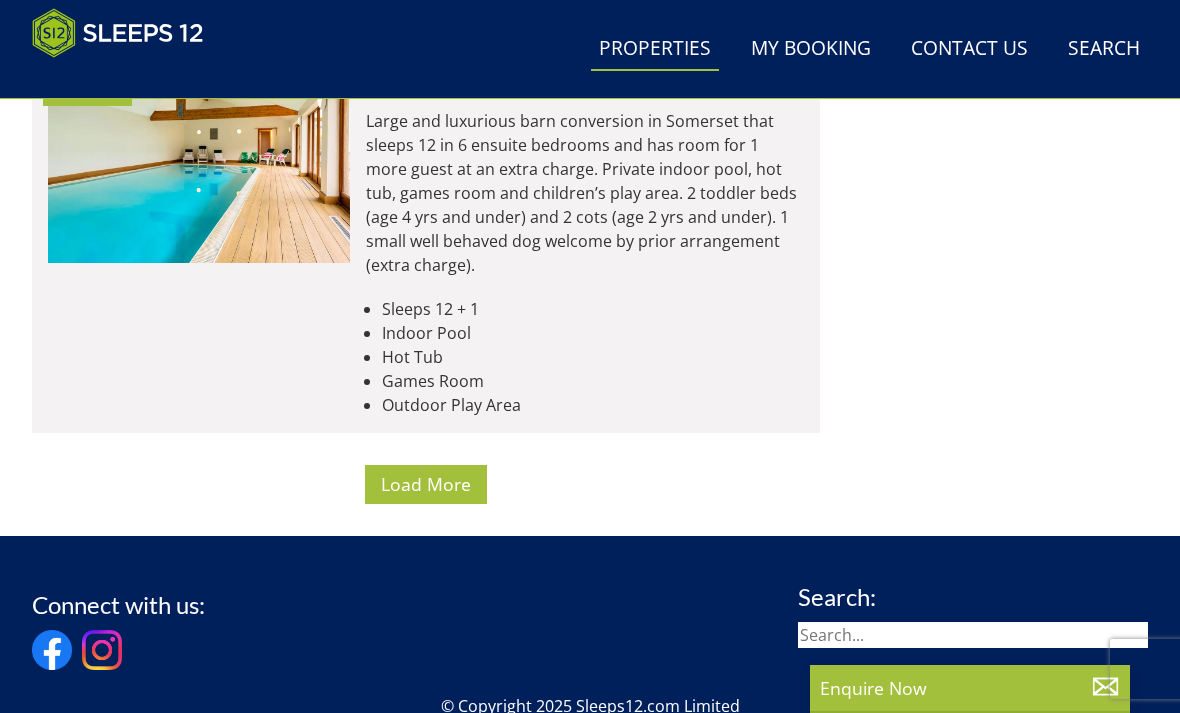 click on "Load More" at bounding box center [426, 484] 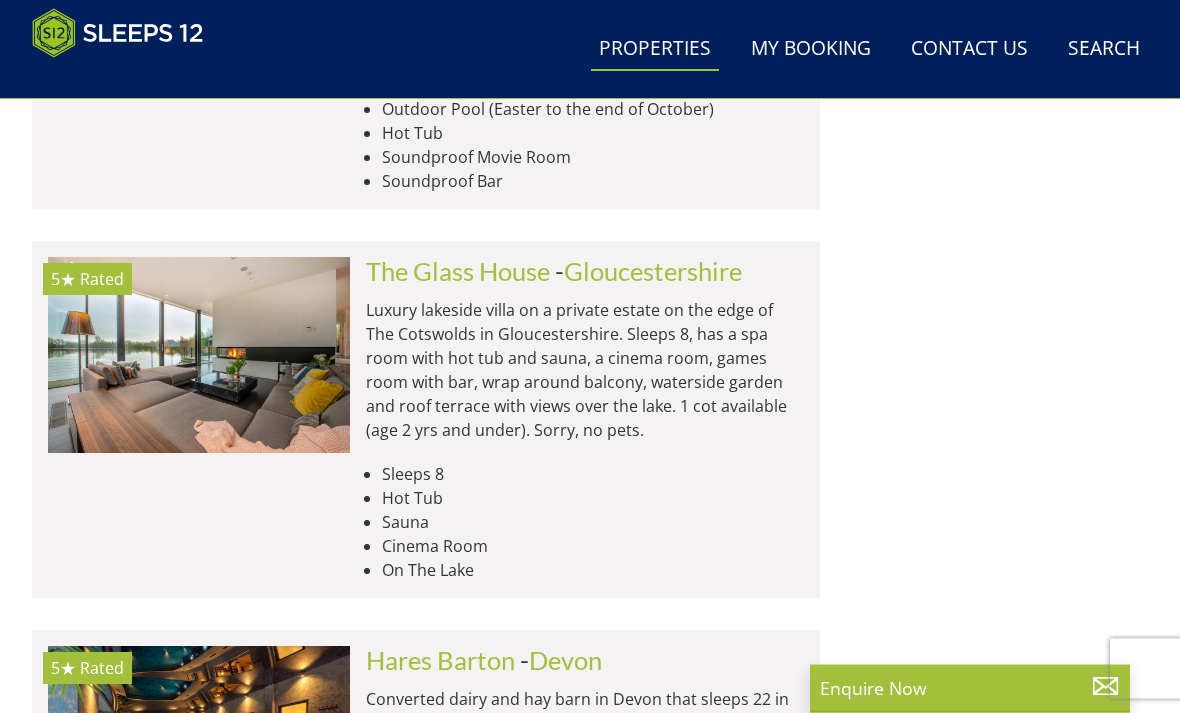 scroll, scrollTop: 11940, scrollLeft: 0, axis: vertical 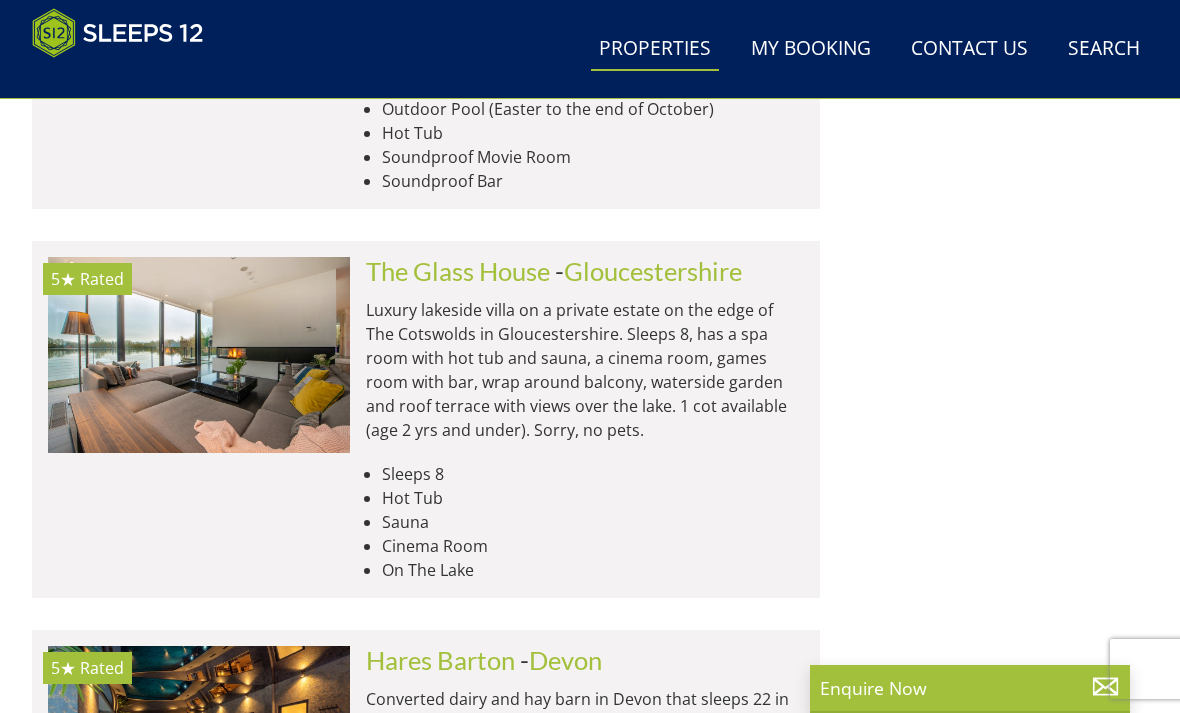 click on "The Glass House" at bounding box center (458, 271) 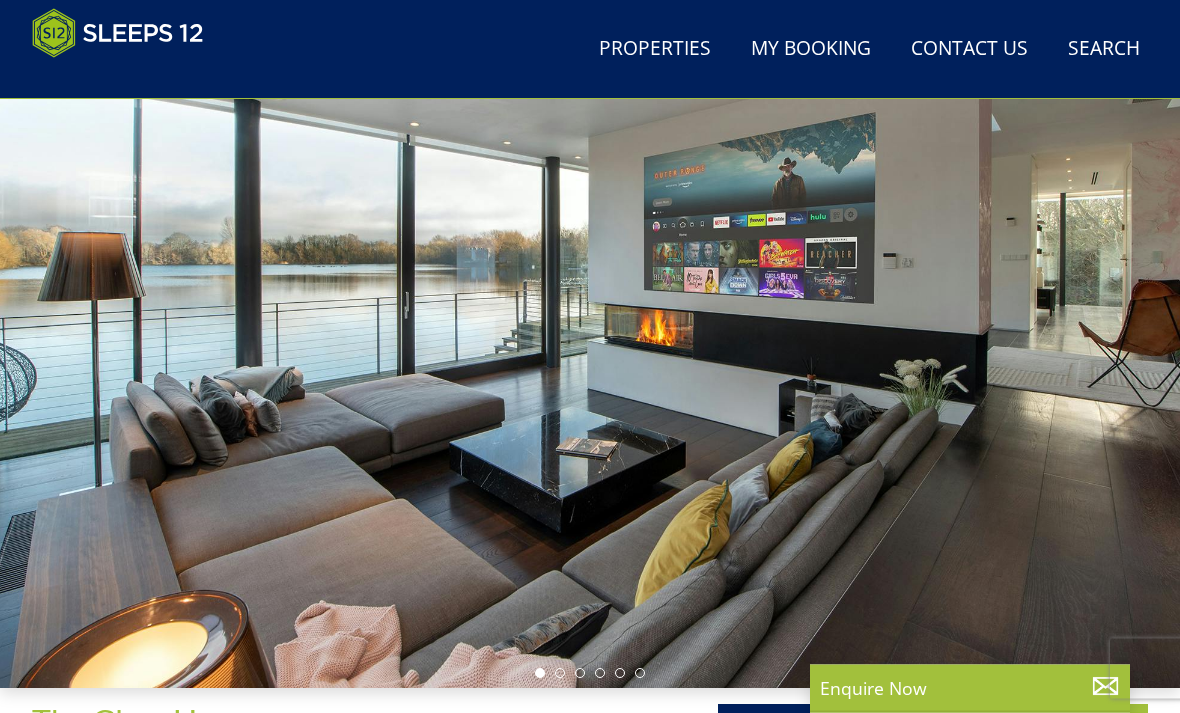 scroll, scrollTop: 131, scrollLeft: 0, axis: vertical 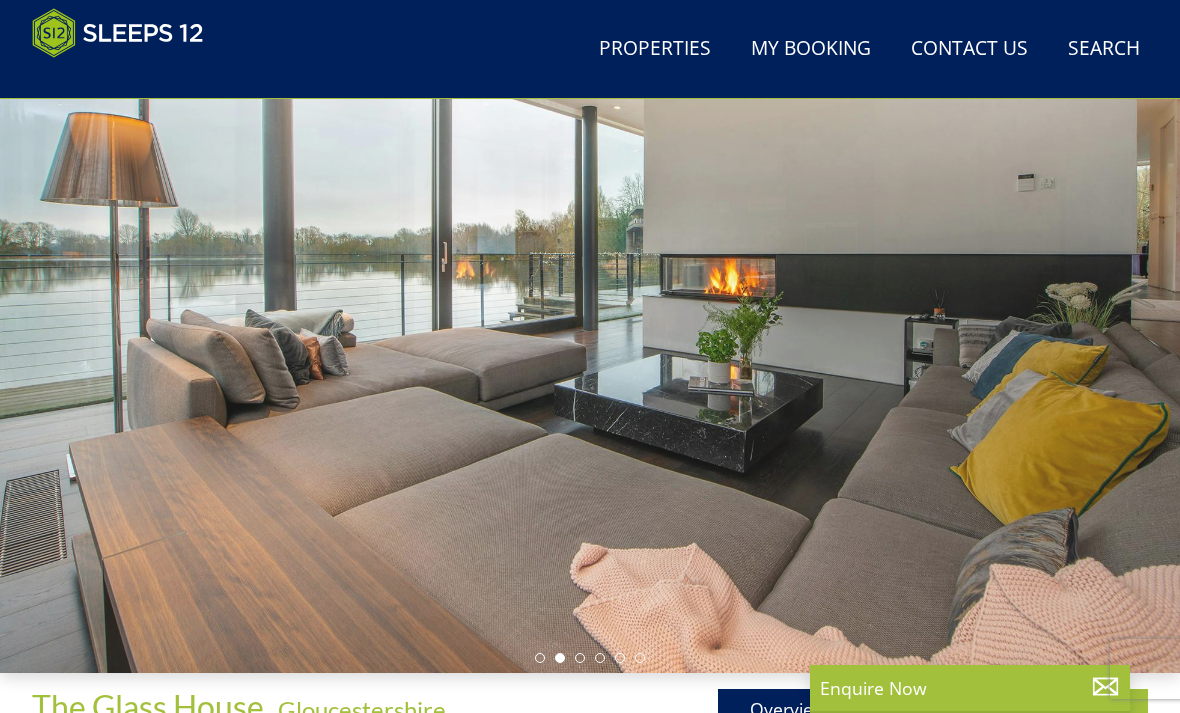 click at bounding box center [590, 658] 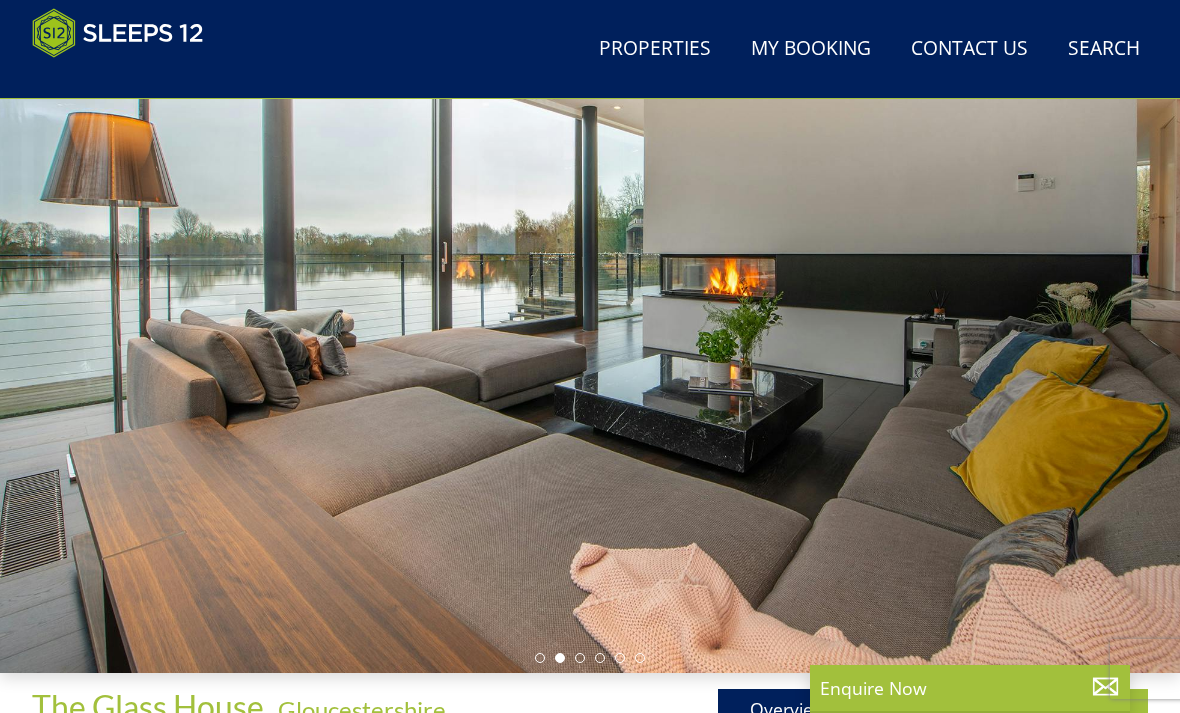 click at bounding box center (580, 658) 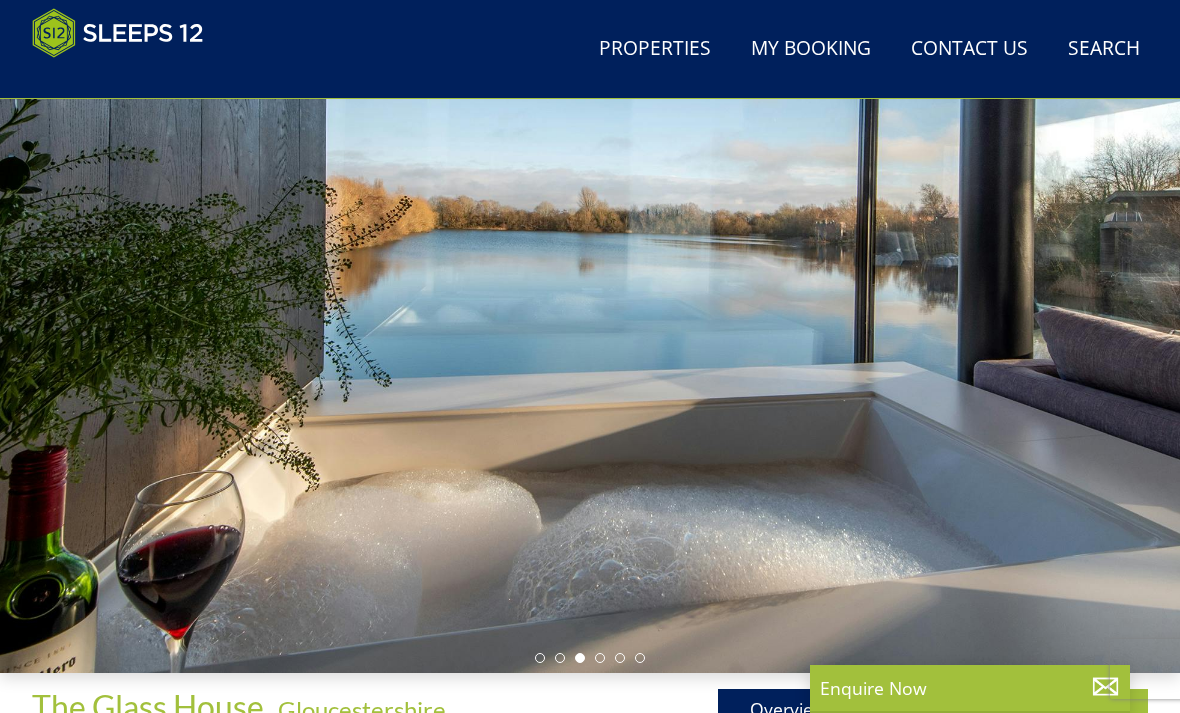 click at bounding box center (600, 658) 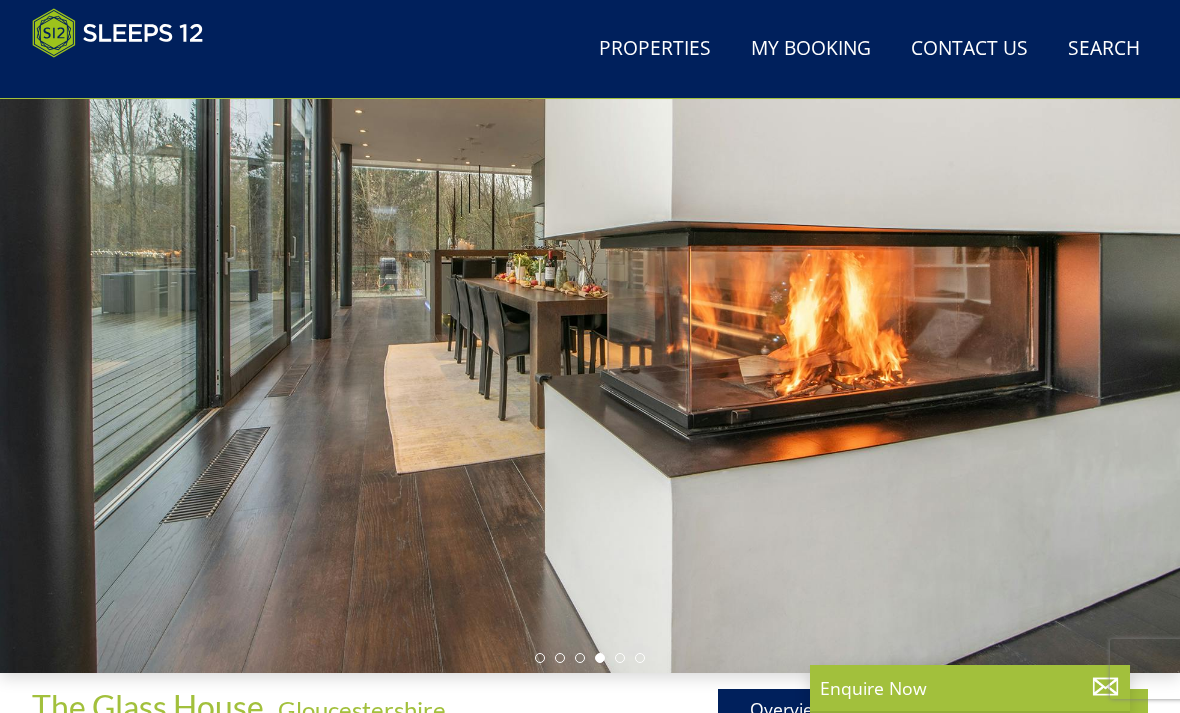 click at bounding box center (620, 658) 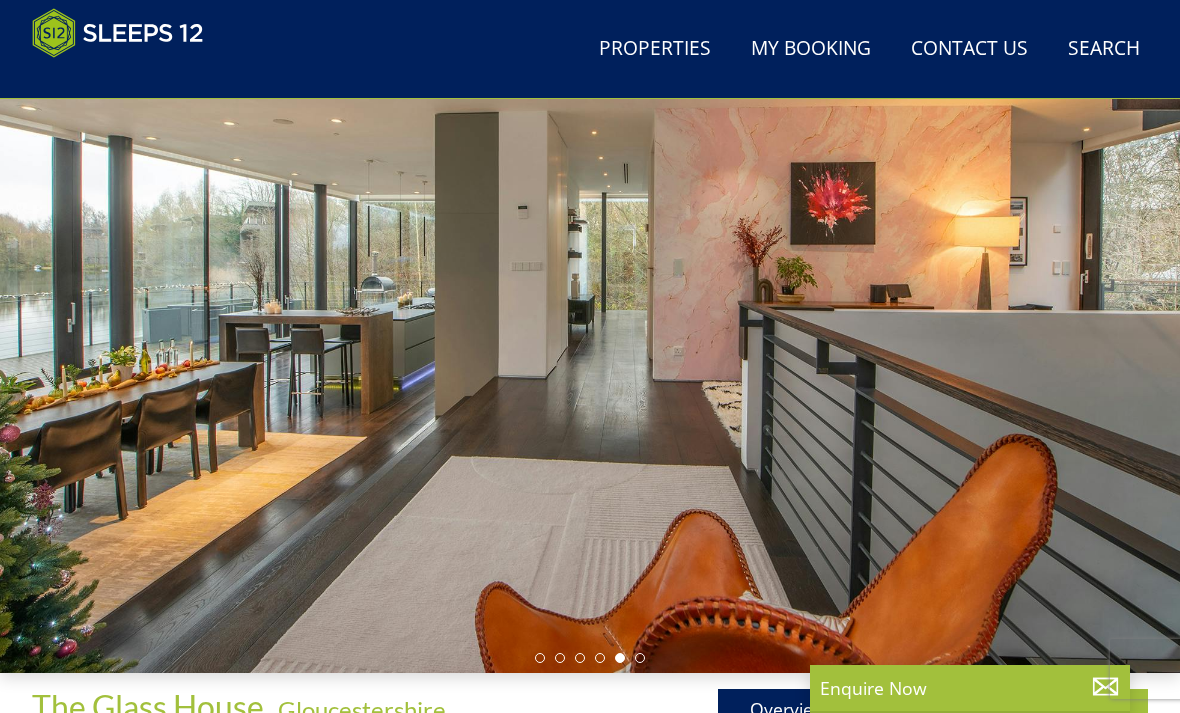 click at bounding box center [590, 342] 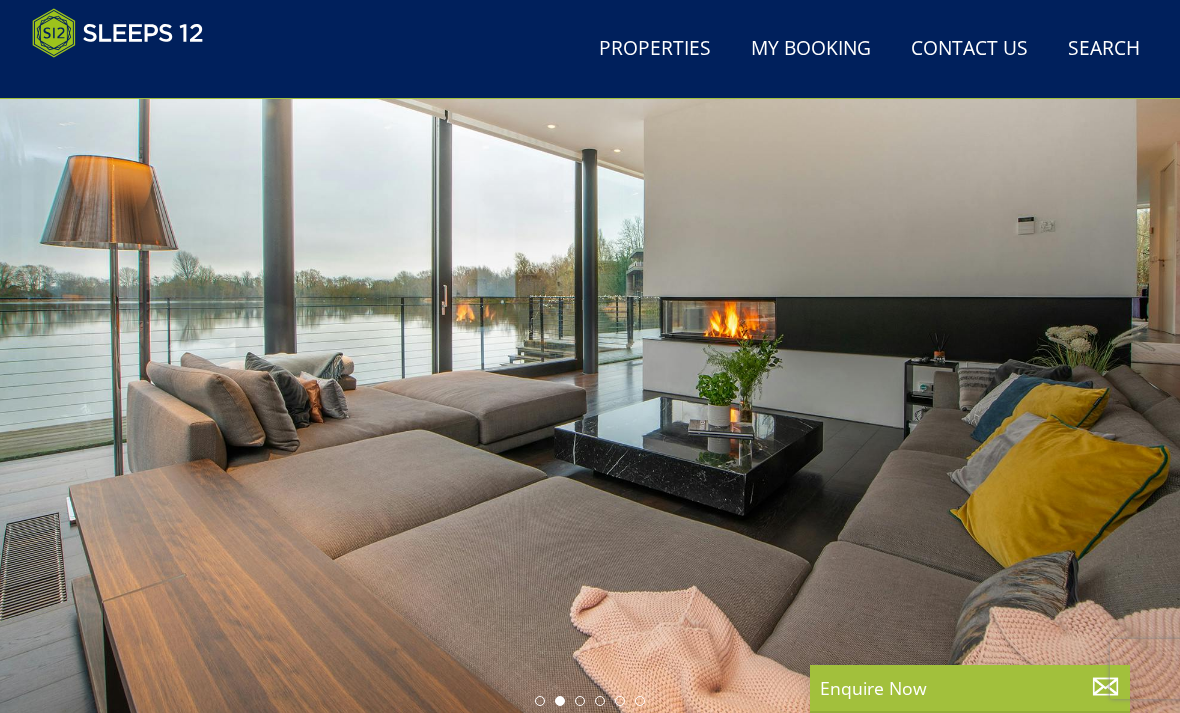scroll, scrollTop: 0, scrollLeft: 0, axis: both 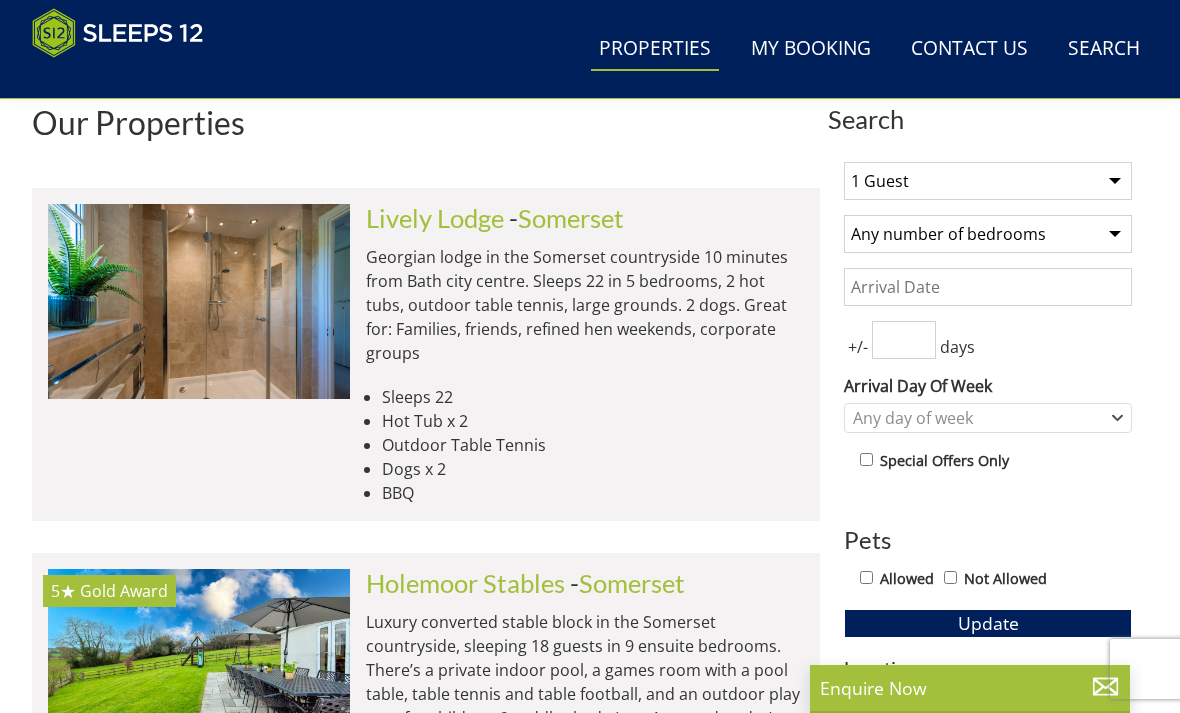 click on "Any number of bedrooms
4 Bedrooms
5 Bedrooms
6 Bedrooms
7 Bedrooms
8 Bedrooms
9 Bedrooms
10 Bedrooms
11 Bedrooms
12 Bedrooms
13 Bedrooms
14 Bedrooms
15 Bedrooms
16 Bedrooms" at bounding box center [988, 234] 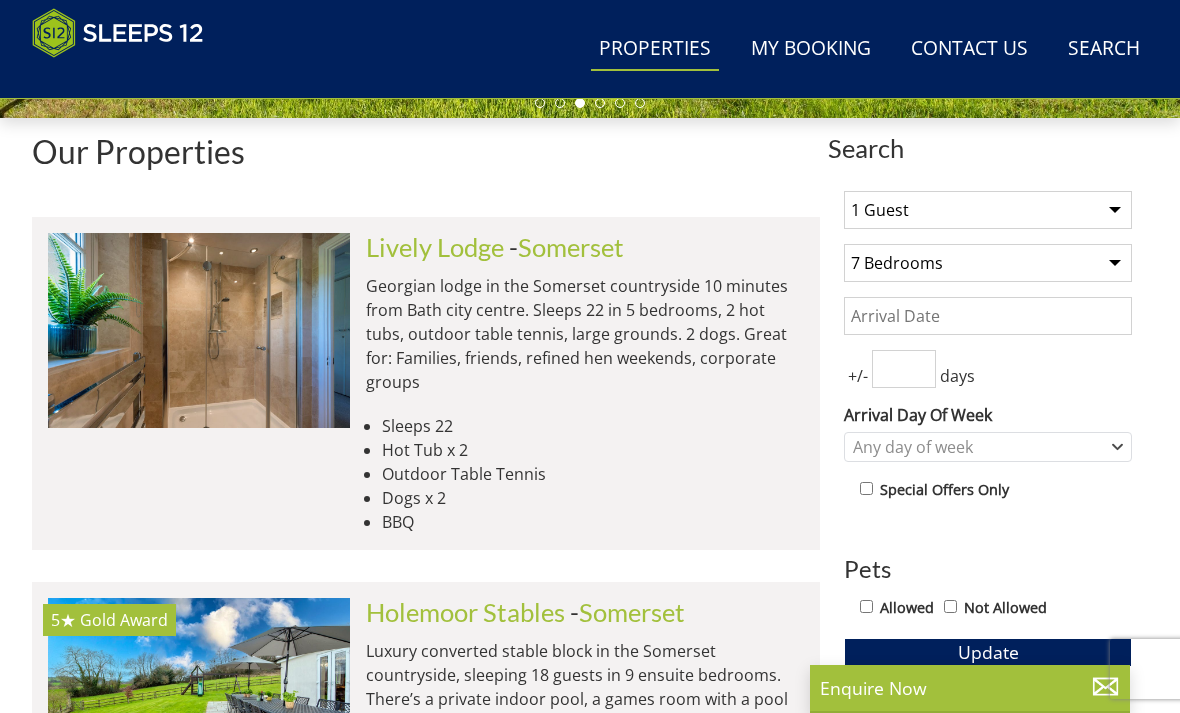 scroll, scrollTop: 685, scrollLeft: 0, axis: vertical 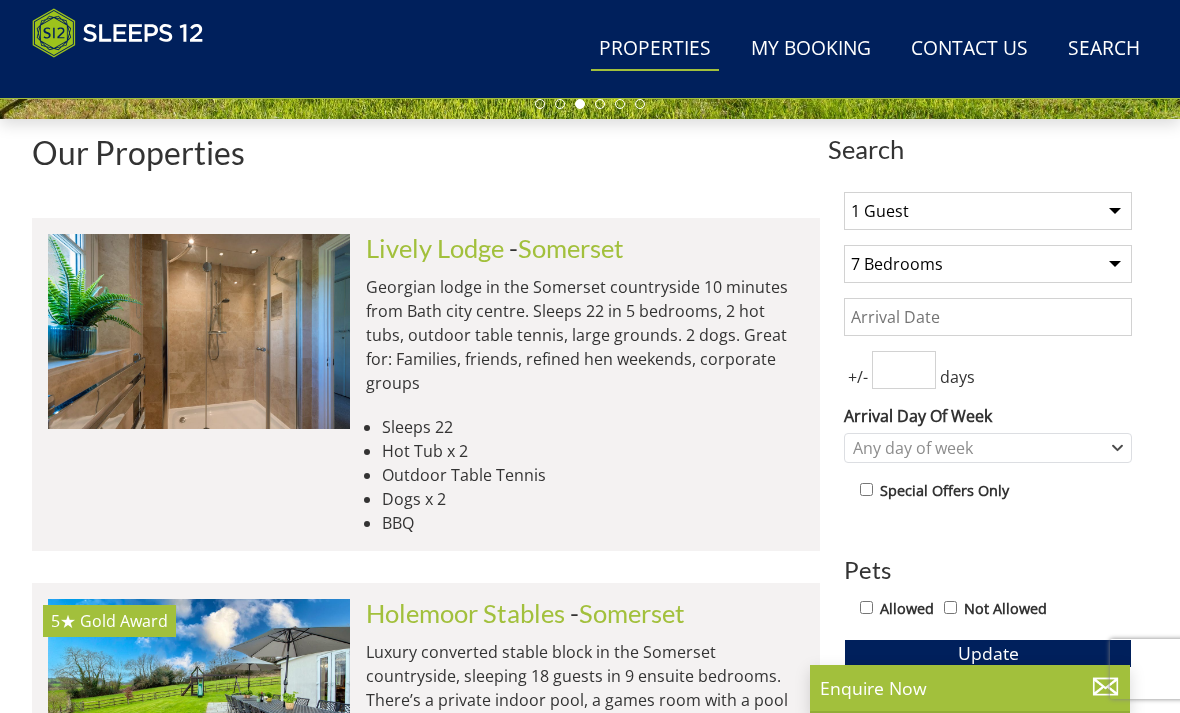 click on "Date" at bounding box center [988, 317] 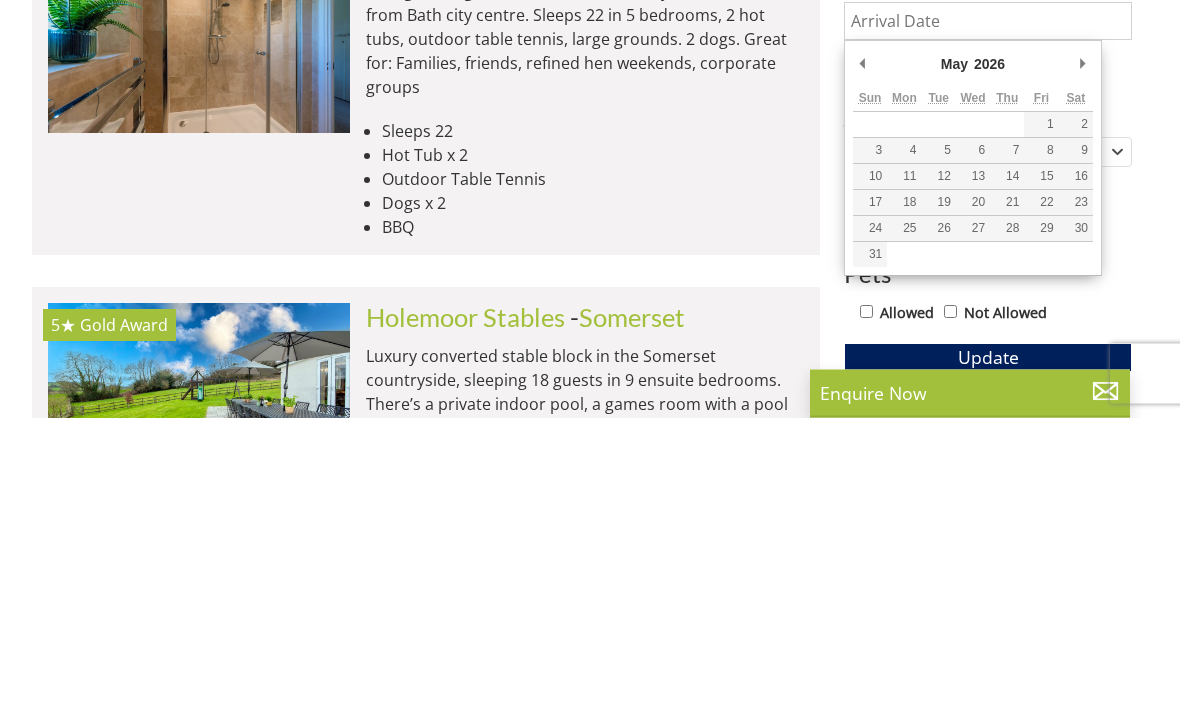 type on "11/05/2026" 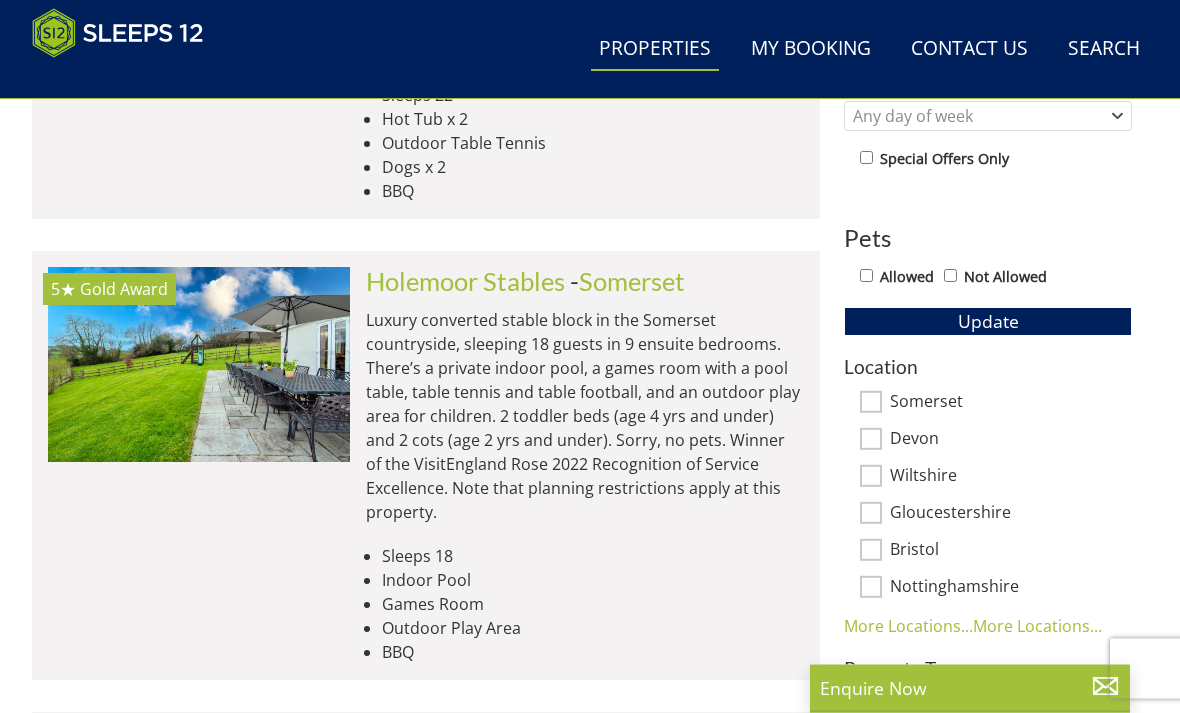 scroll, scrollTop: 1033, scrollLeft: 0, axis: vertical 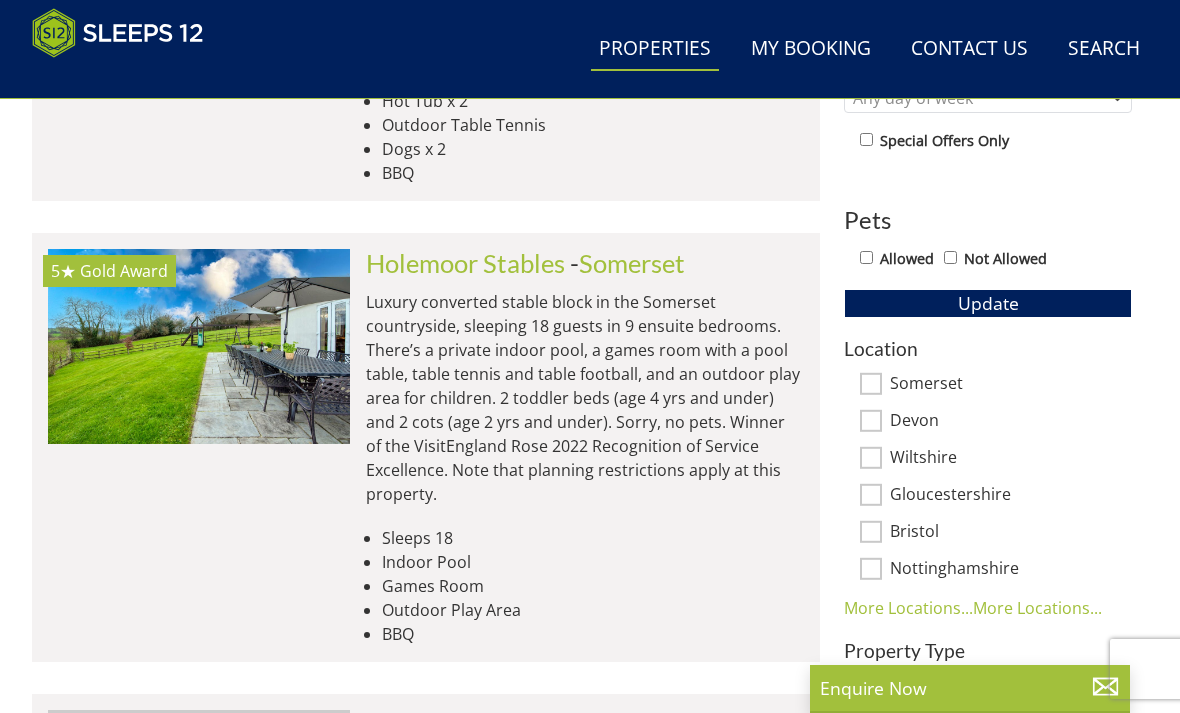 click on "Allowed
Not Allowed" at bounding box center [996, 260] 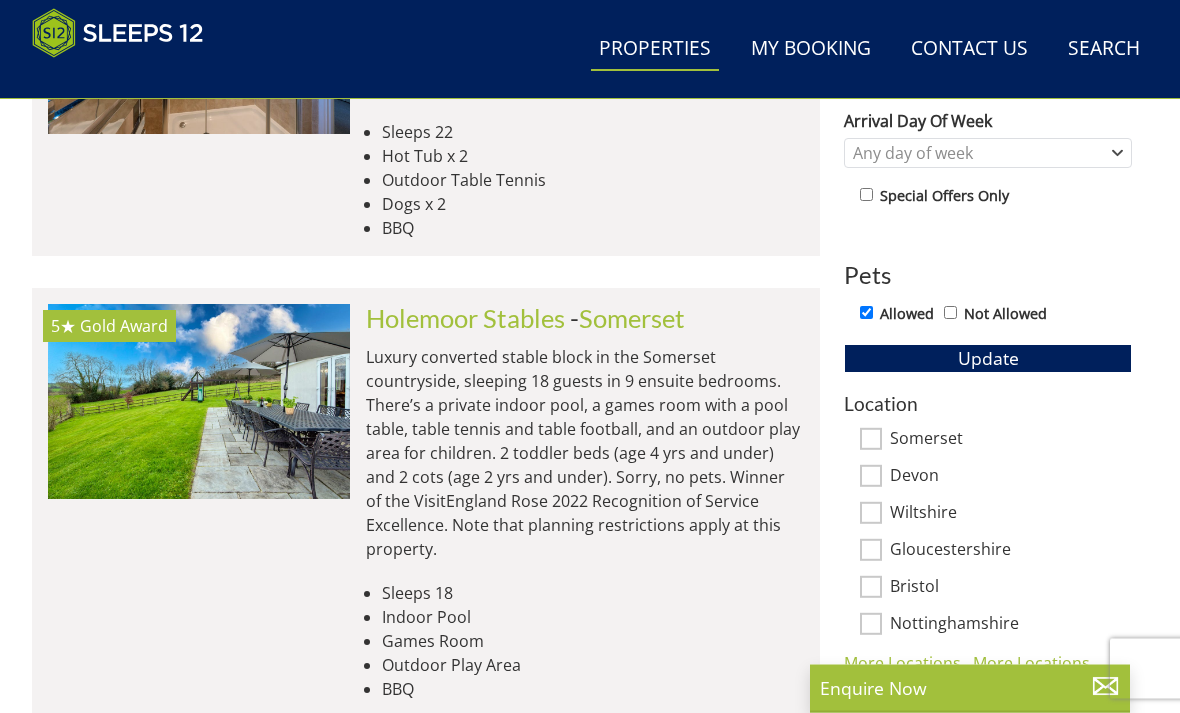 scroll, scrollTop: 998, scrollLeft: 0, axis: vertical 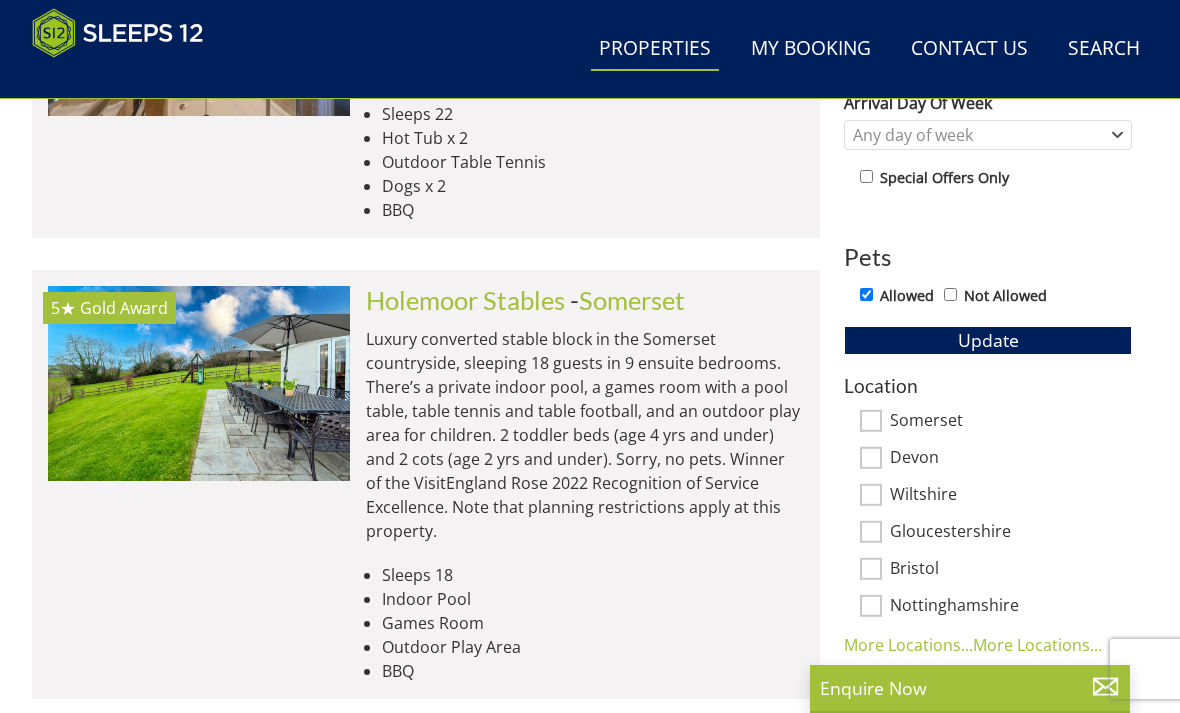 click on "Update" at bounding box center (988, 340) 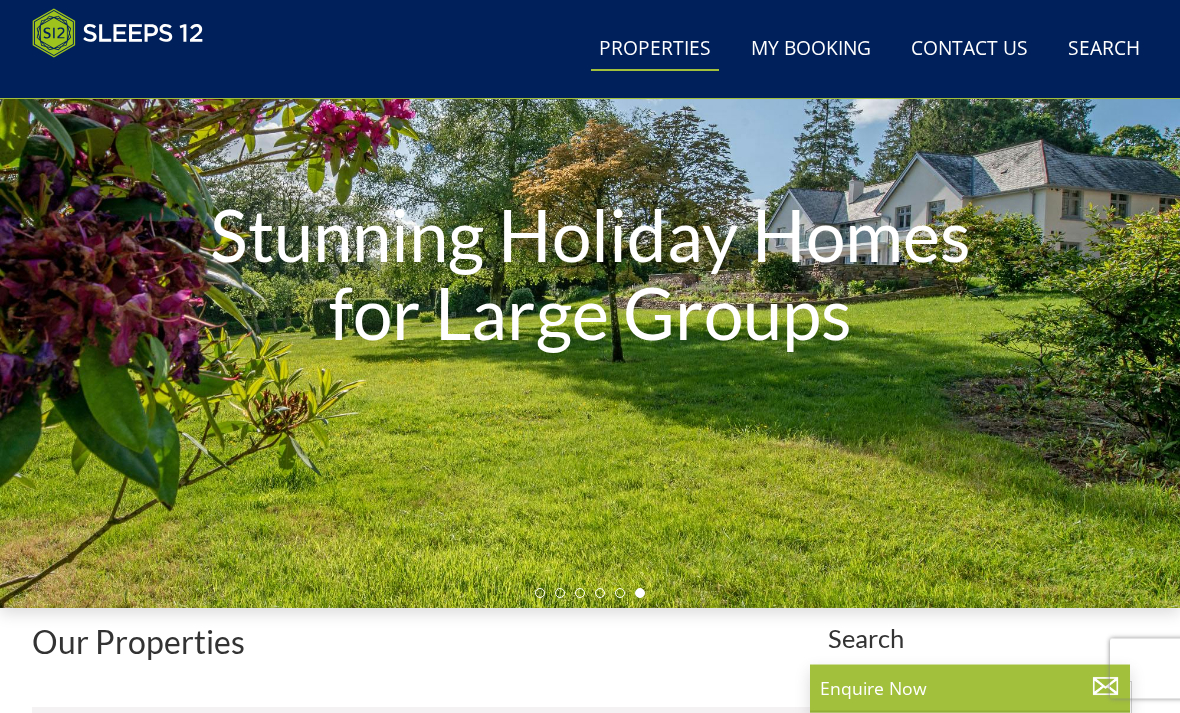 scroll, scrollTop: 0, scrollLeft: 0, axis: both 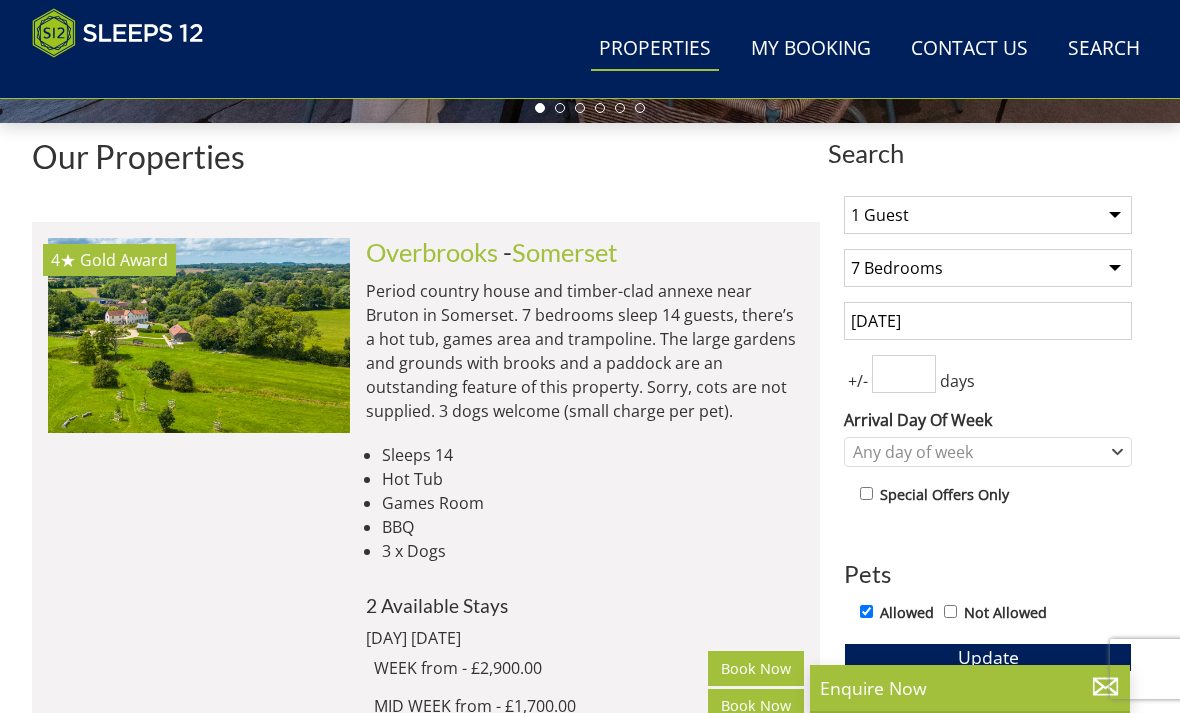 click on "11/05/2026" at bounding box center [988, 321] 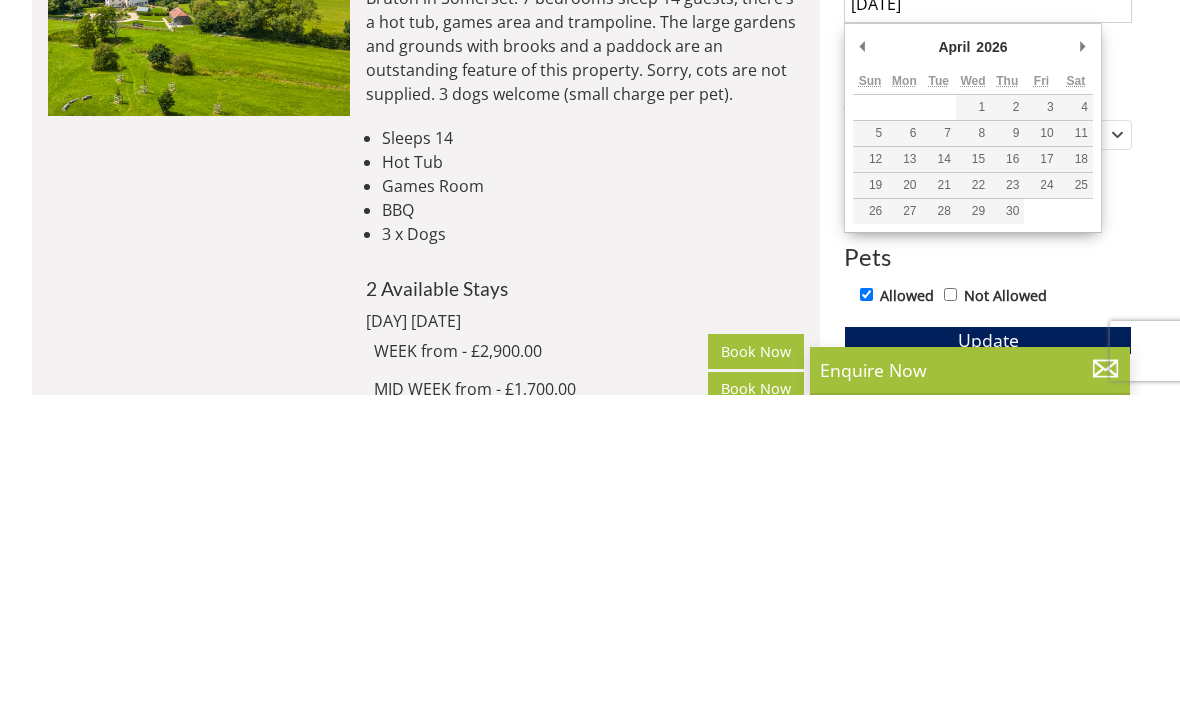 type on "[DATE]" 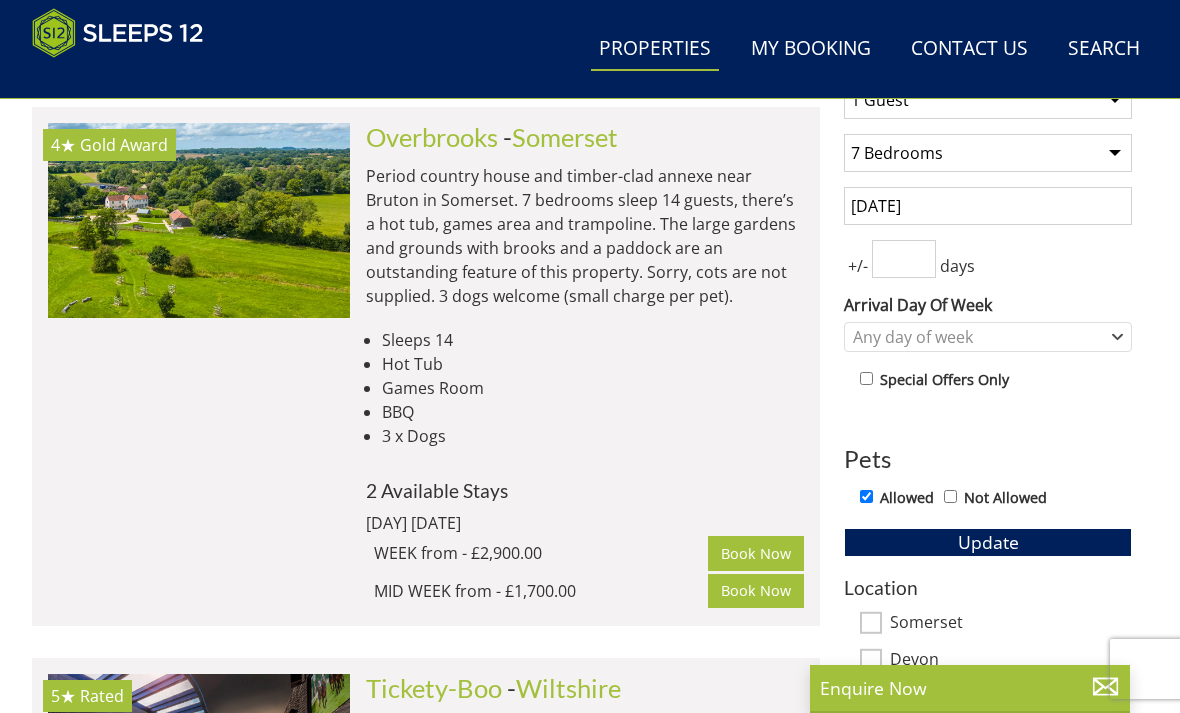 scroll, scrollTop: 795, scrollLeft: 0, axis: vertical 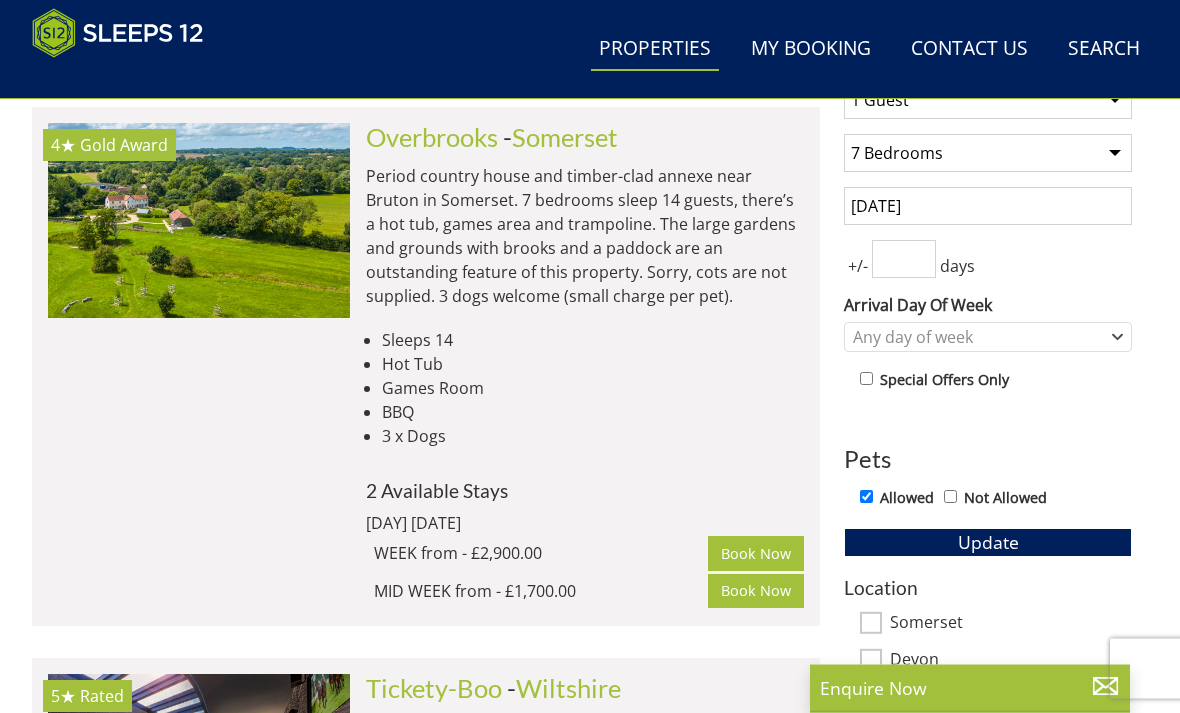 click at bounding box center (904, 260) 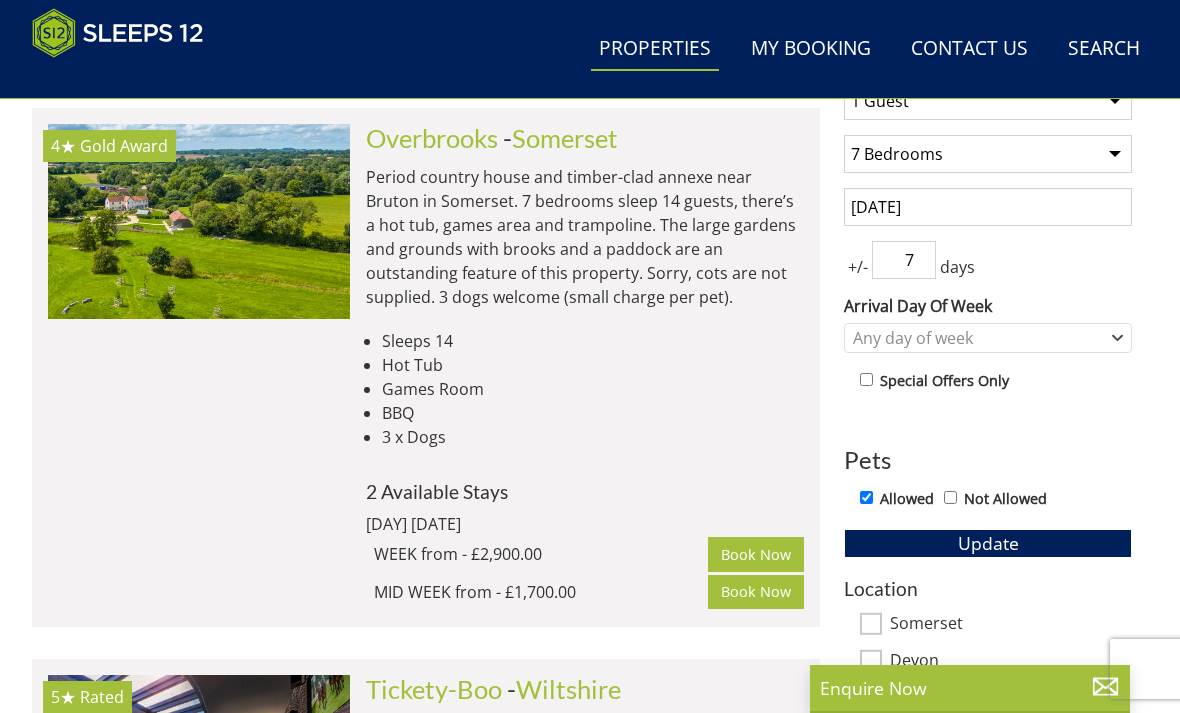 type on "7" 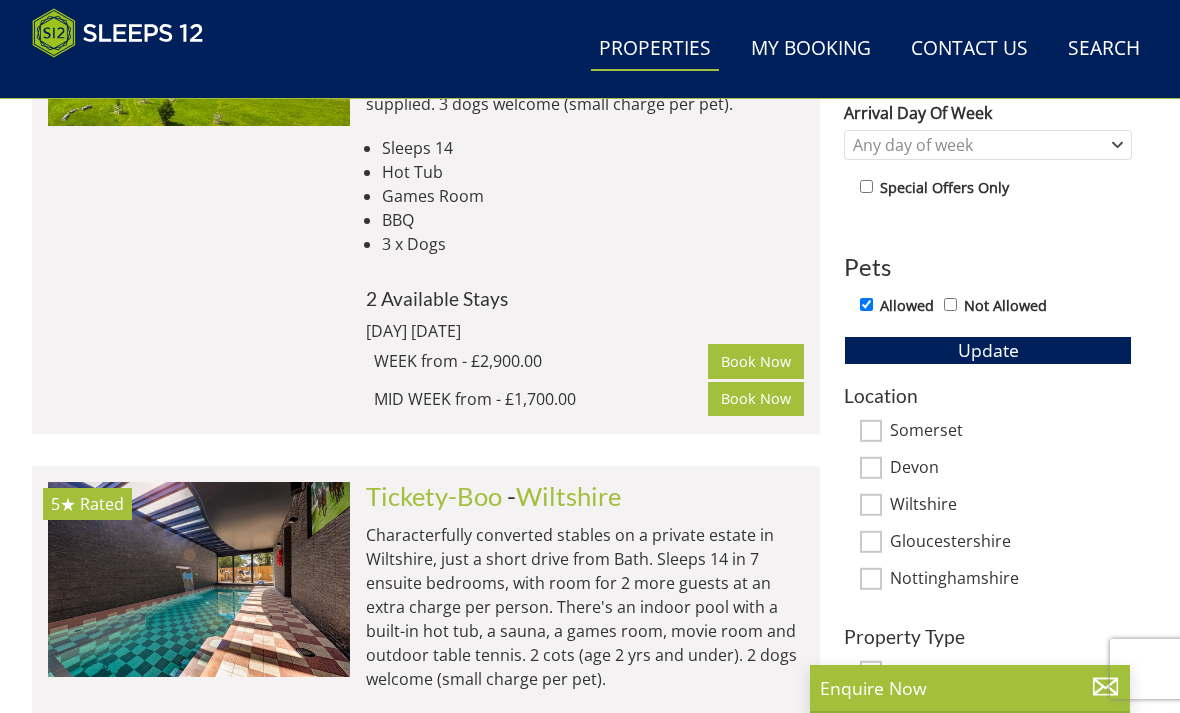 scroll, scrollTop: 971, scrollLeft: 0, axis: vertical 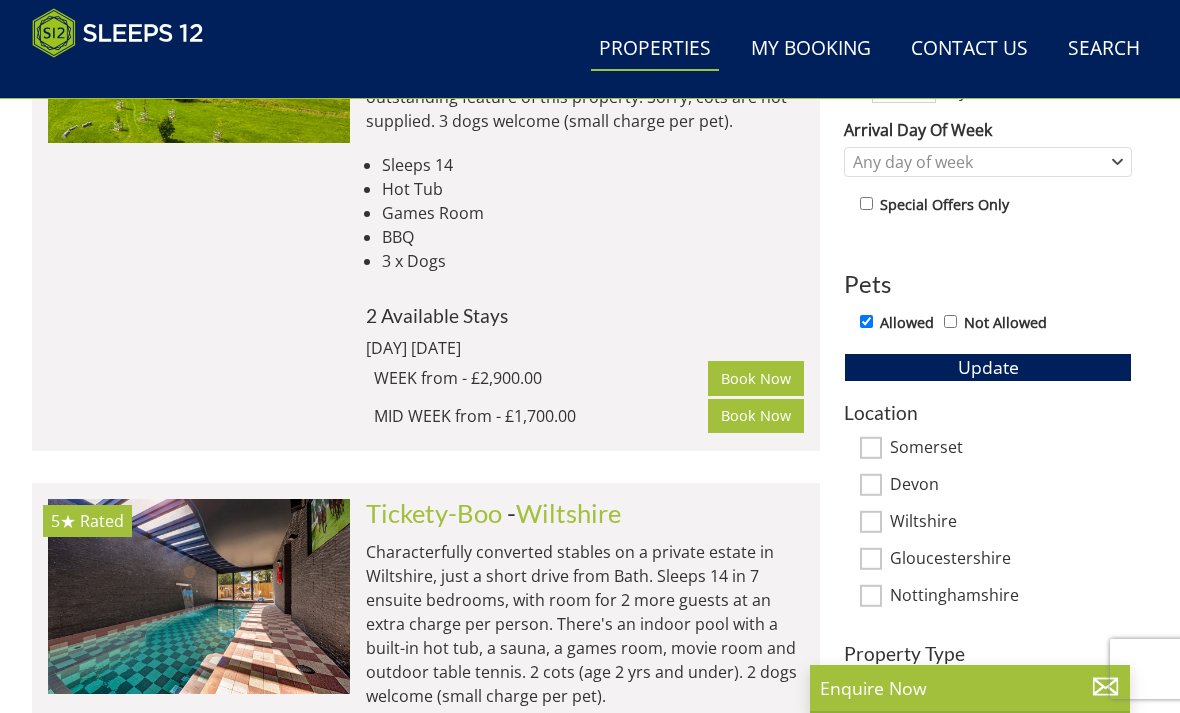 click on "Update" at bounding box center [988, 367] 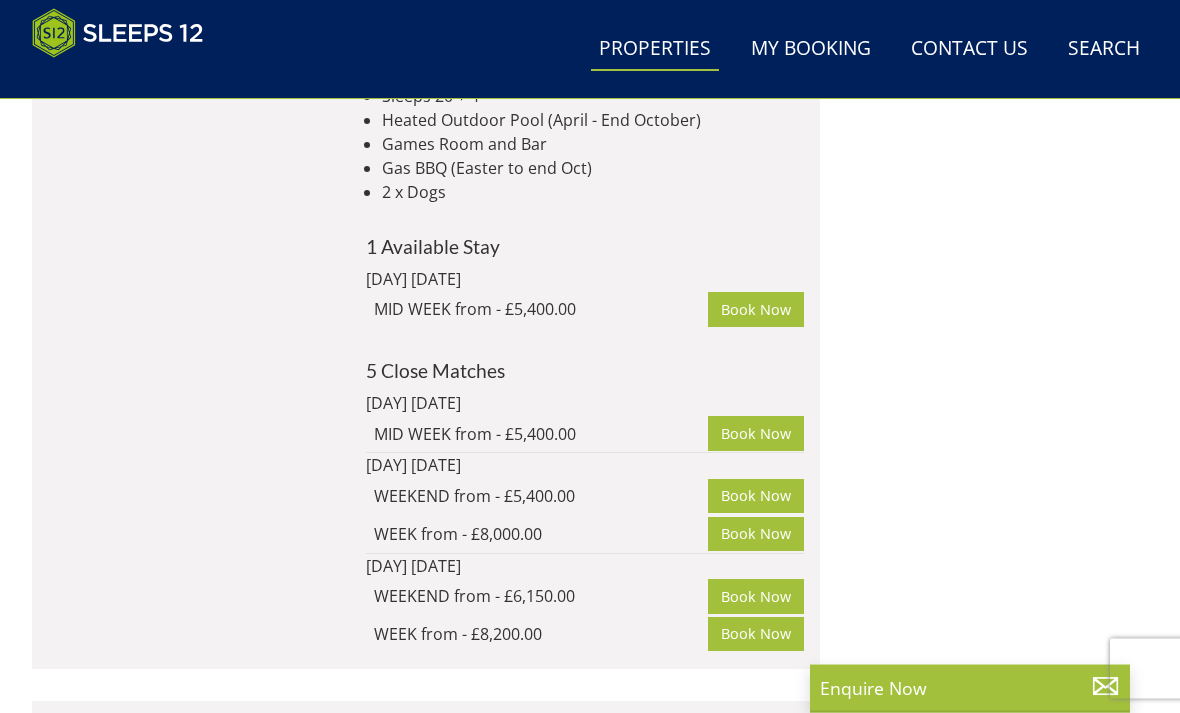 scroll, scrollTop: 11962, scrollLeft: 0, axis: vertical 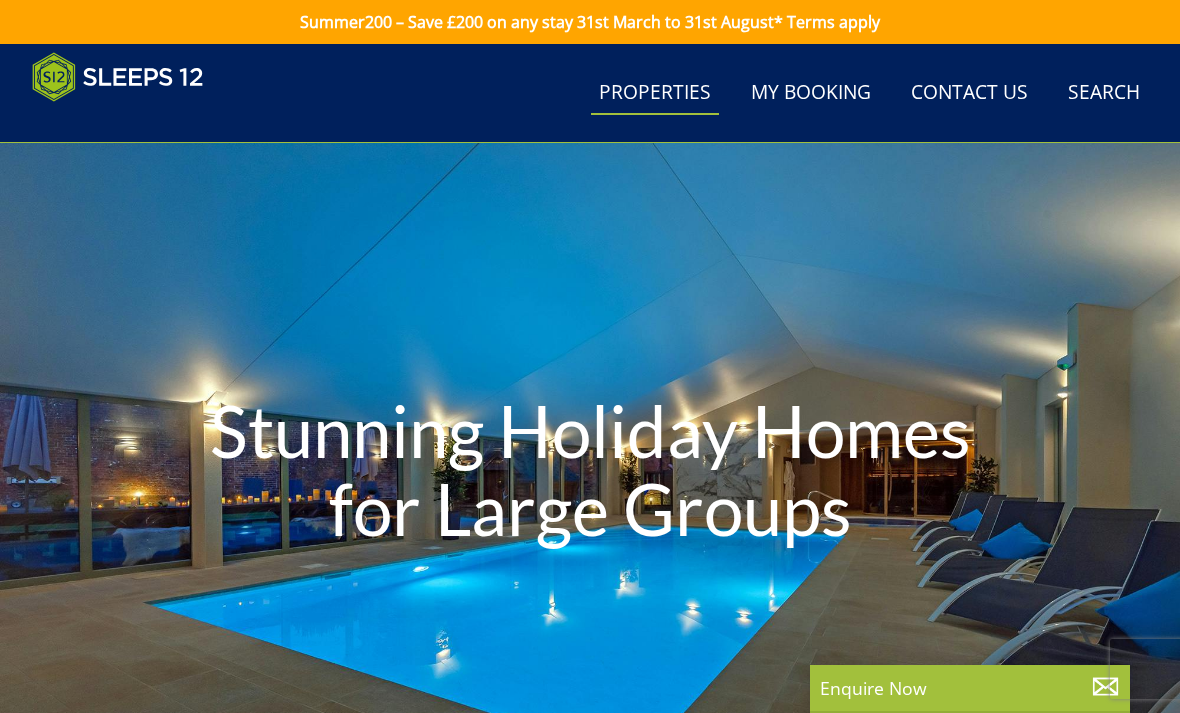 select on "7" 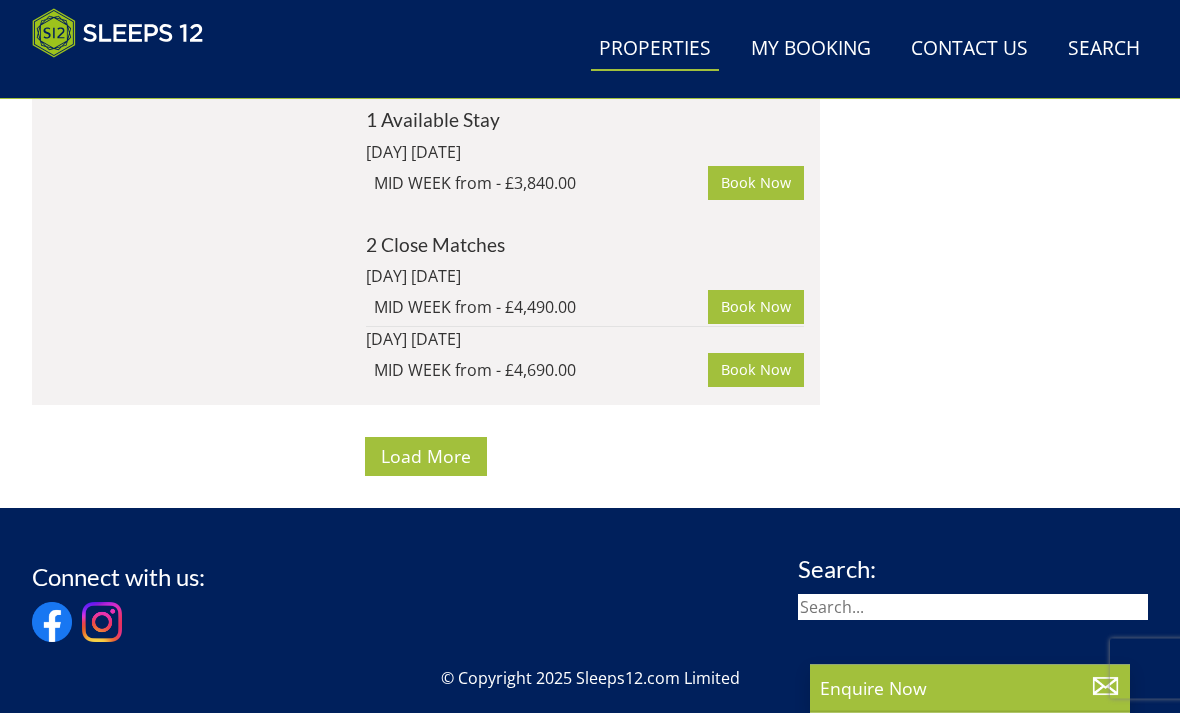 scroll, scrollTop: 17026, scrollLeft: 0, axis: vertical 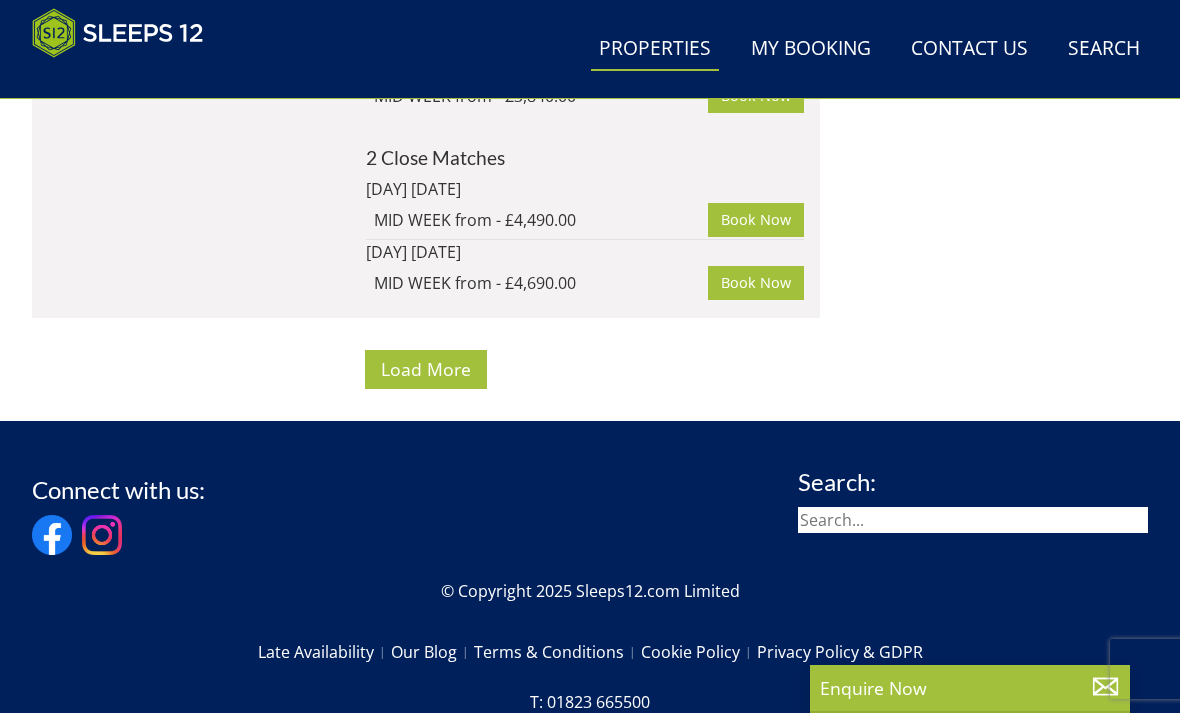 click on "Load More" at bounding box center (426, 369) 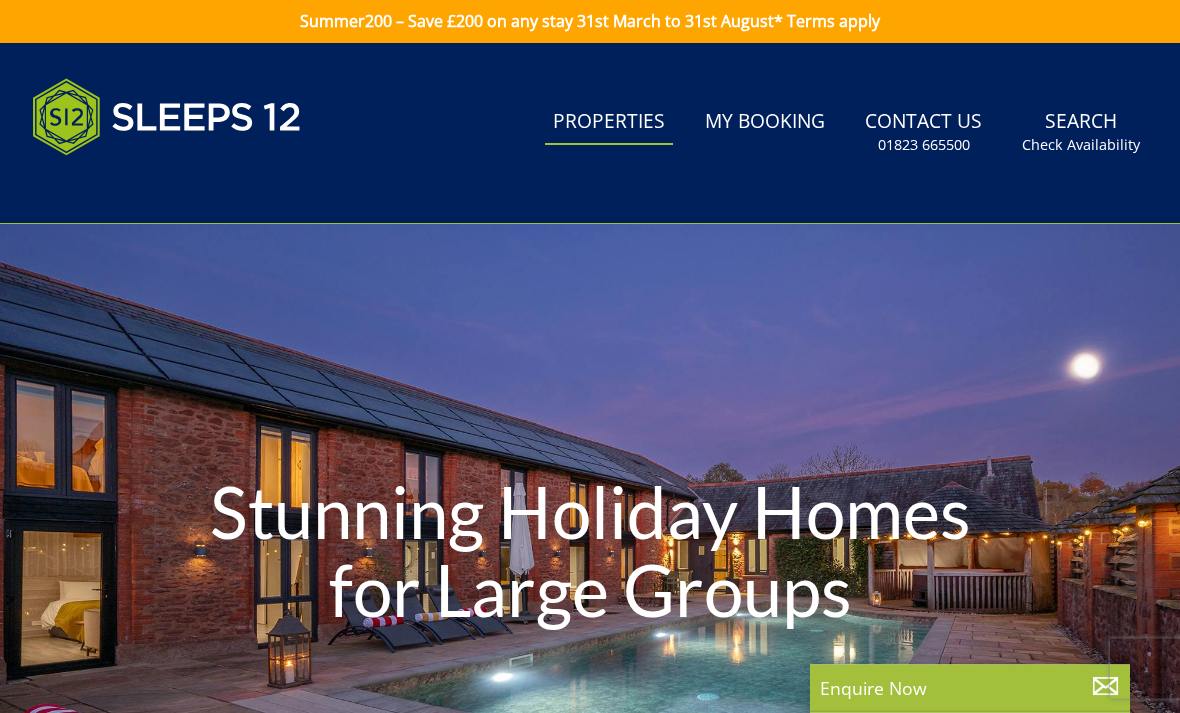 scroll, scrollTop: 1, scrollLeft: 0, axis: vertical 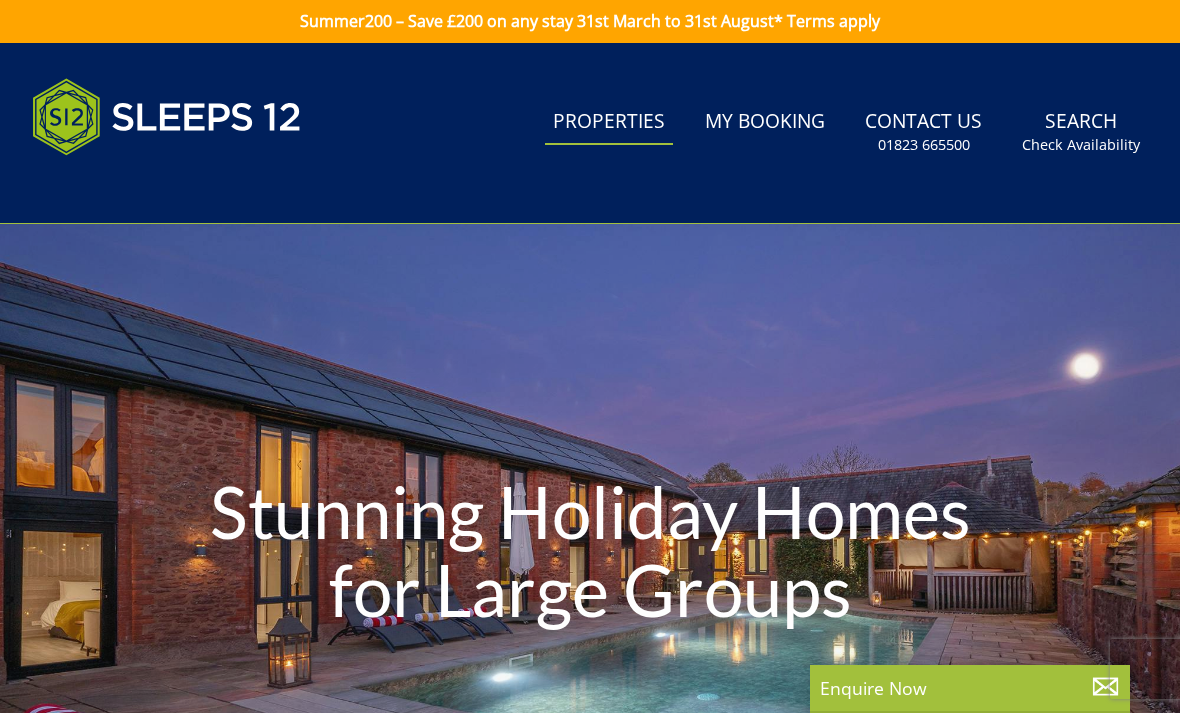 click on "Properties" at bounding box center (609, 122) 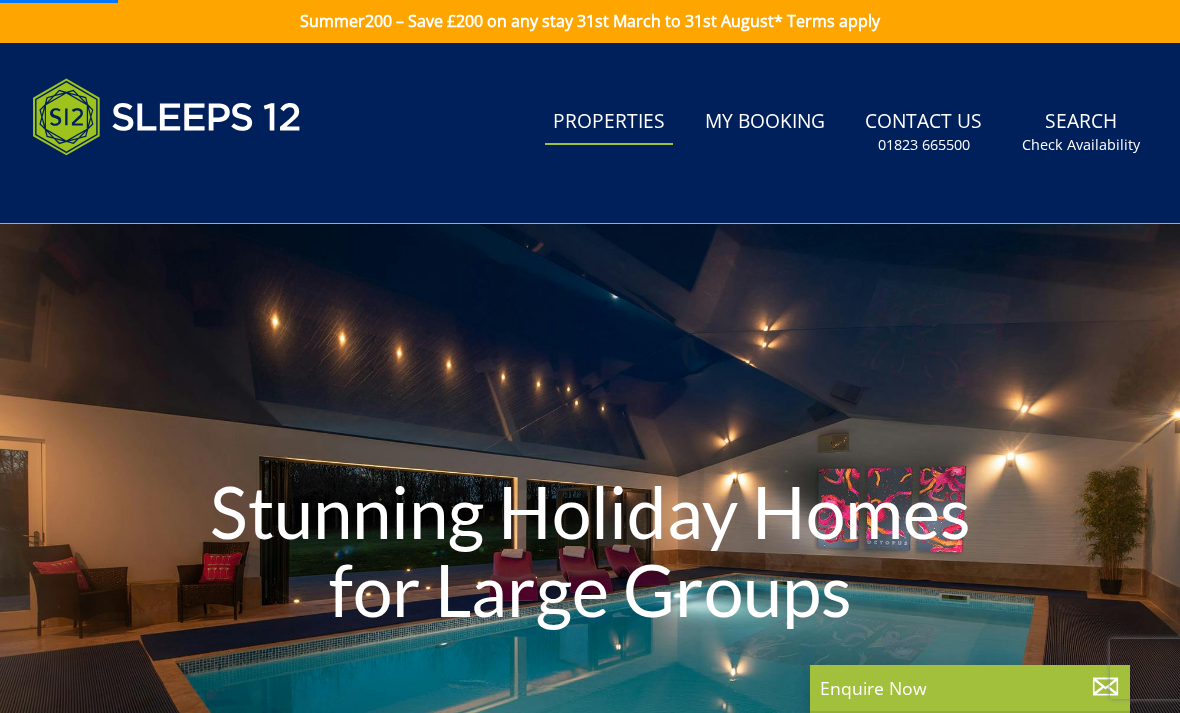 scroll, scrollTop: 0, scrollLeft: 0, axis: both 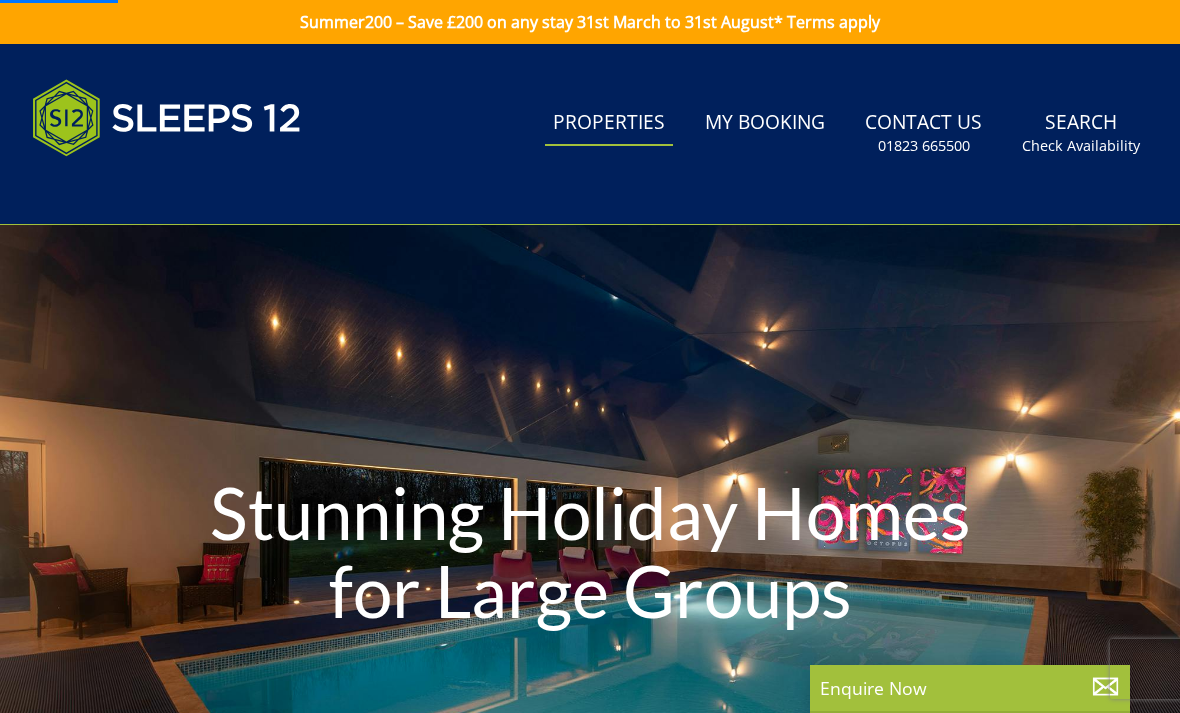 click on "Properties" at bounding box center [609, 123] 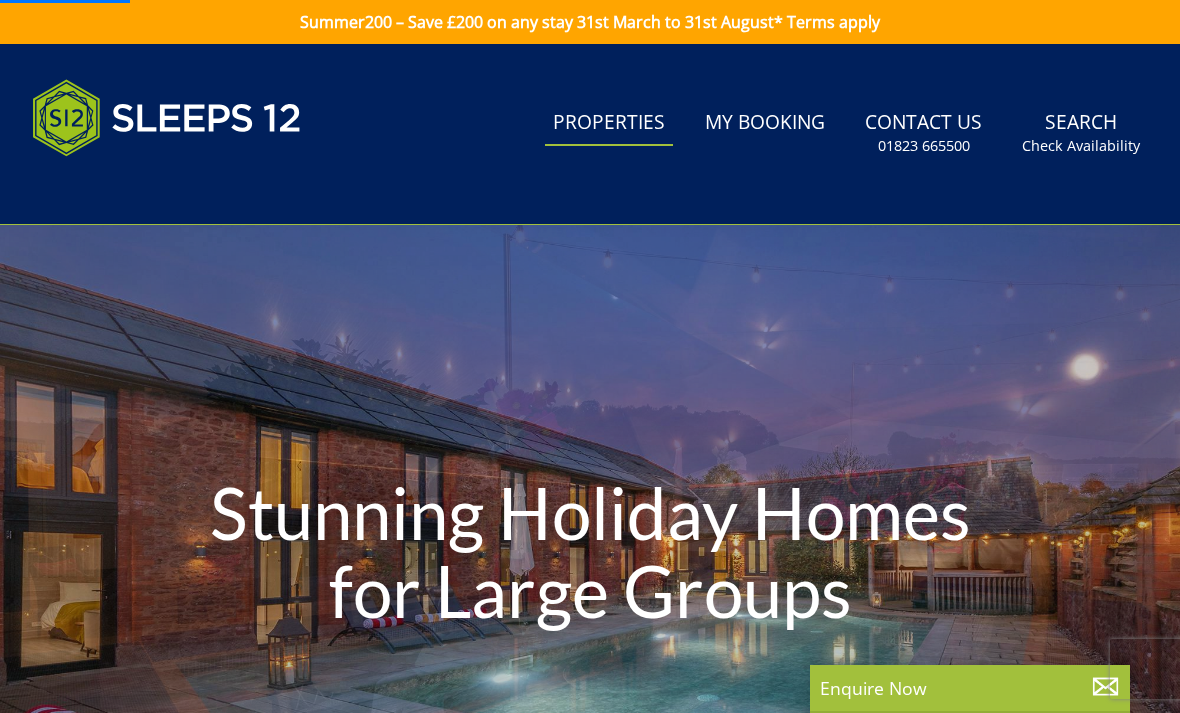 scroll, scrollTop: 0, scrollLeft: 12700, axis: horizontal 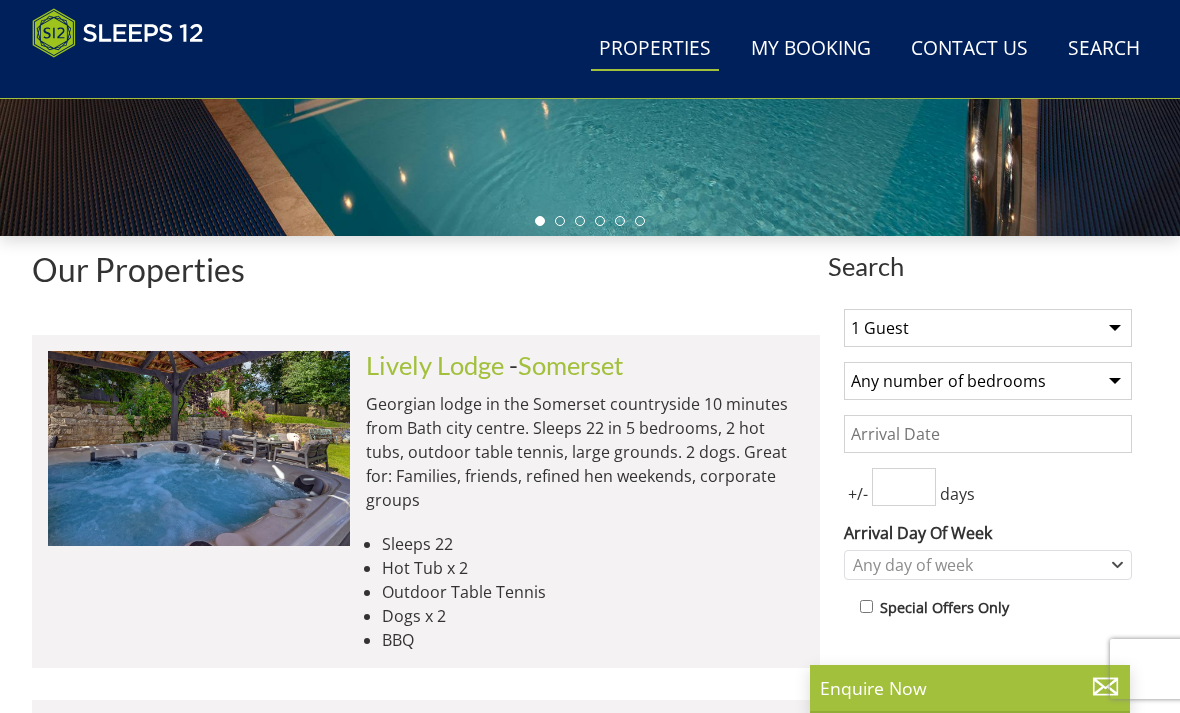 click on "1 Guest
2 Guests
3 Guests
4 Guests
5 Guests
6 Guests
7 Guests
8 Guests
9 Guests
10 Guests
11 Guests
12 Guests
13 Guests
14 Guests
15 Guests
16 Guests
17 Guests
18 Guests
19 Guests
20 Guests
21 Guests
22 Guests
23 Guests
24 Guests
25 Guests
26 Guests
27 Guests
28 Guests
29 Guests
30 Guests
31 Guests
32 Guests" at bounding box center (988, 328) 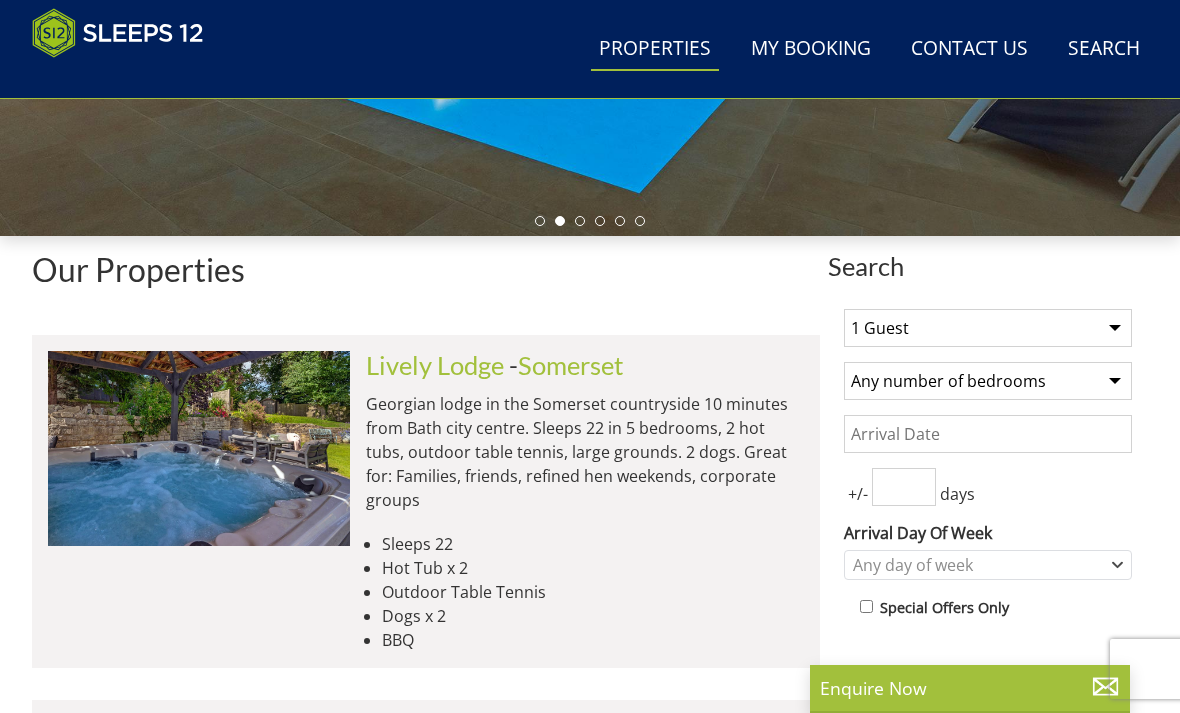 select on "13" 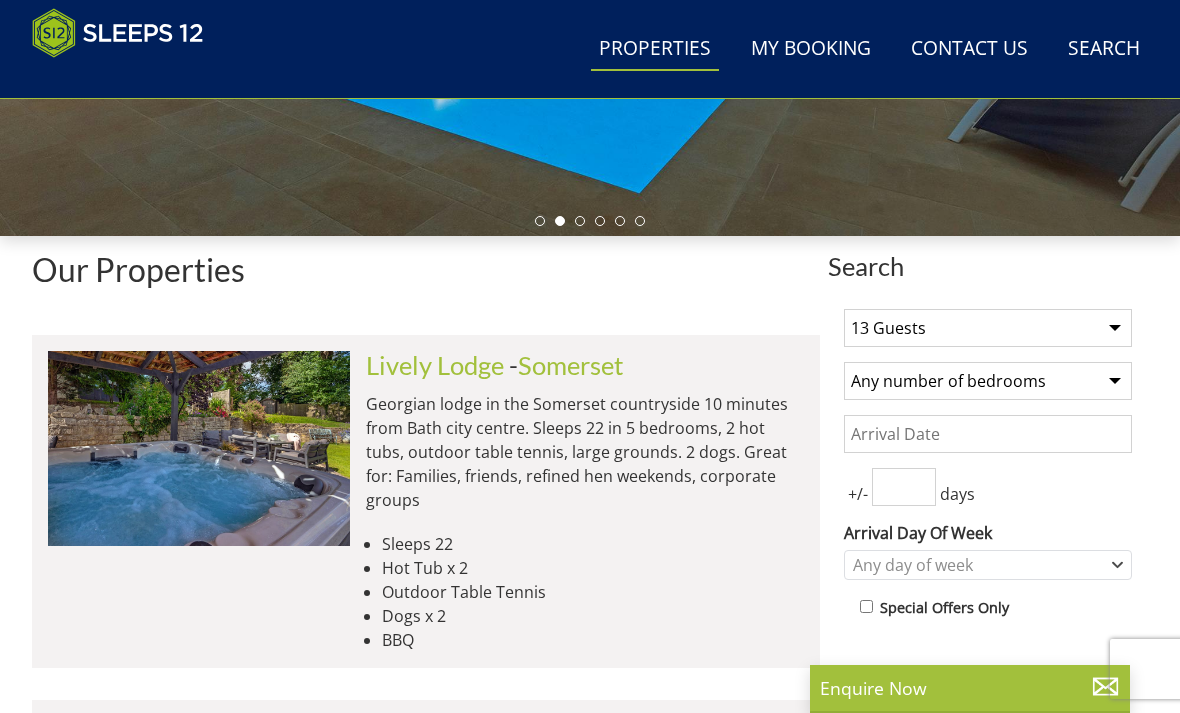 click on "Any number of bedrooms
4 Bedrooms
5 Bedrooms
6 Bedrooms
7 Bedrooms
8 Bedrooms
9 Bedrooms
10 Bedrooms
11 Bedrooms
12 Bedrooms
13 Bedrooms
14 Bedrooms
15 Bedrooms
16 Bedrooms" at bounding box center [988, 381] 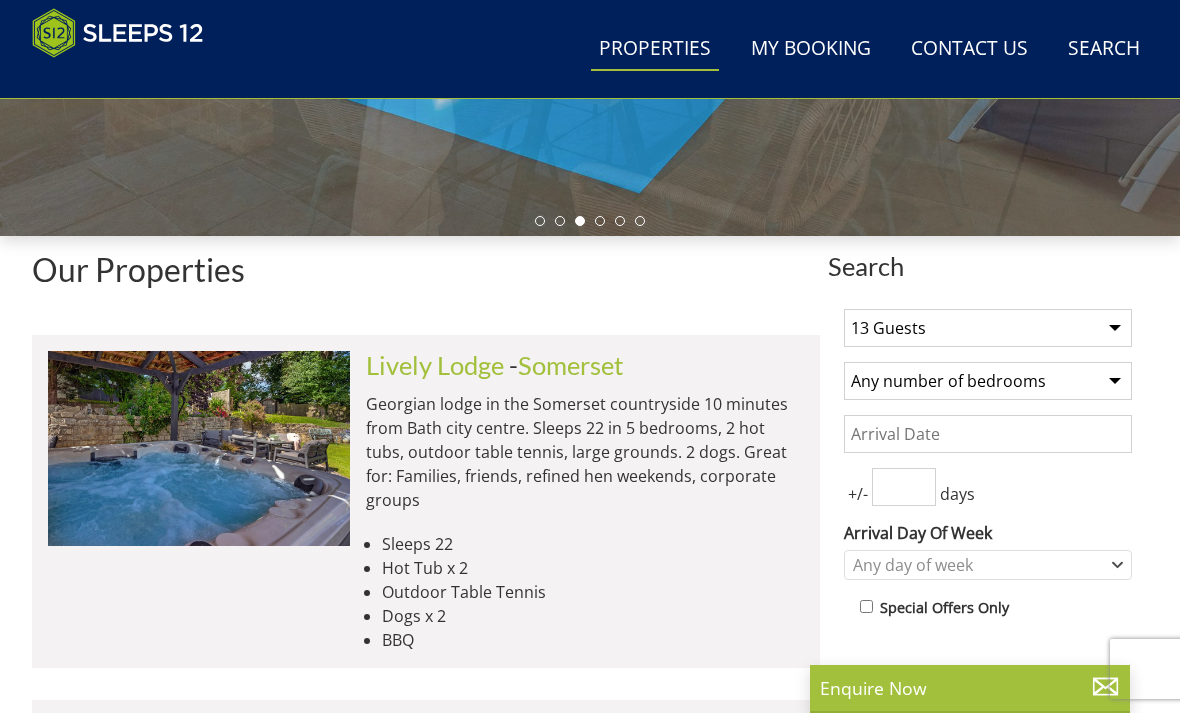 select on "7" 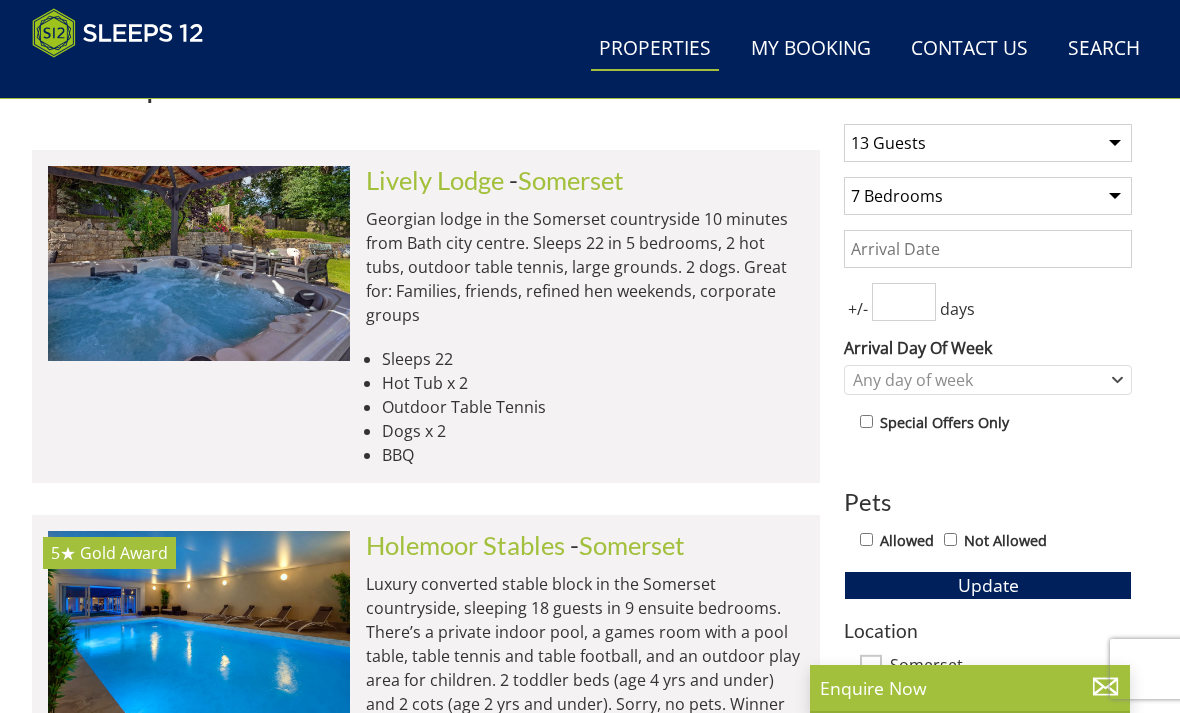 scroll, scrollTop: 755, scrollLeft: 0, axis: vertical 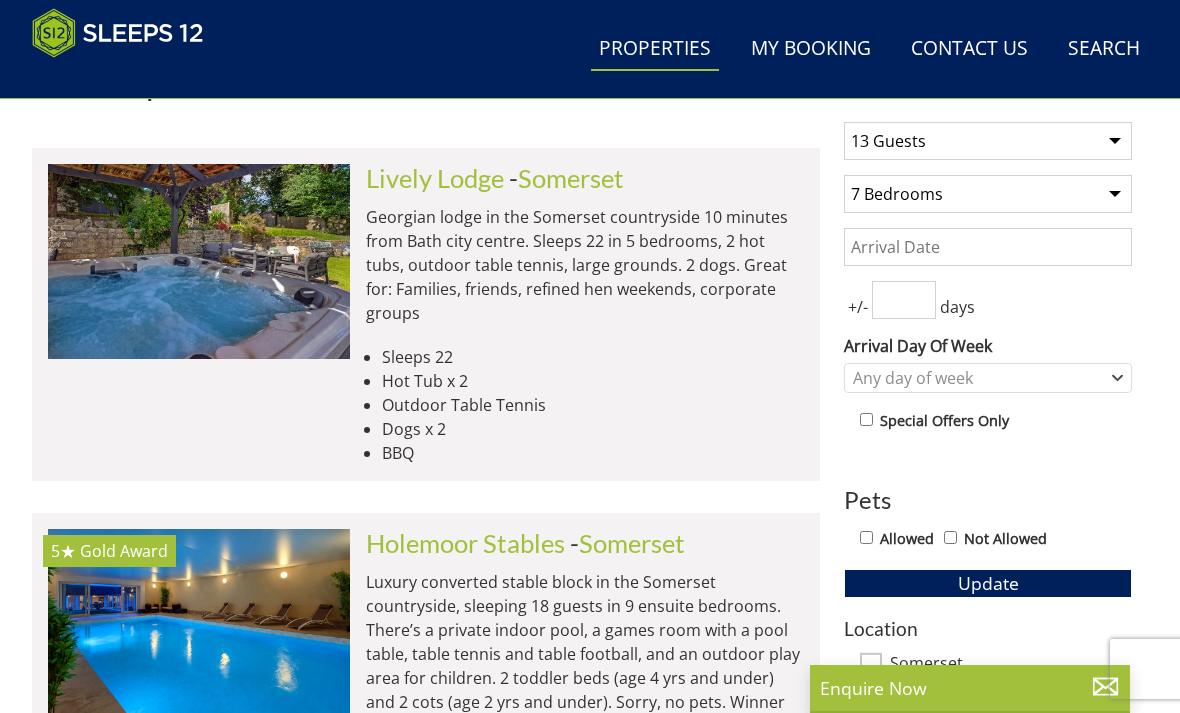 click on "Date" at bounding box center (988, 247) 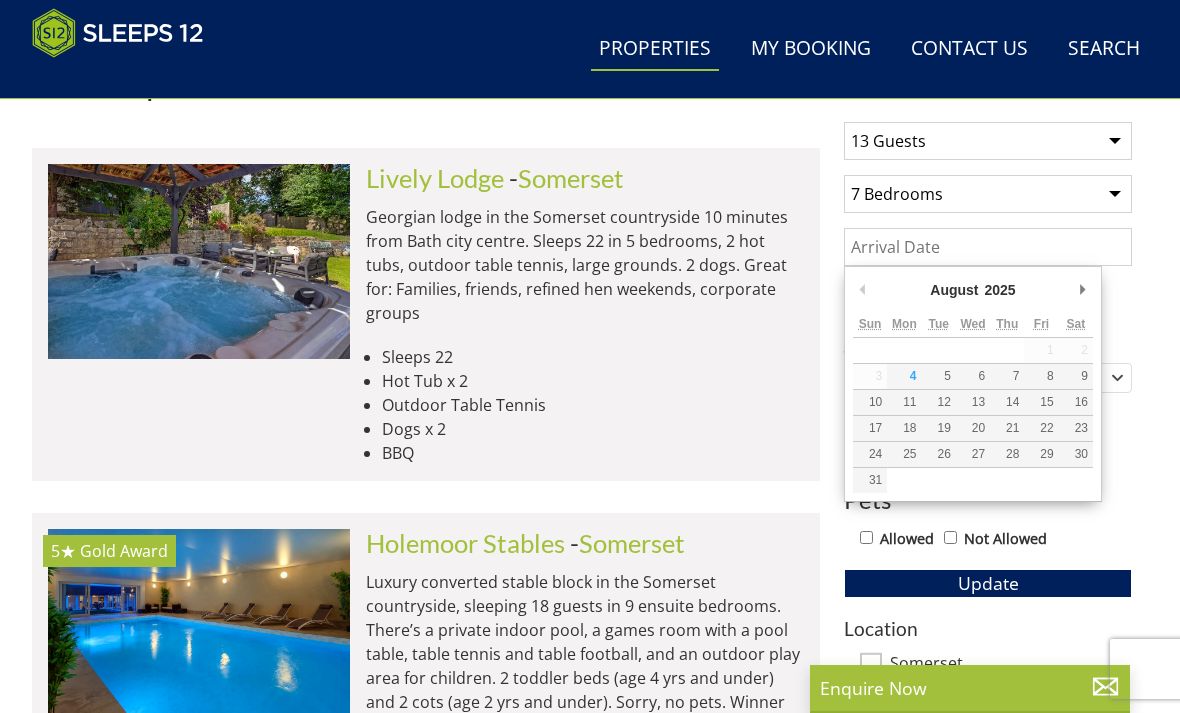 scroll, scrollTop: 754, scrollLeft: 0, axis: vertical 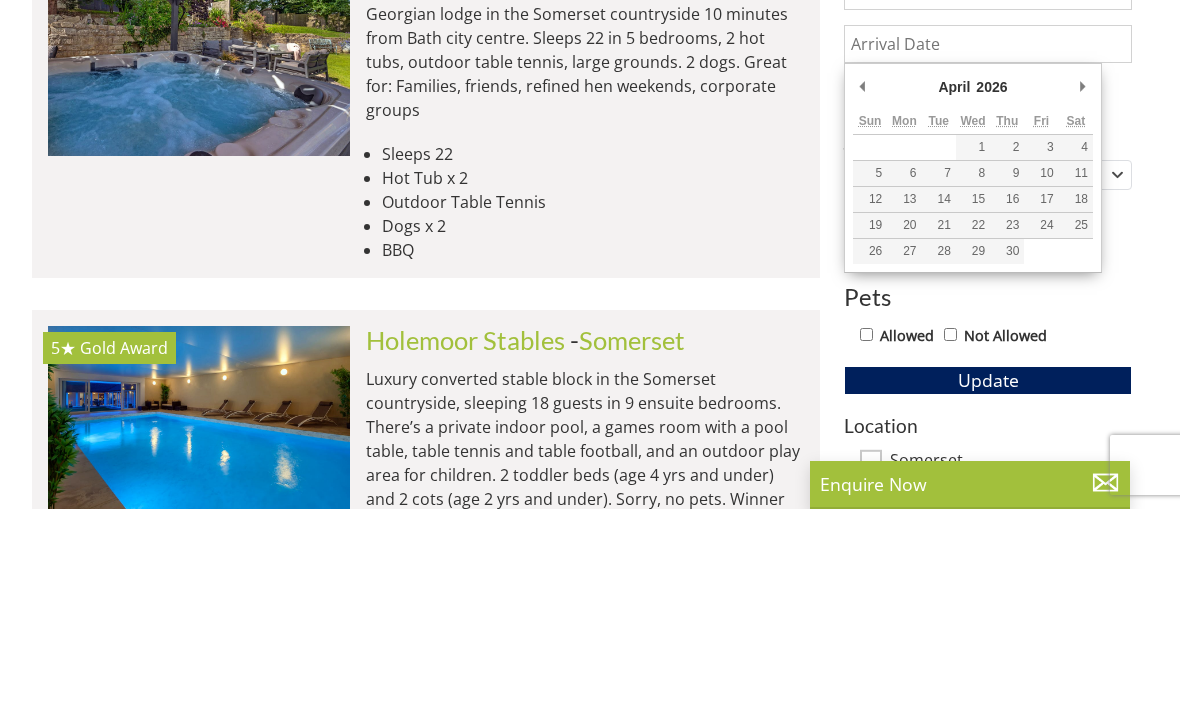 type on "[DATE]" 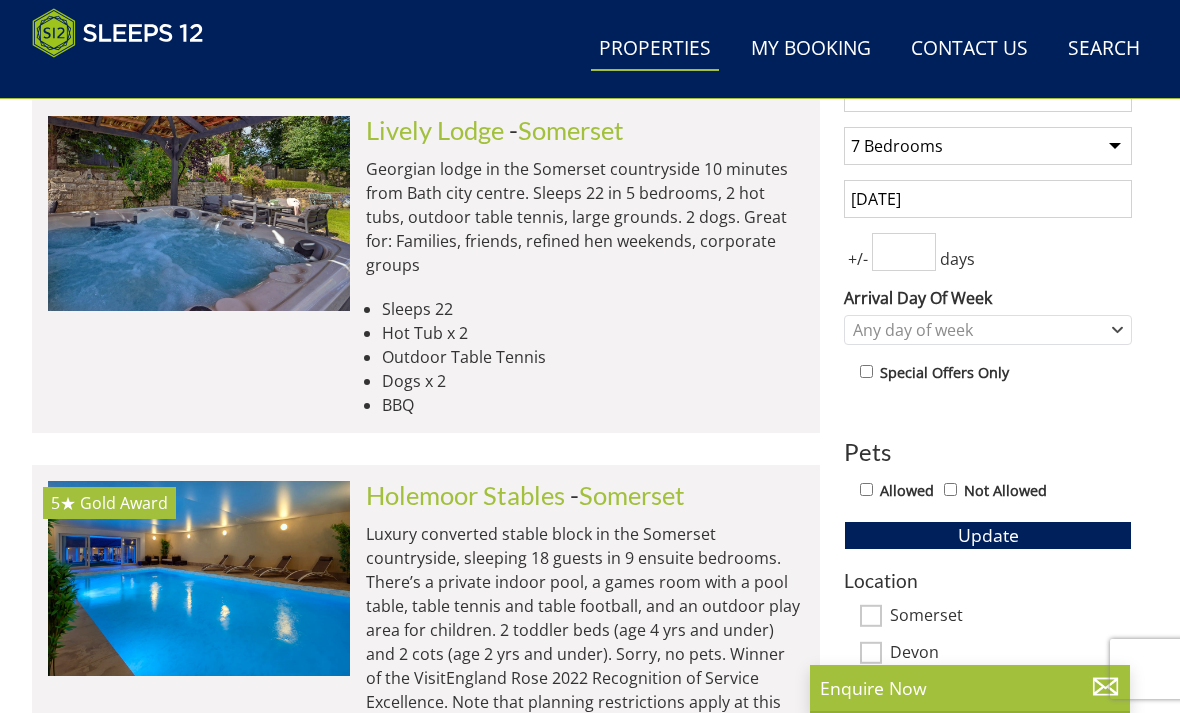 scroll, scrollTop: 774, scrollLeft: 0, axis: vertical 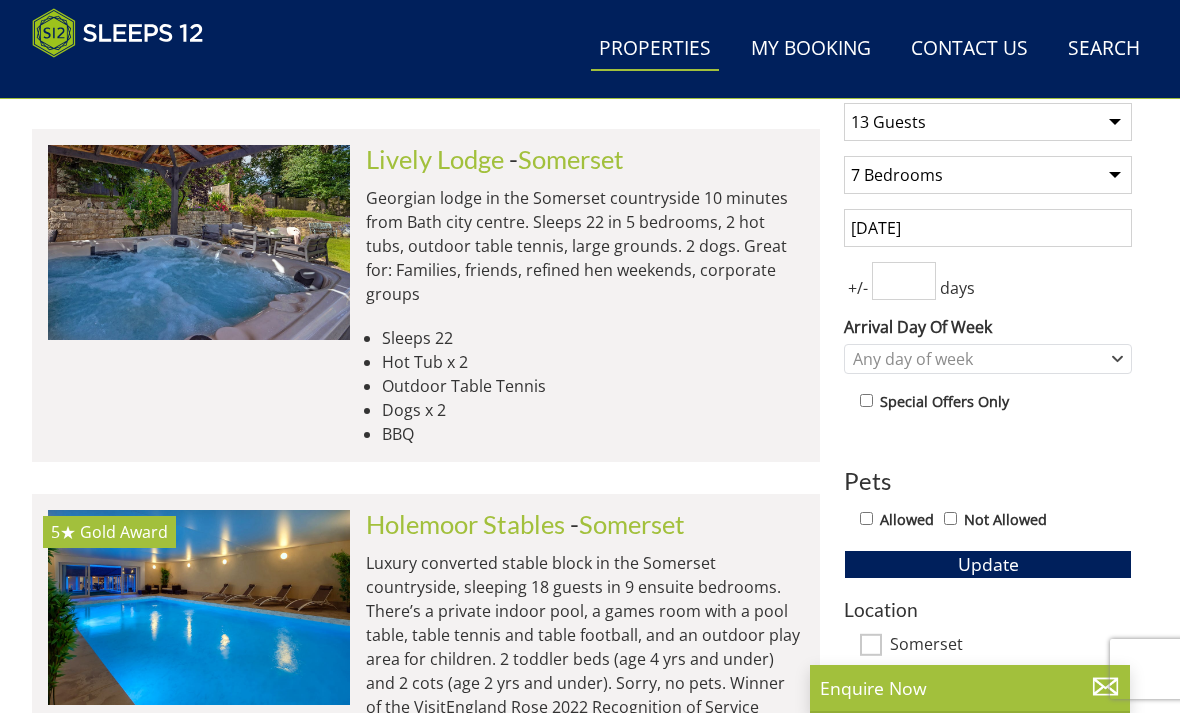 click at bounding box center (904, 281) 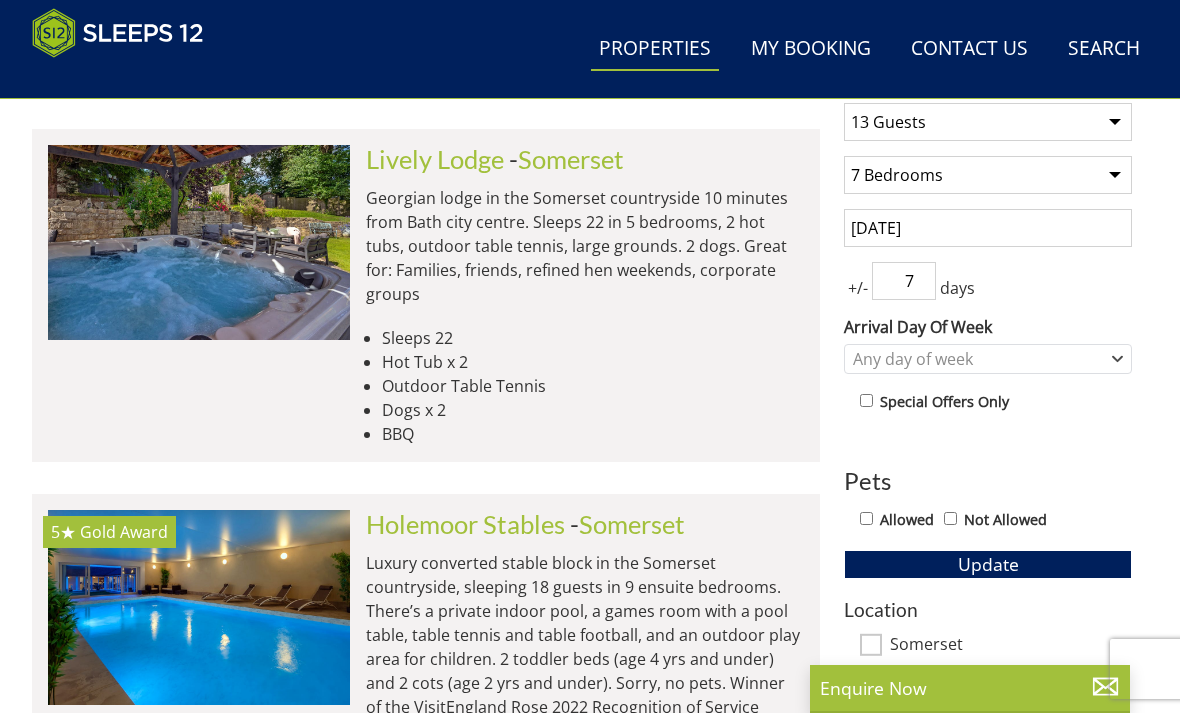 type on "7" 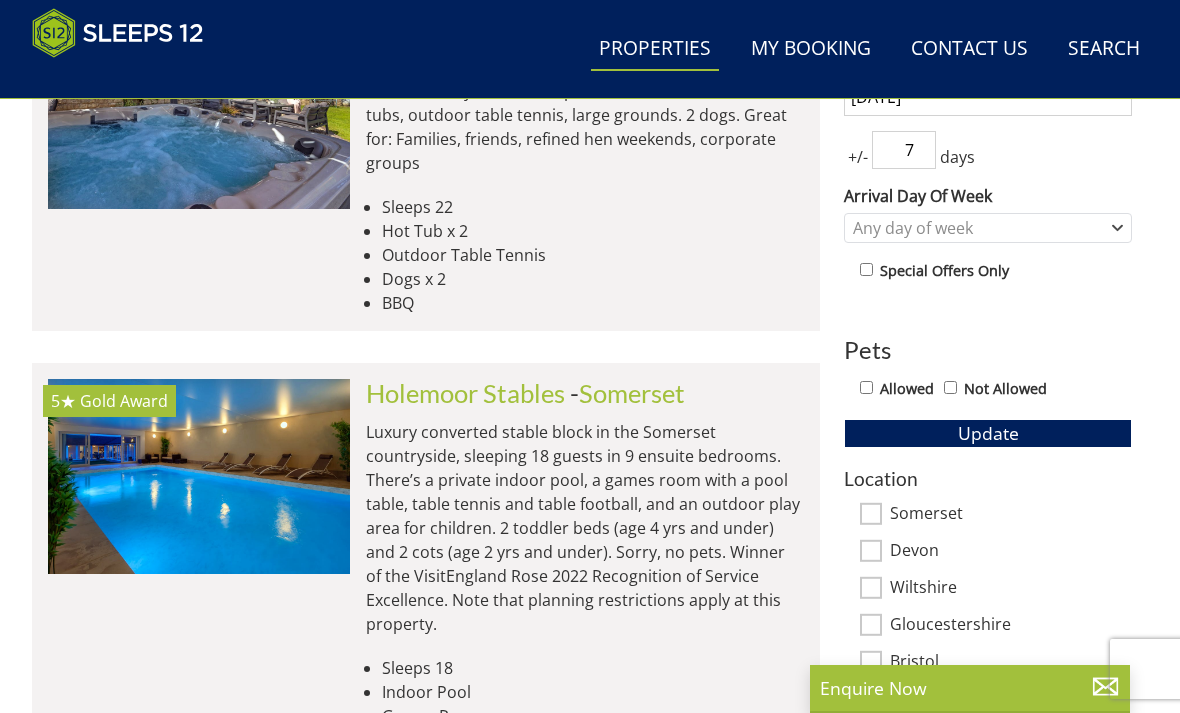 scroll, scrollTop: 906, scrollLeft: 0, axis: vertical 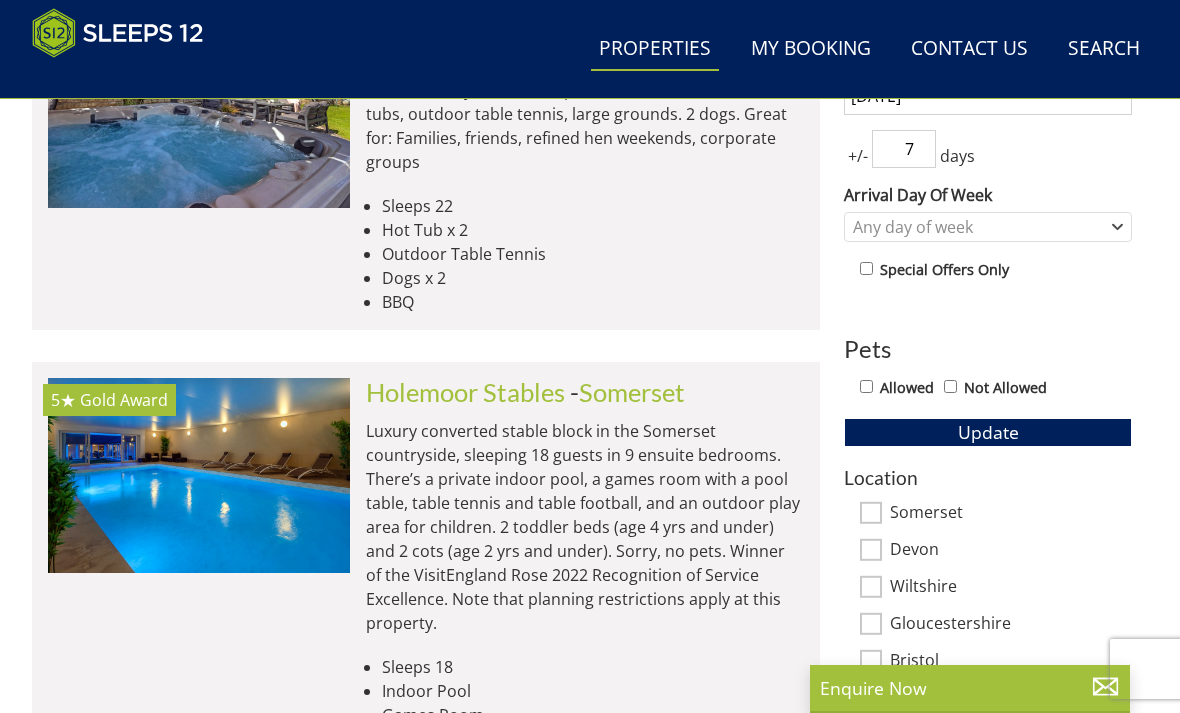 click on "Allowed" at bounding box center (866, 386) 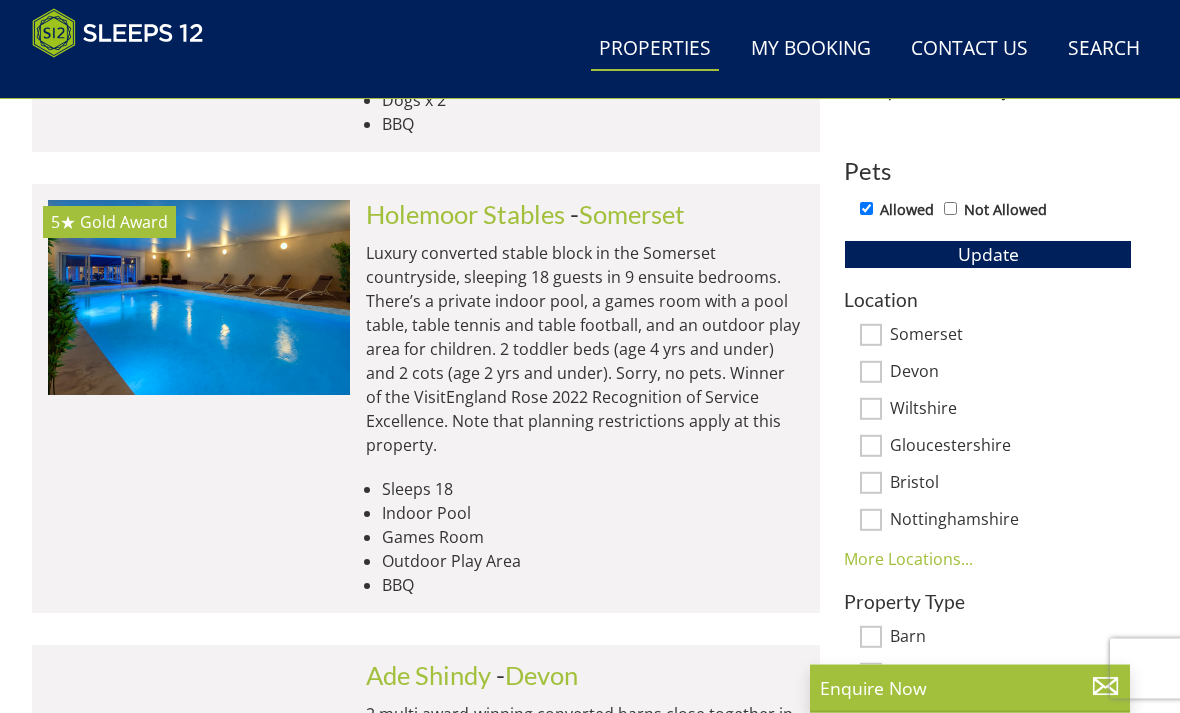 scroll, scrollTop: 1084, scrollLeft: 0, axis: vertical 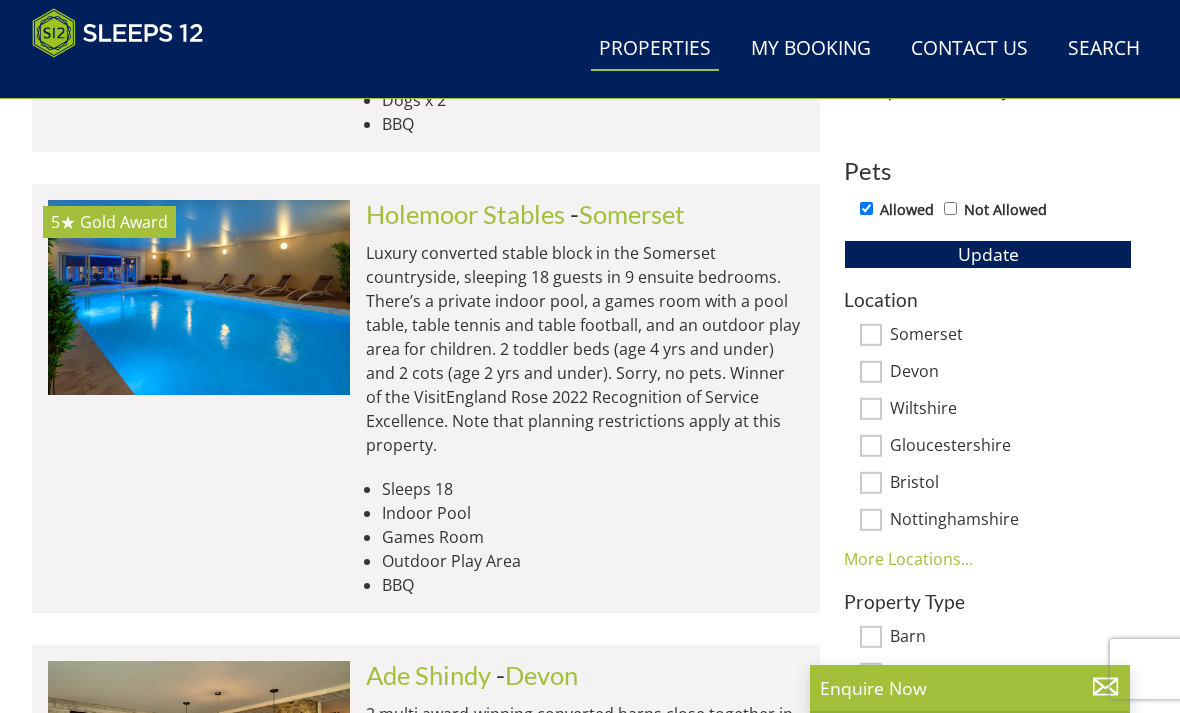 click on "Update" at bounding box center (988, 254) 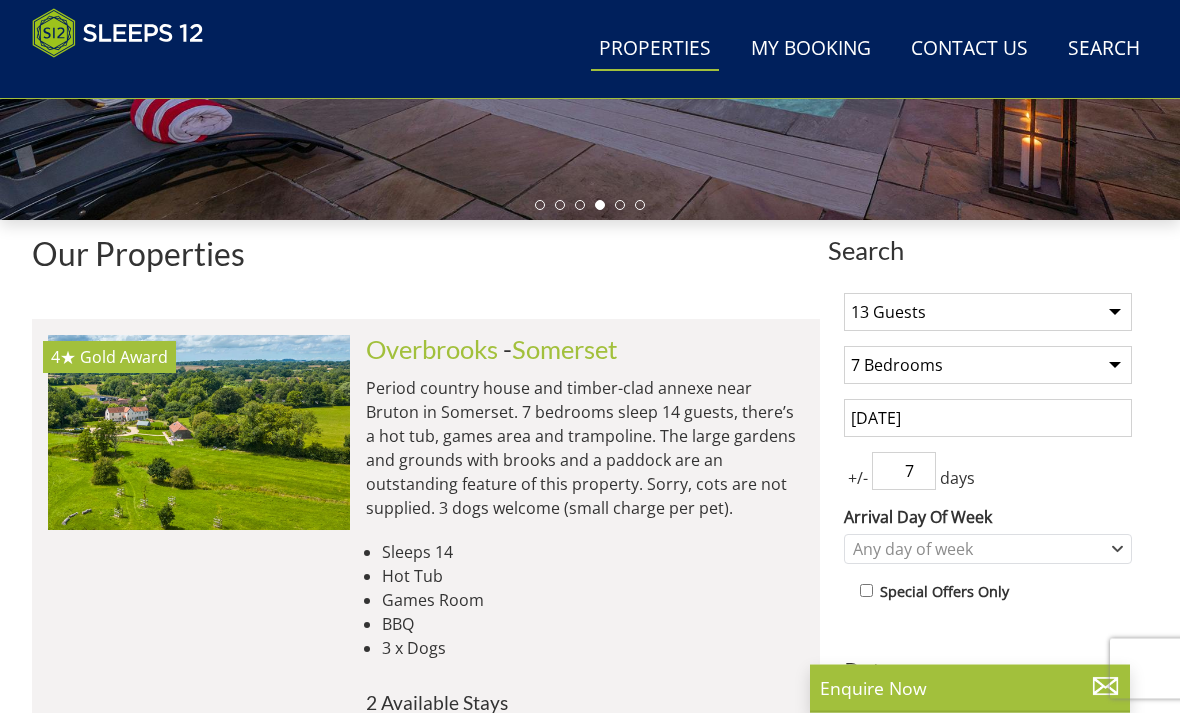 scroll, scrollTop: 581, scrollLeft: 0, axis: vertical 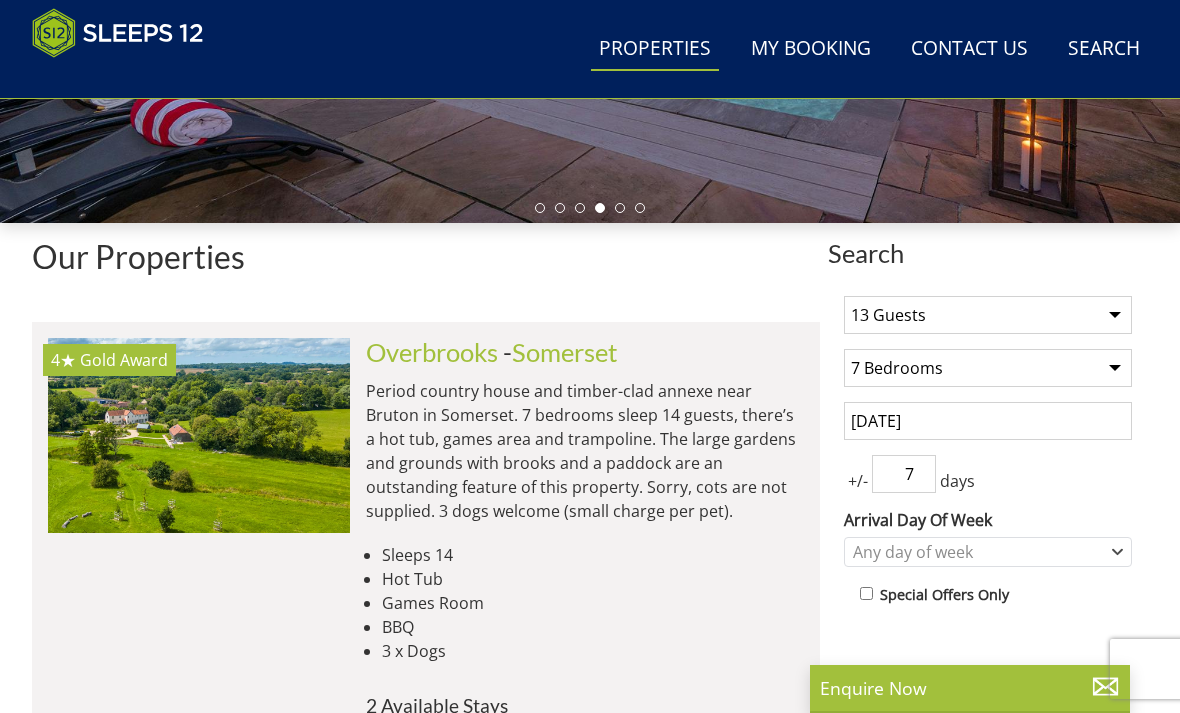 click on "[DATE]" at bounding box center [988, 421] 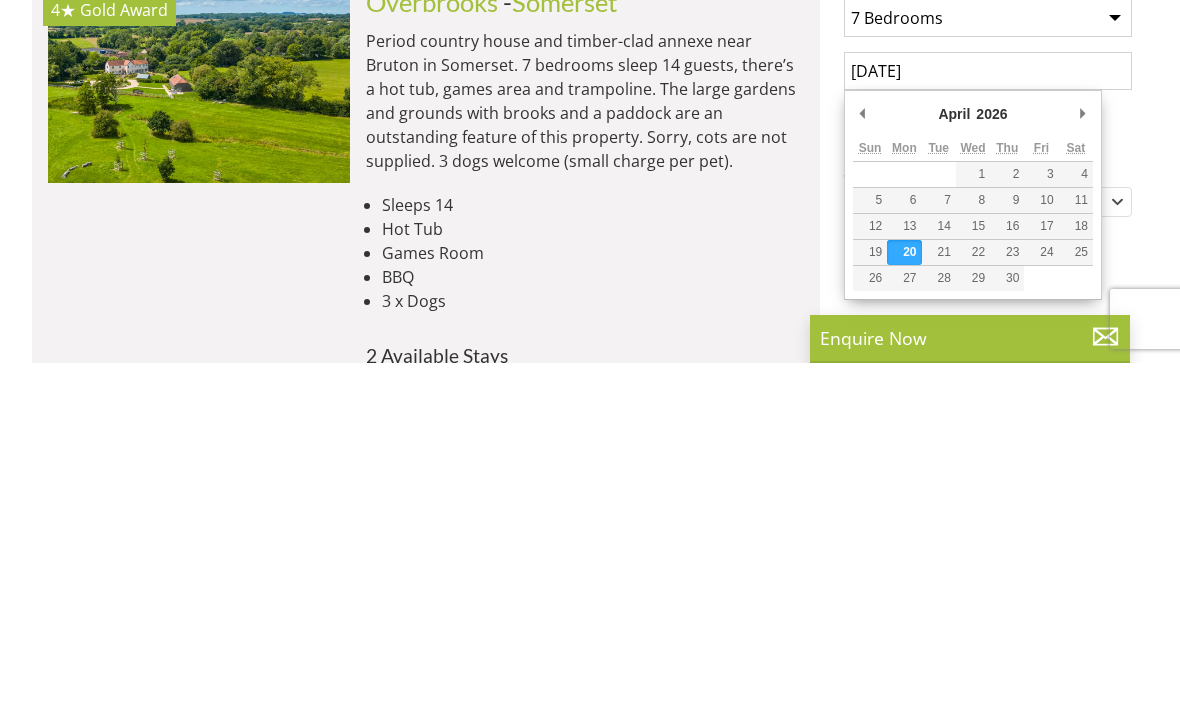 type on "24/04/2026" 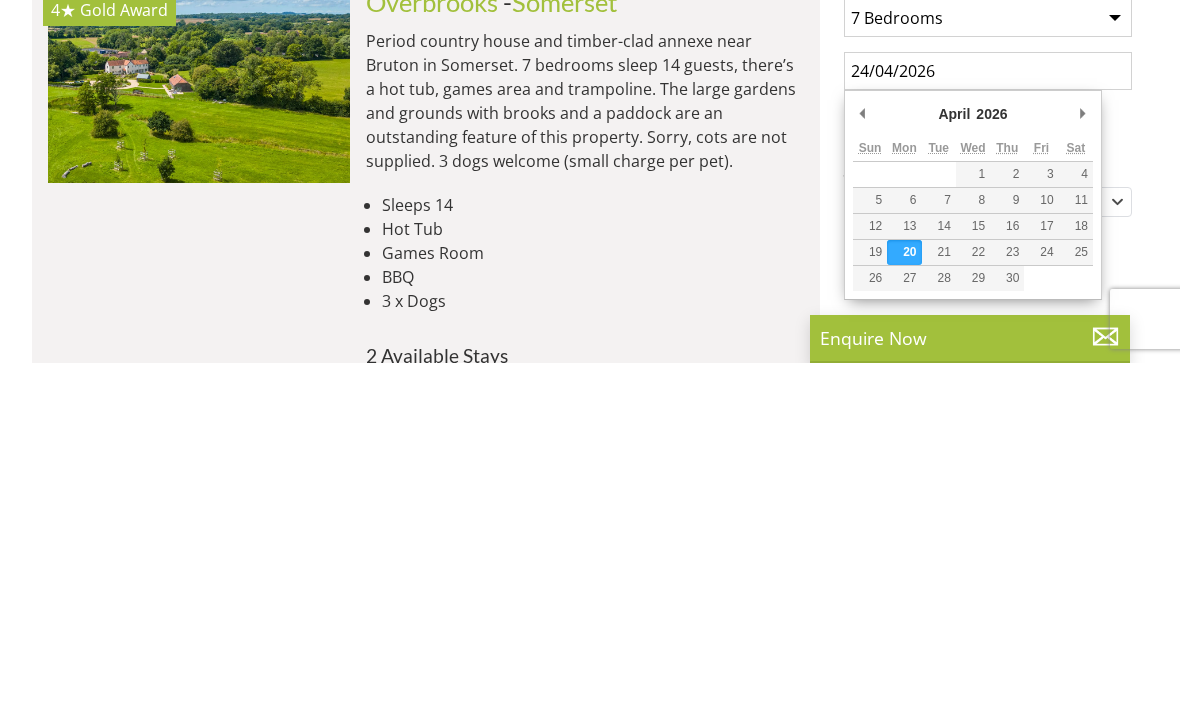 scroll, scrollTop: 931, scrollLeft: 0, axis: vertical 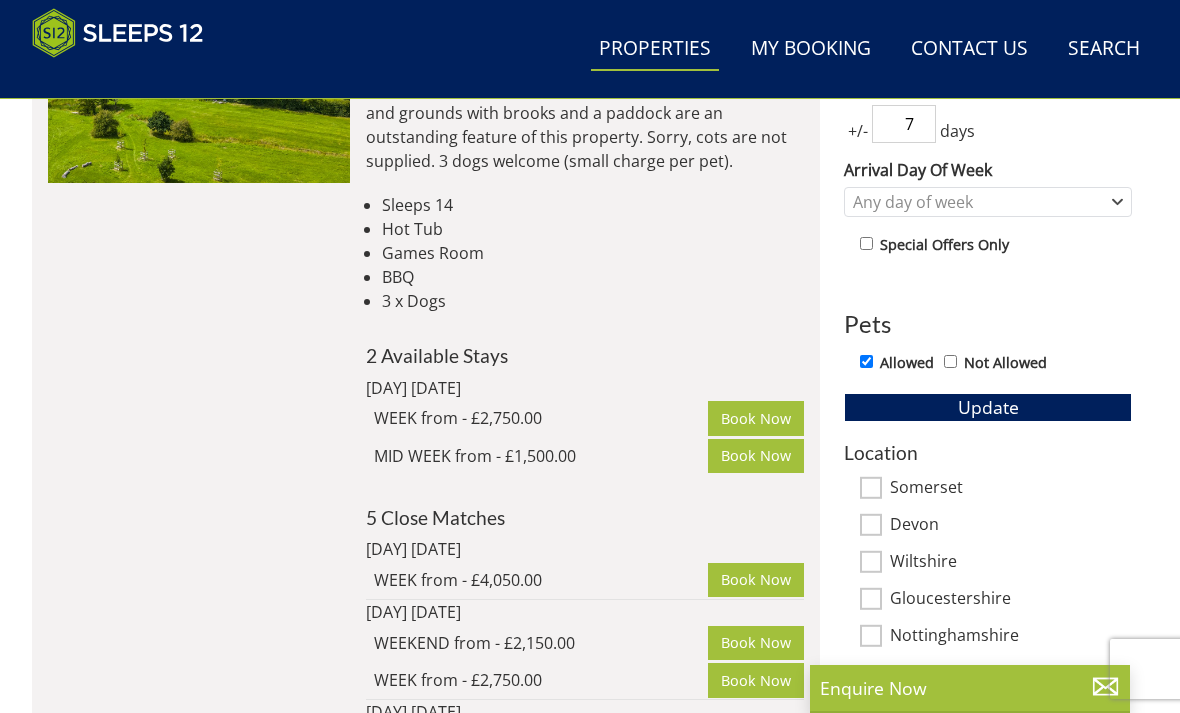 click on "Update" at bounding box center (988, 407) 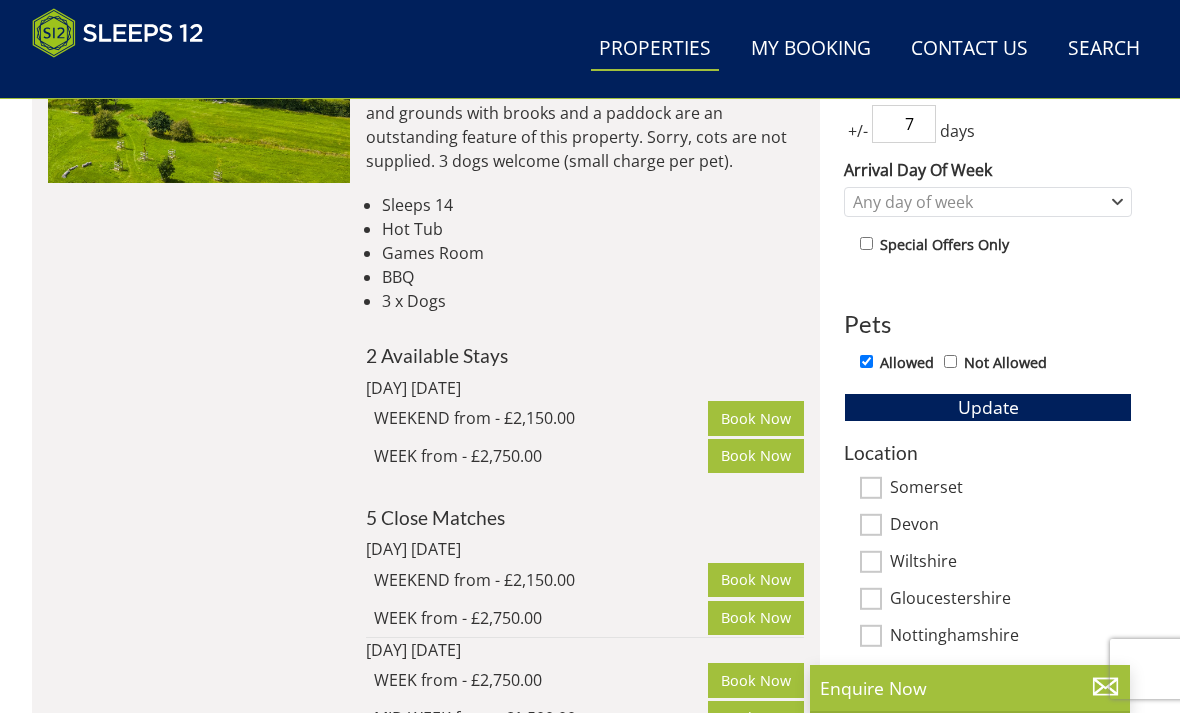 click on "Update" at bounding box center (988, 407) 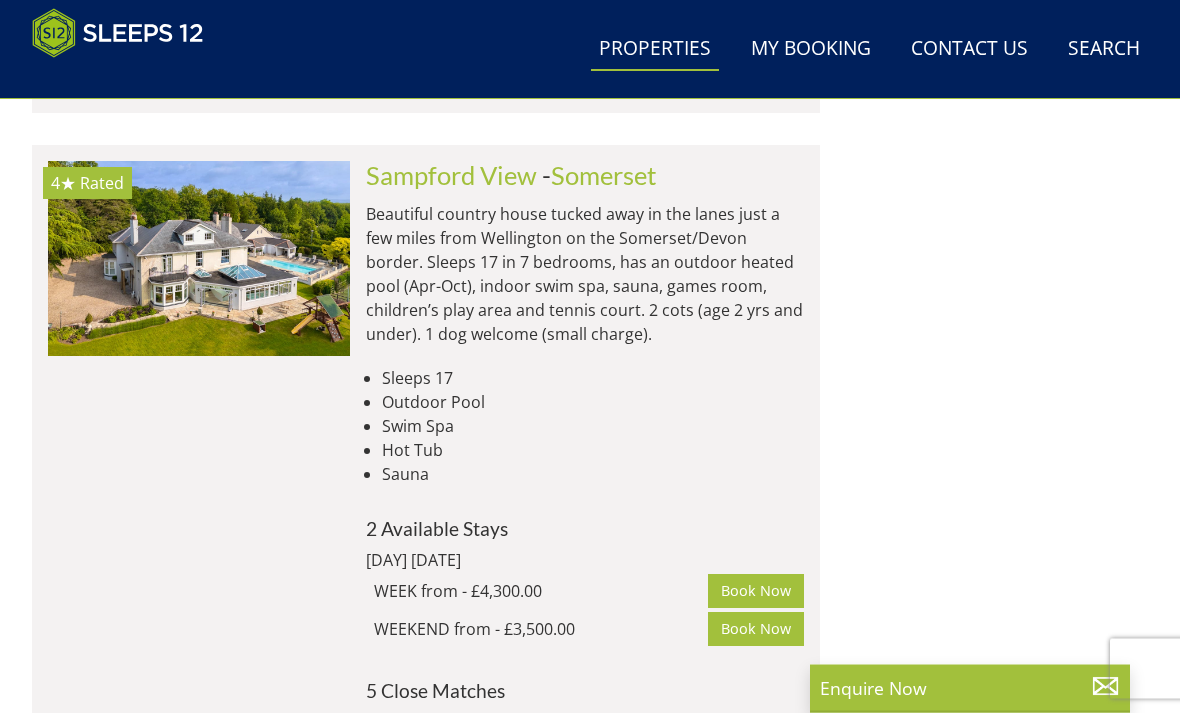 scroll, scrollTop: 5107, scrollLeft: 0, axis: vertical 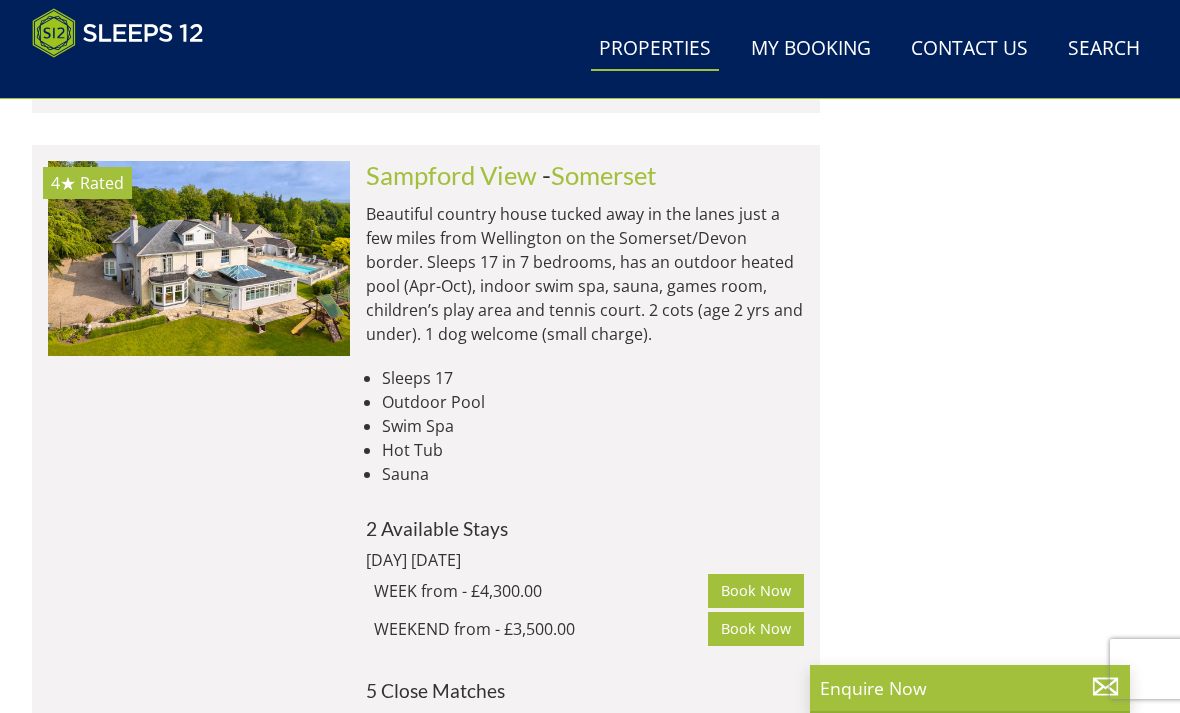 click at bounding box center [199, 258] 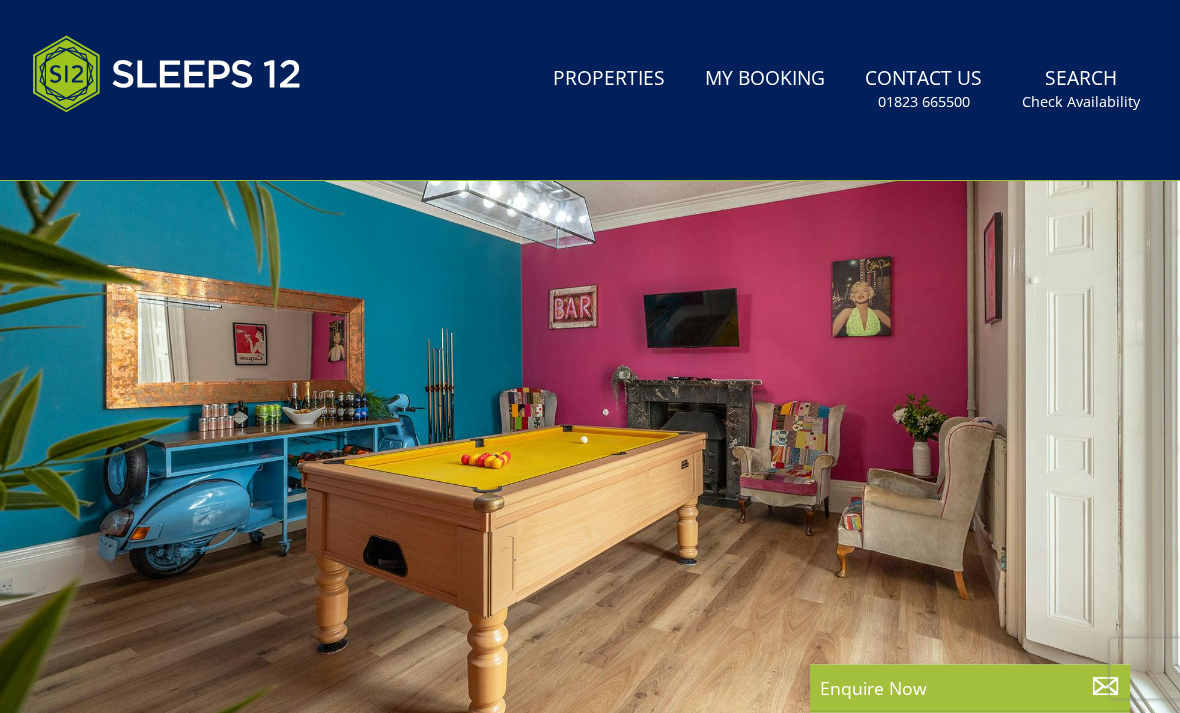 scroll, scrollTop: 164, scrollLeft: 0, axis: vertical 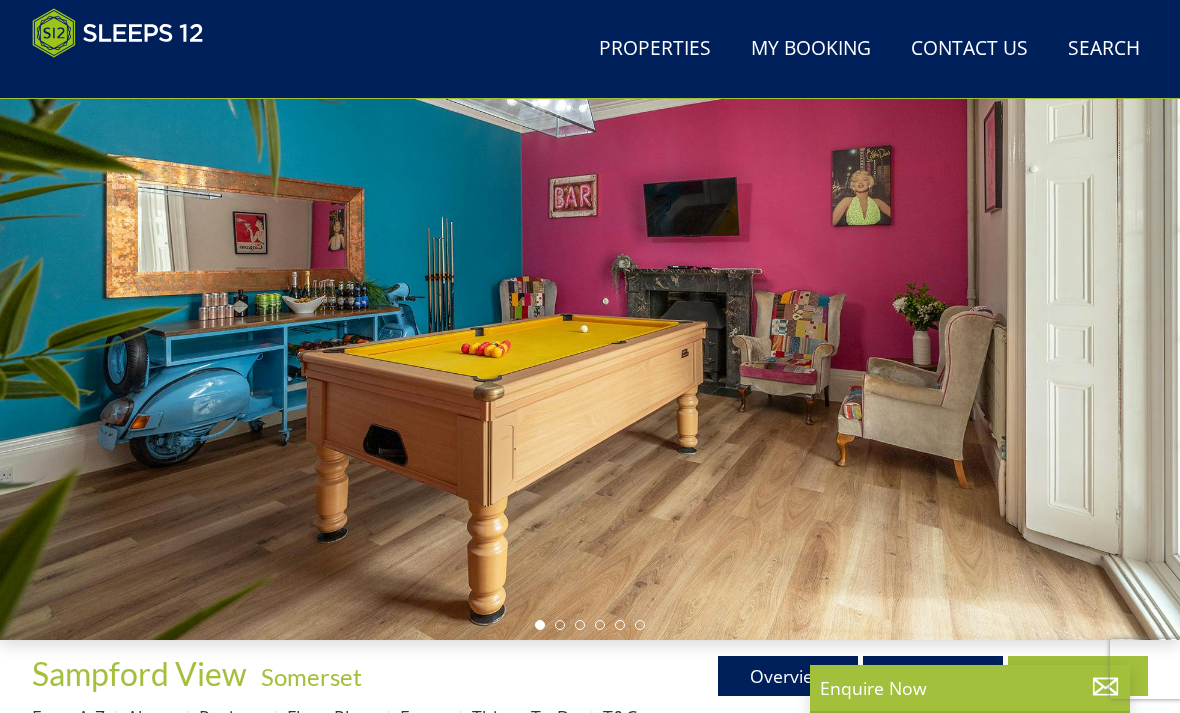 click on "Gallery" at bounding box center [933, 676] 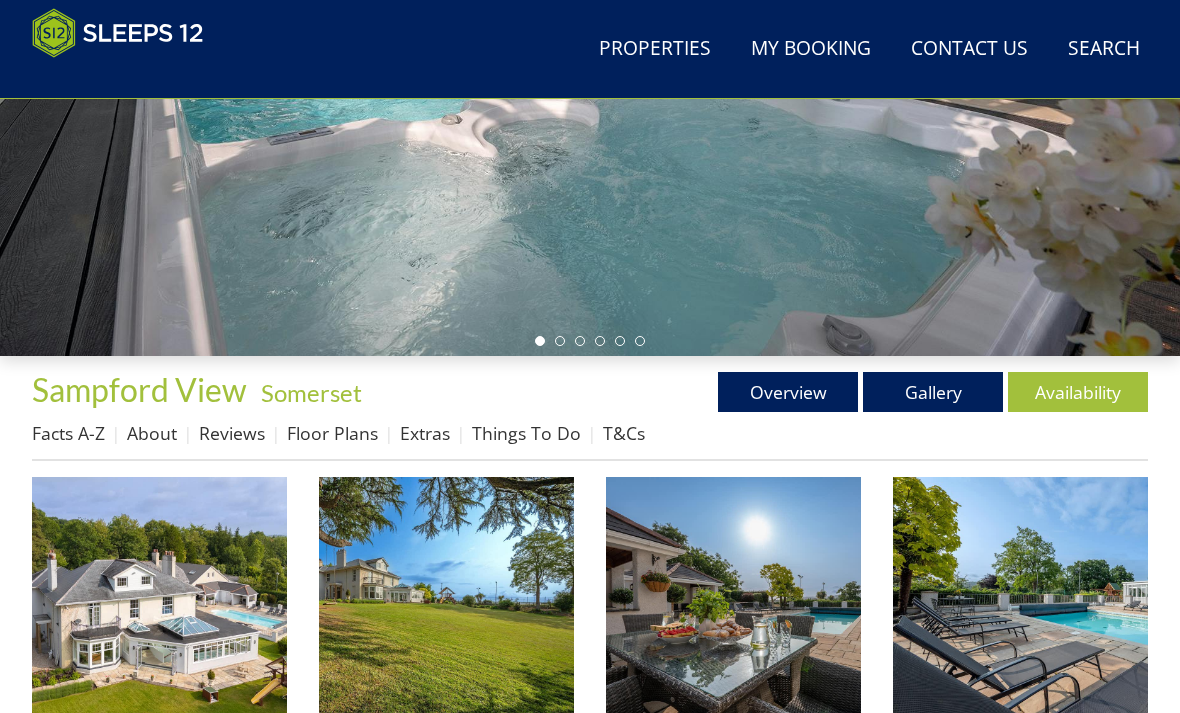 scroll, scrollTop: 448, scrollLeft: 0, axis: vertical 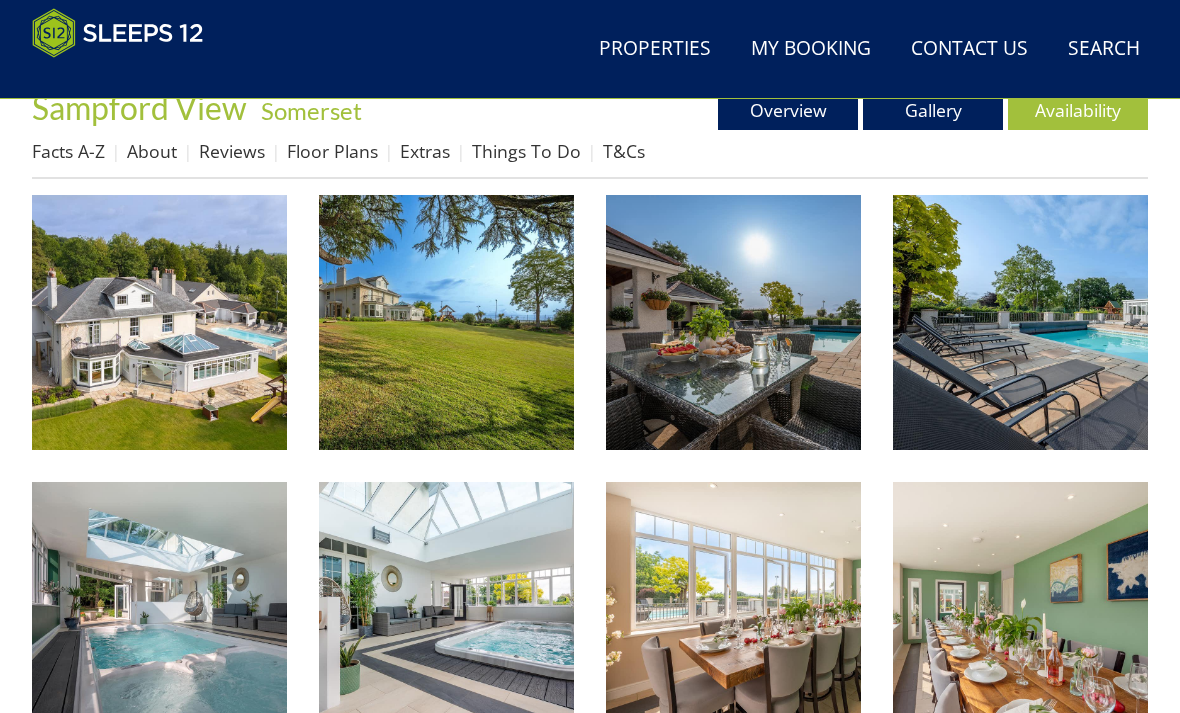 click at bounding box center (159, 322) 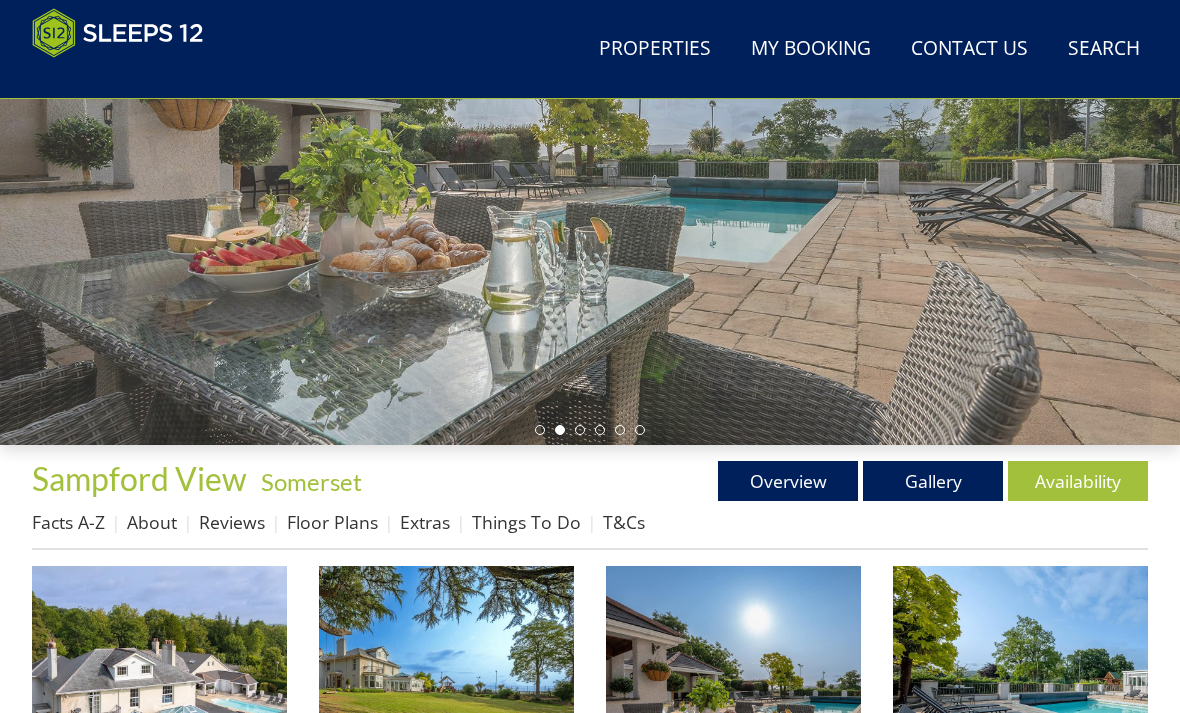 scroll, scrollTop: 346, scrollLeft: 0, axis: vertical 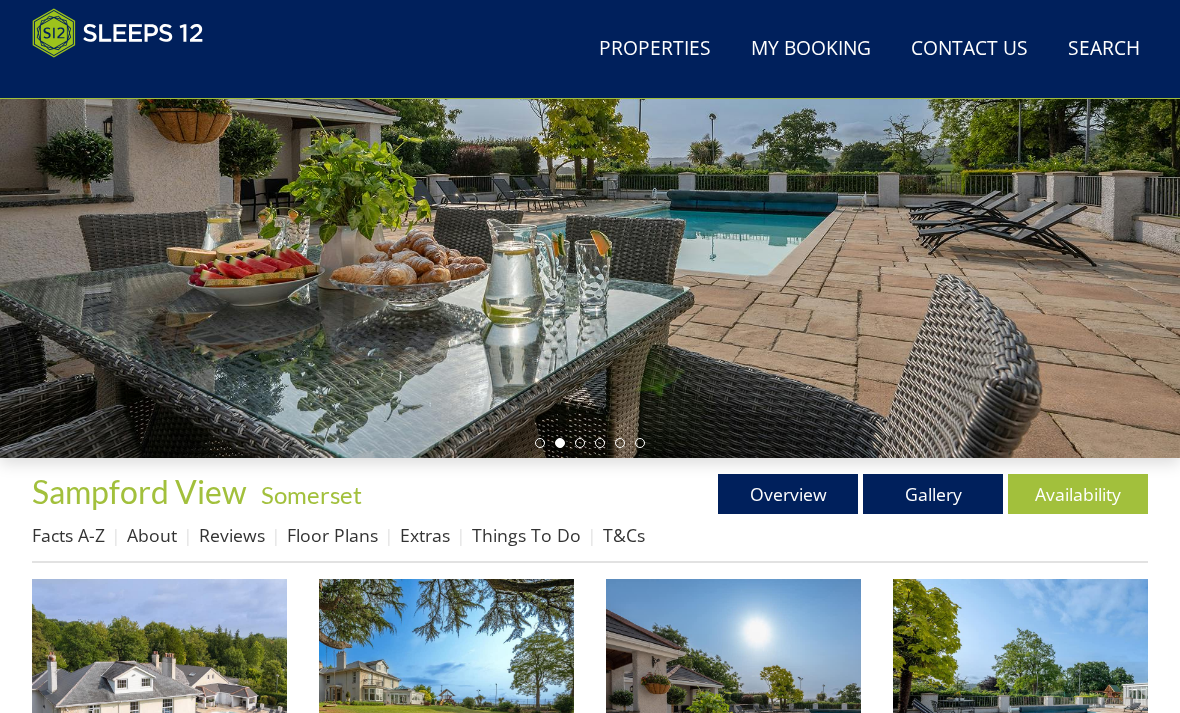 click on "Floor Plans" at bounding box center [332, 535] 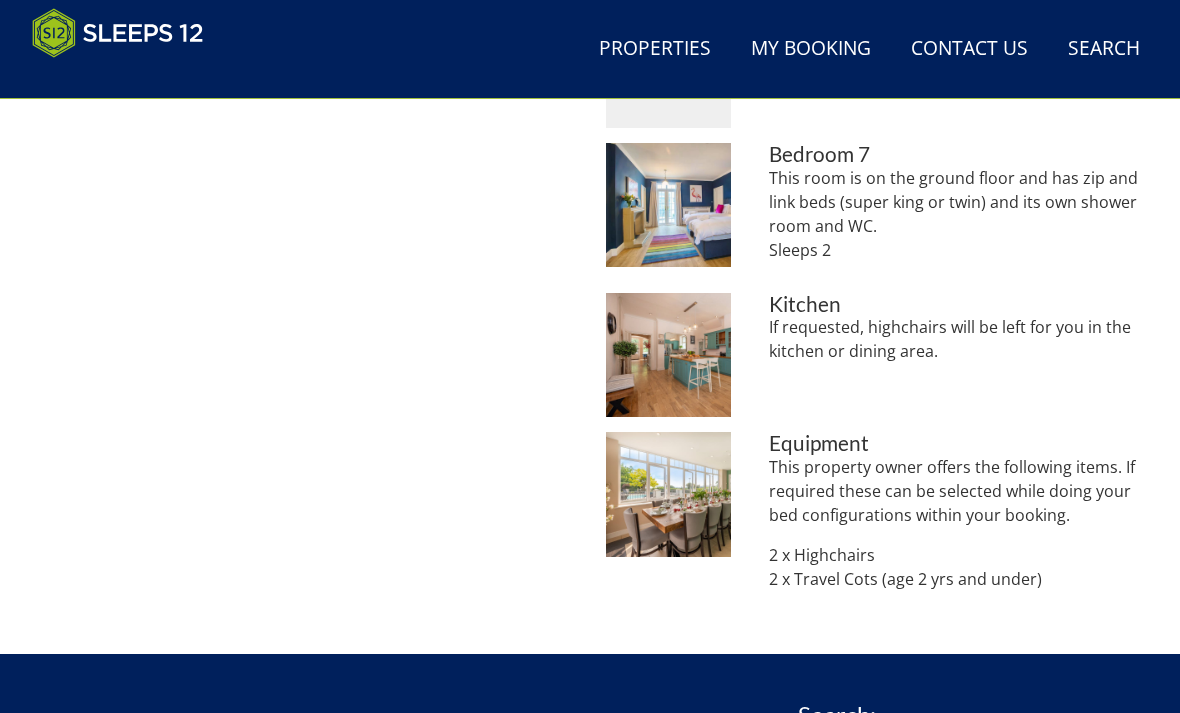 scroll, scrollTop: 1751, scrollLeft: 0, axis: vertical 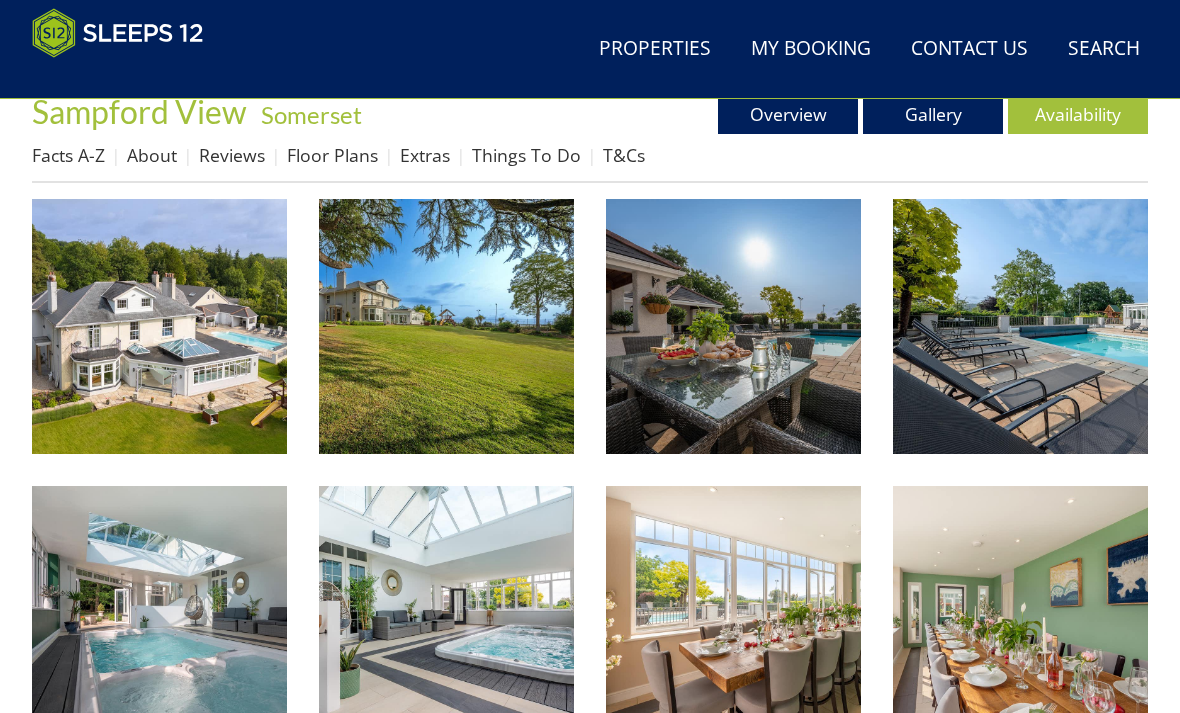 click on "Availability" at bounding box center [1078, 114] 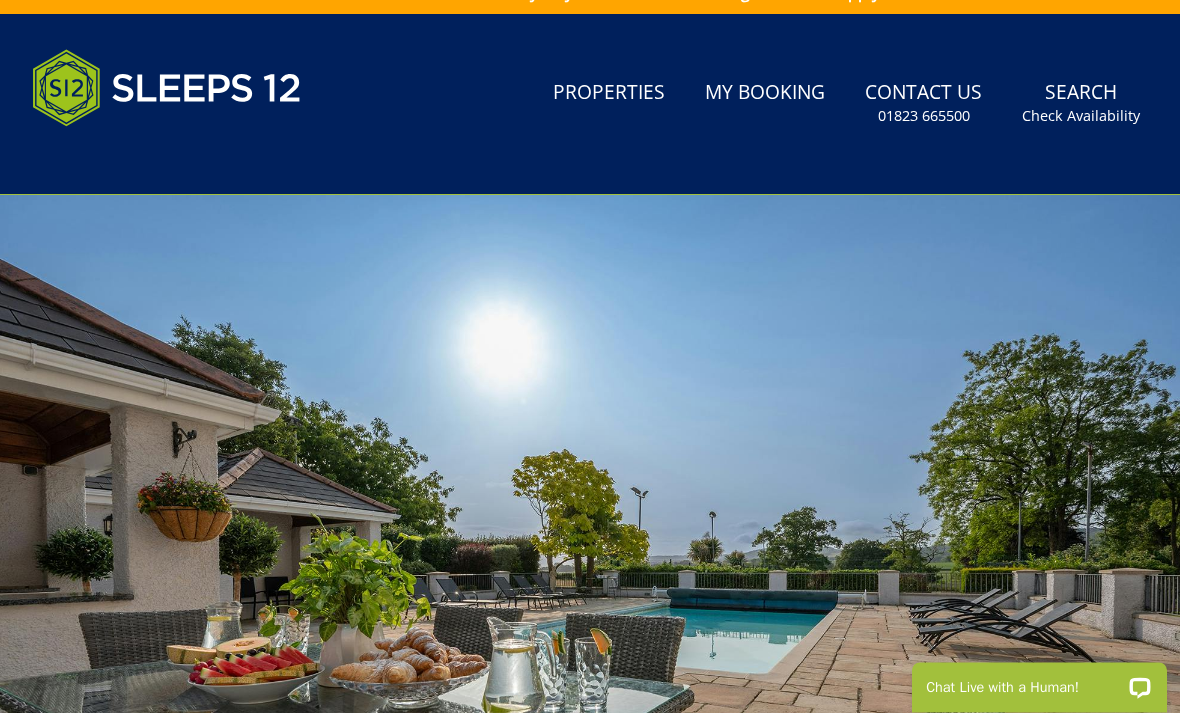 scroll, scrollTop: 0, scrollLeft: 0, axis: both 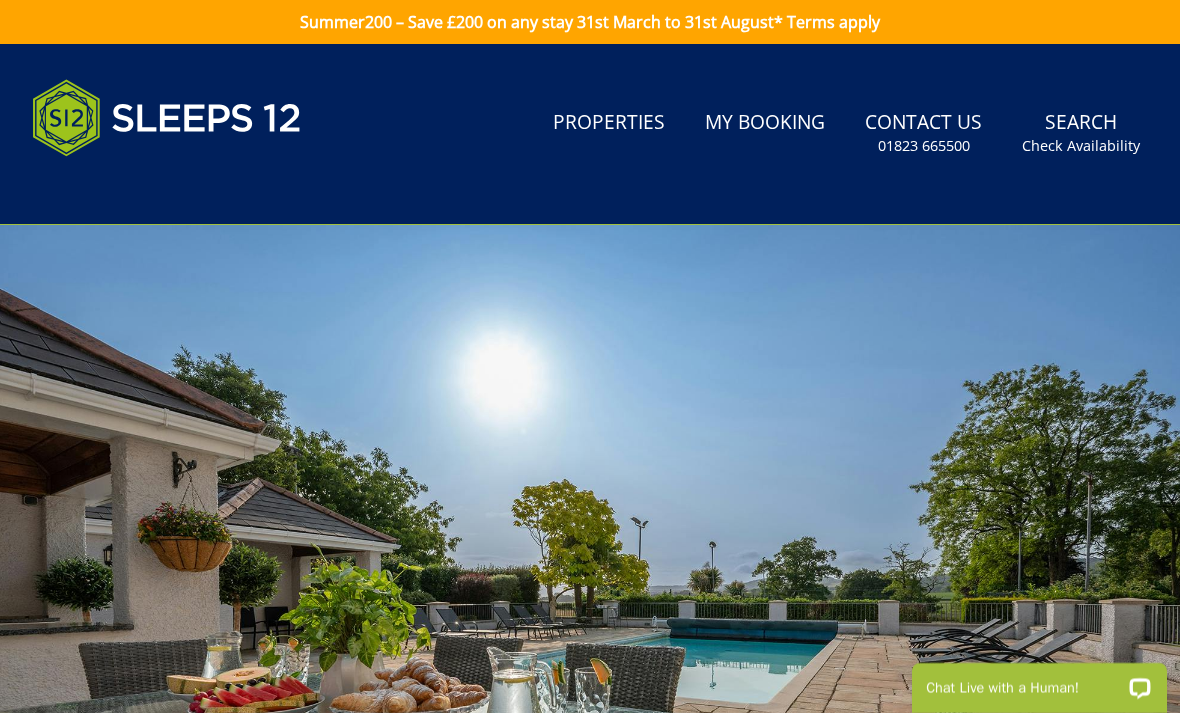 click on "Properties" at bounding box center (609, 123) 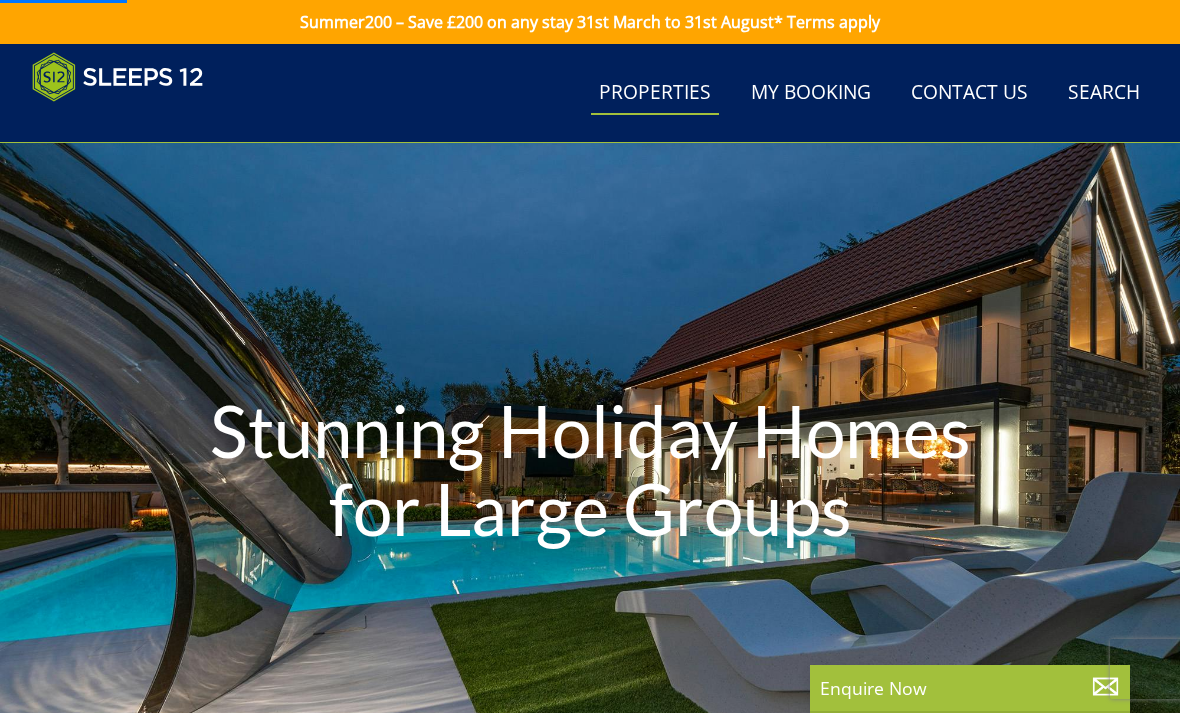 scroll, scrollTop: 0, scrollLeft: 10281, axis: horizontal 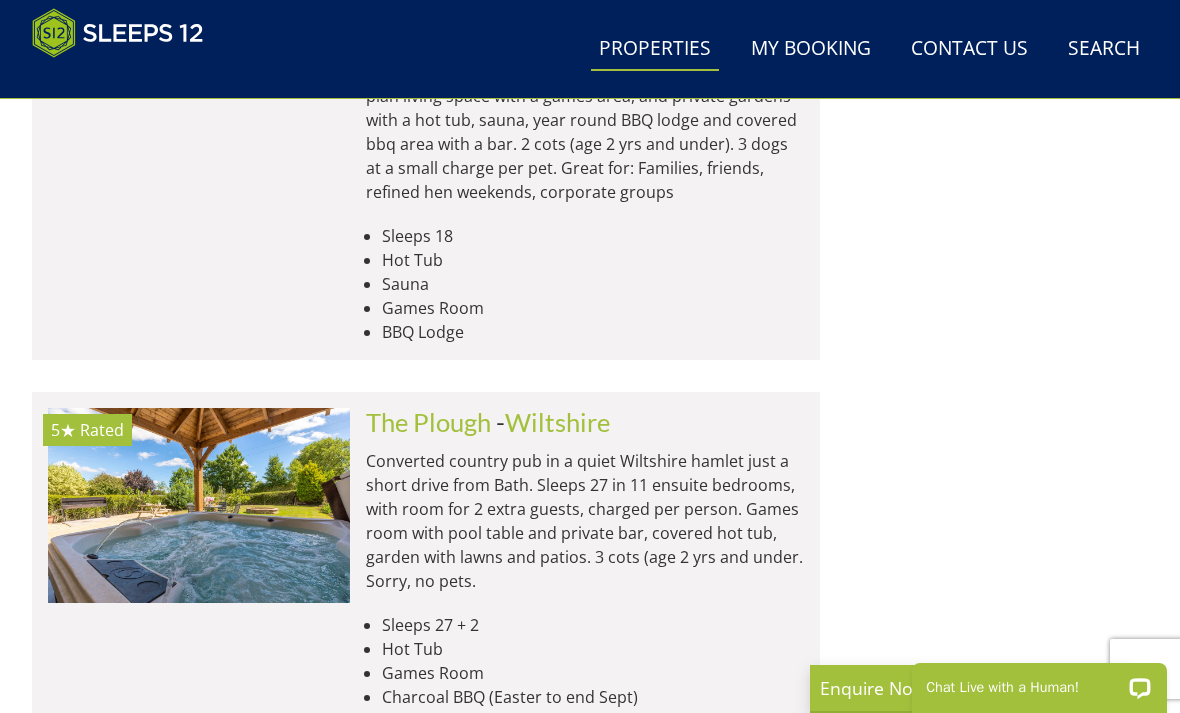 click on "Properties" at bounding box center (655, 49) 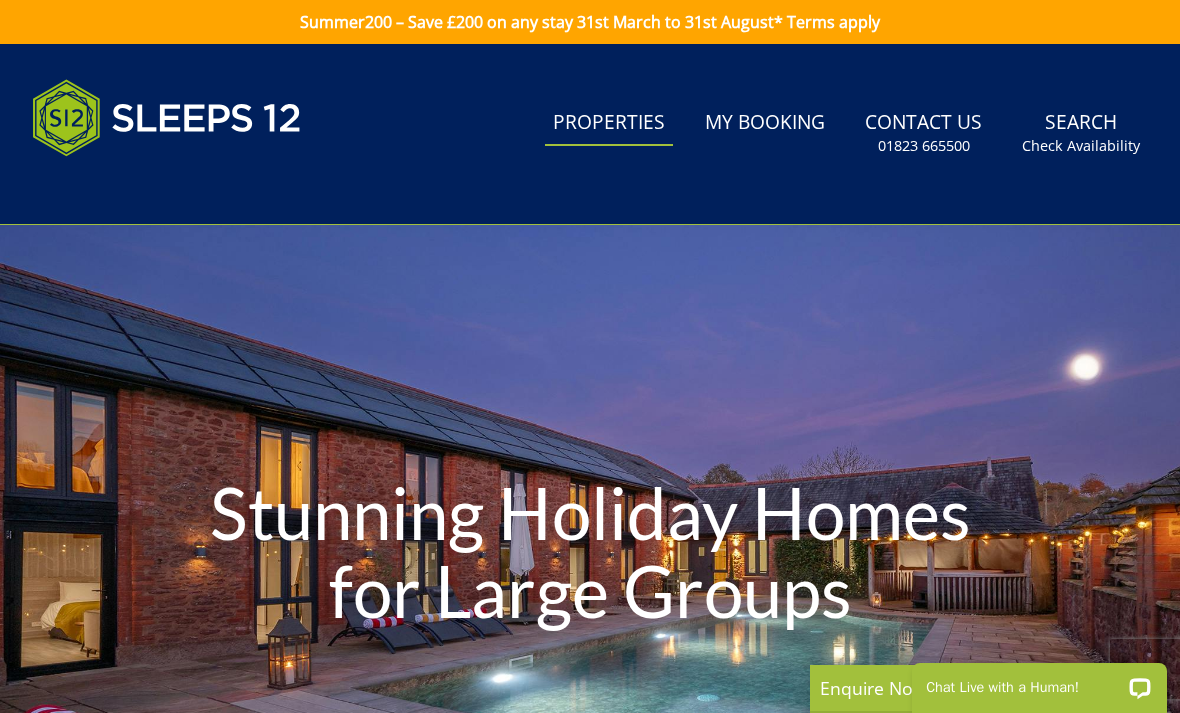 scroll, scrollTop: 0, scrollLeft: 0, axis: both 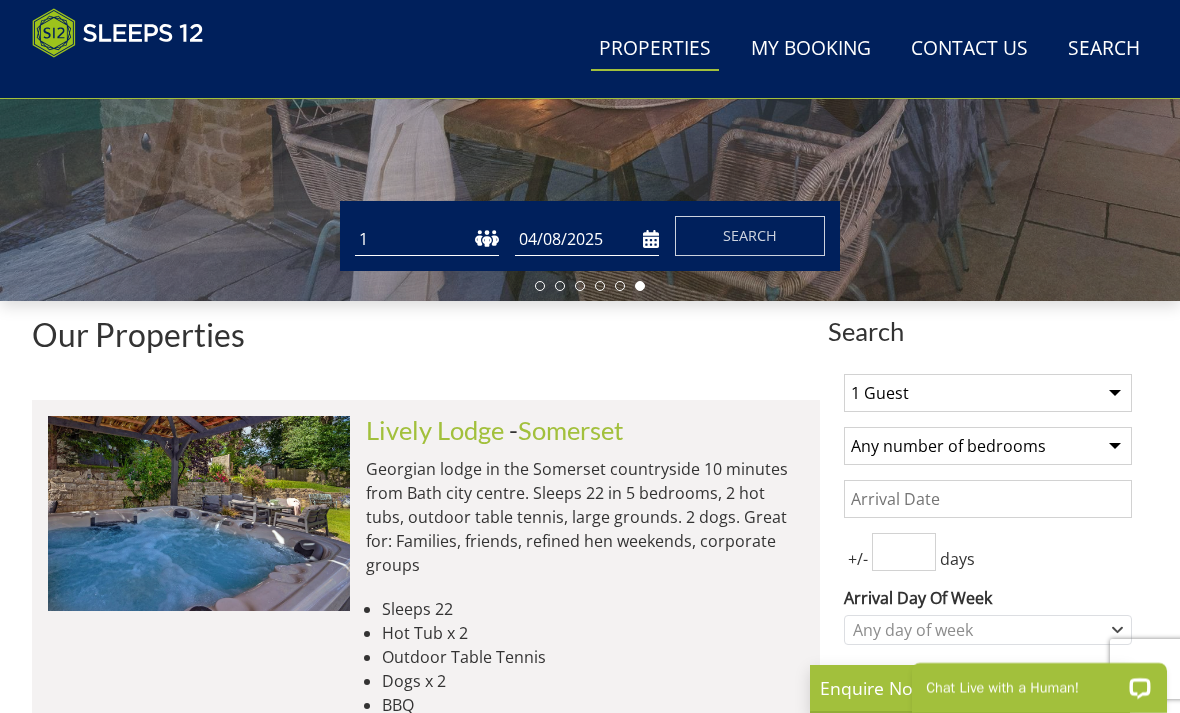 click on "Any number of bedrooms
1 Bedroom
2 Bedrooms
3 Bedrooms
4 Bedrooms
5 Bedrooms
6 Bedrooms
7 Bedrooms
8 Bedrooms
9 Bedrooms
10 Bedrooms
11 Bedrooms
12 Bedrooms
13 Bedrooms
14 Bedrooms
15 Bedrooms
16 Bedrooms
17 Bedrooms
18 Bedrooms
19 Bedrooms
20 Bedrooms
21 Bedrooms
22 Bedrooms
23 Bedrooms
24 Bedrooms
25 Bedrooms" at bounding box center (988, 446) 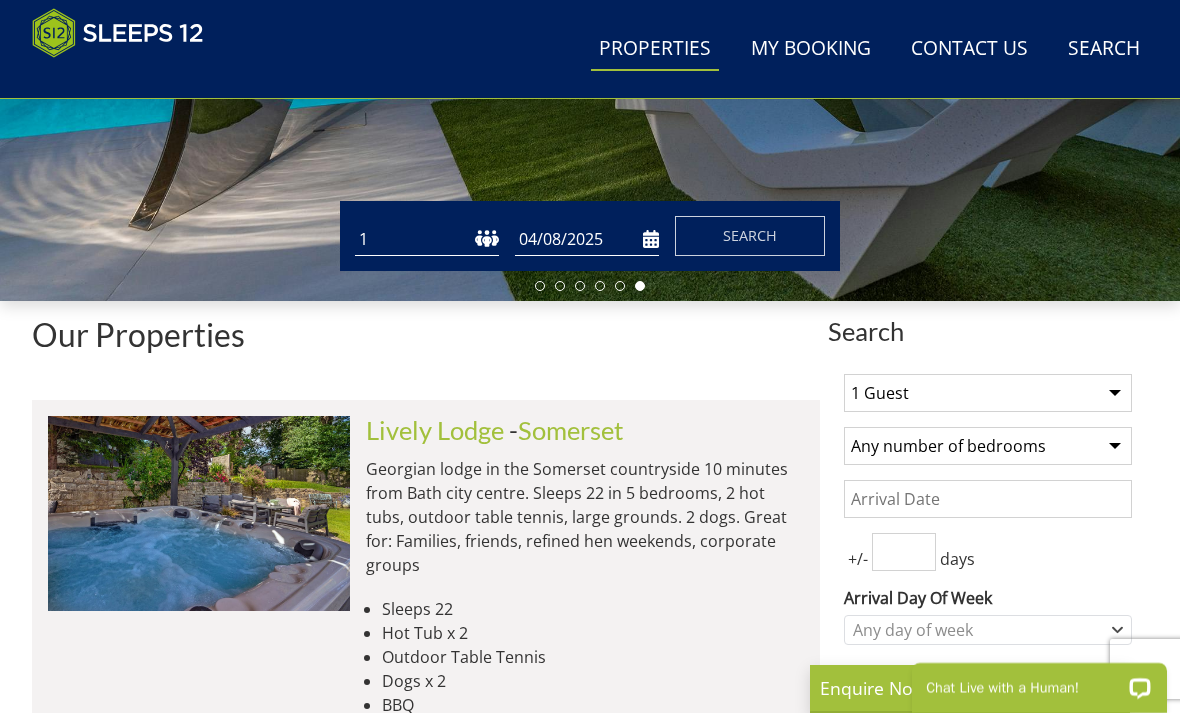 select on "7" 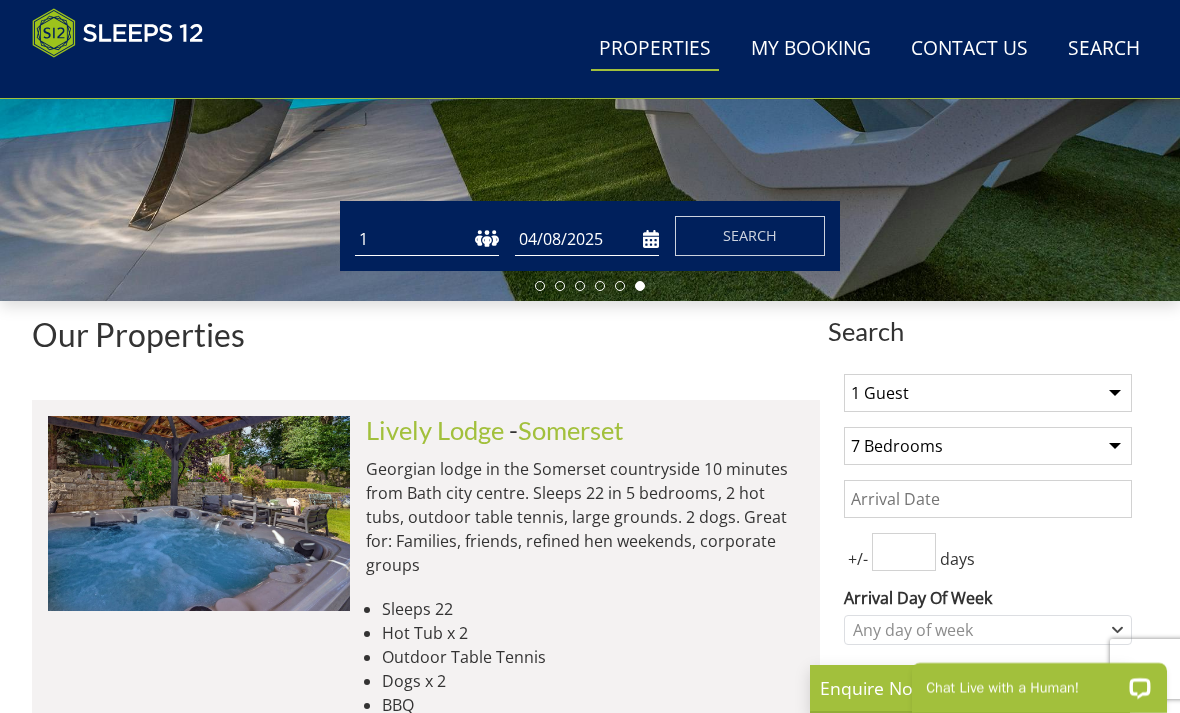 click on "Date" at bounding box center (988, 499) 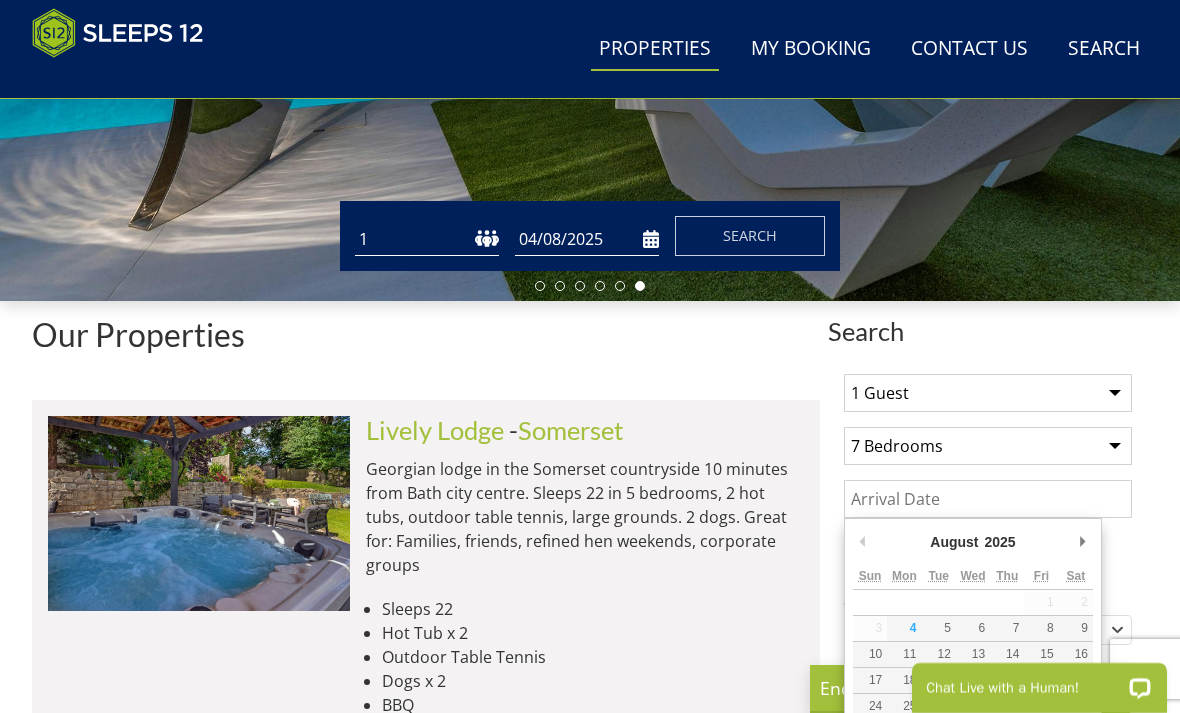 scroll, scrollTop: 502, scrollLeft: 0, axis: vertical 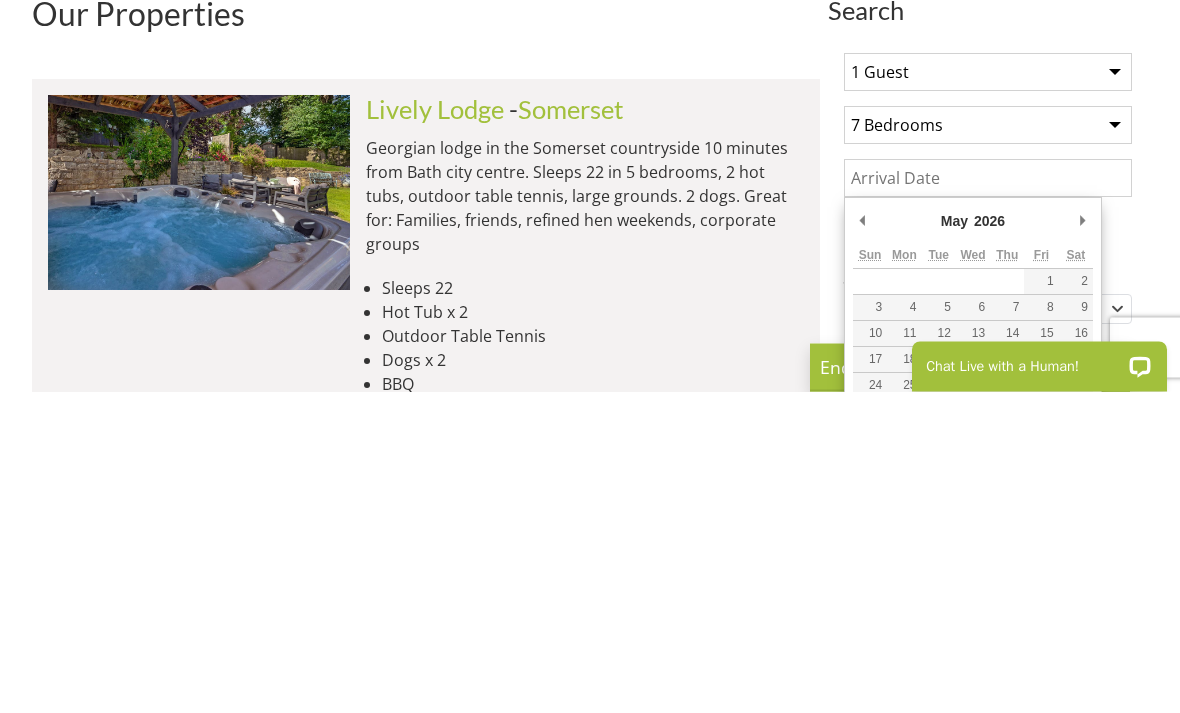 type on "[DATE]" 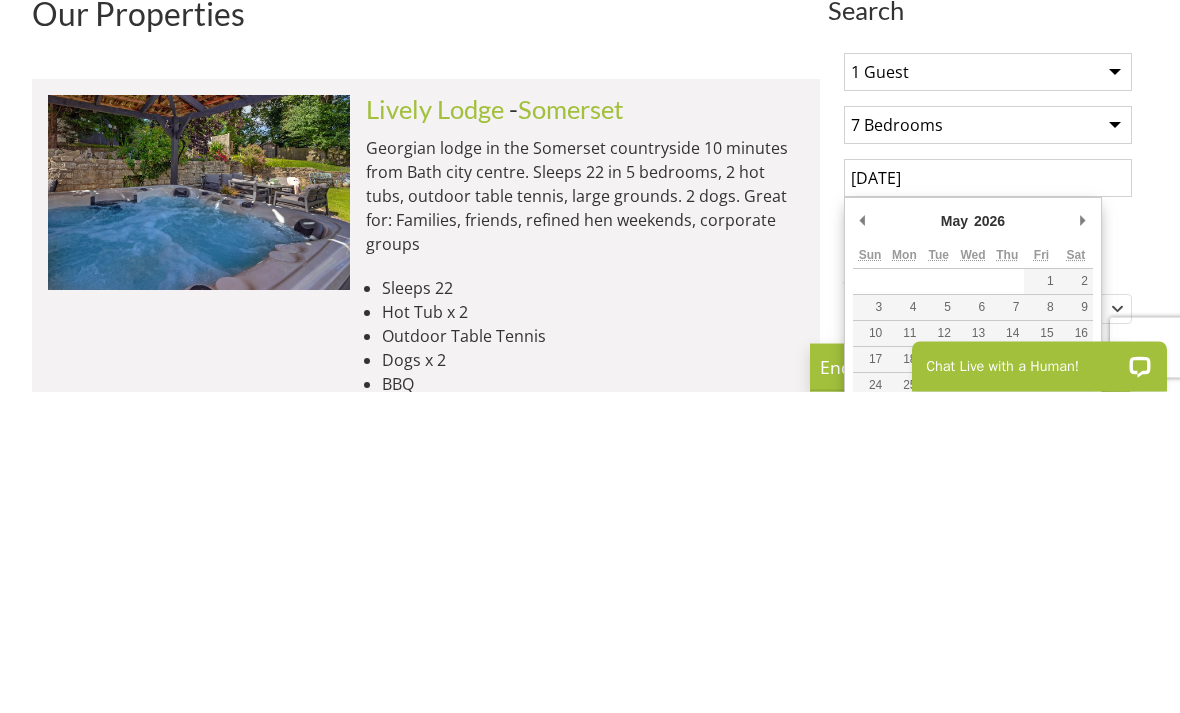 scroll, scrollTop: 824, scrollLeft: 0, axis: vertical 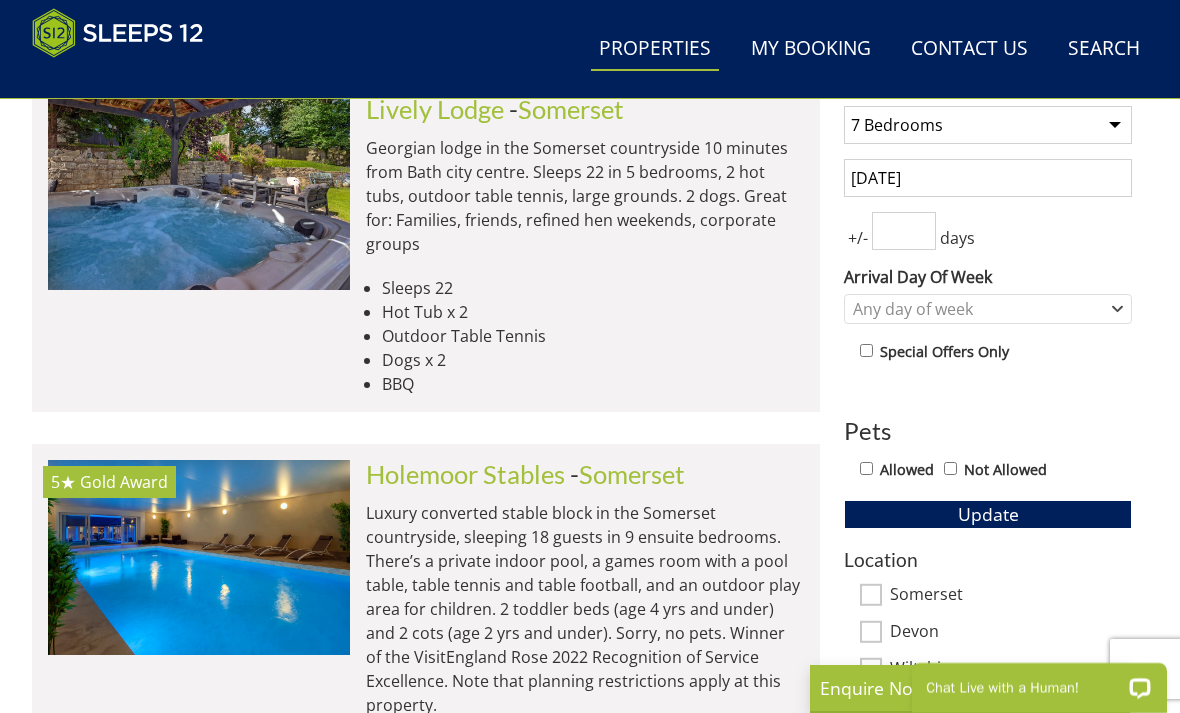 click at bounding box center [904, 231] 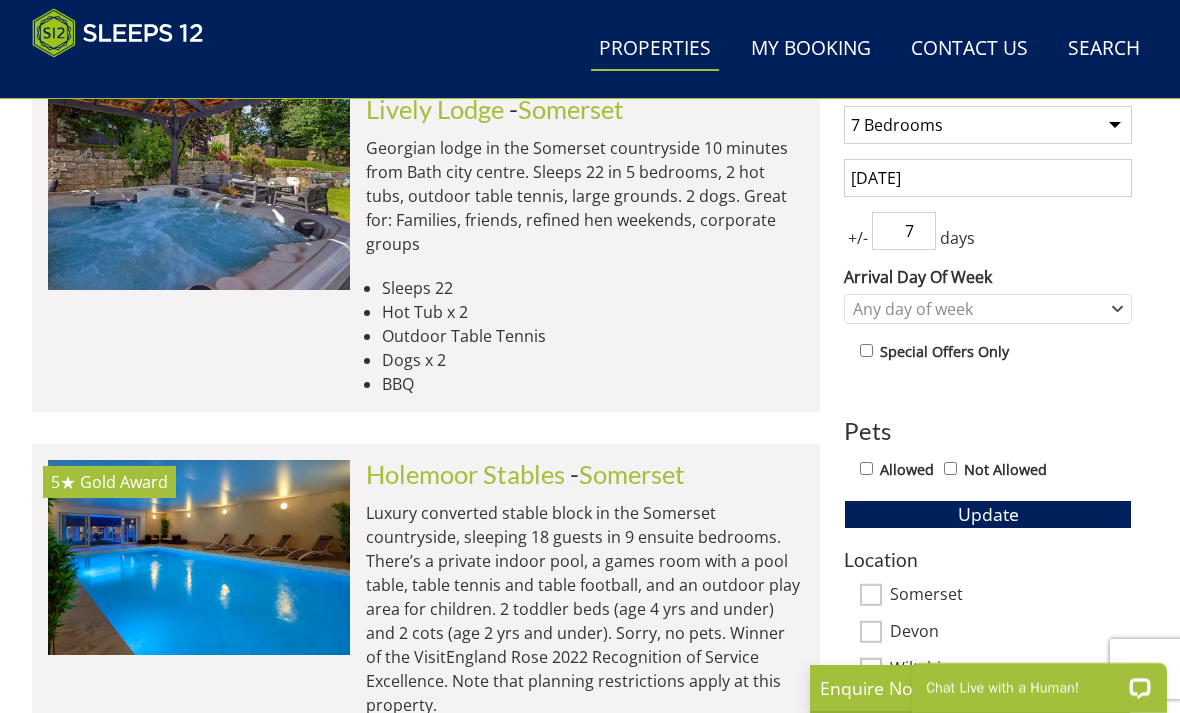 type on "7" 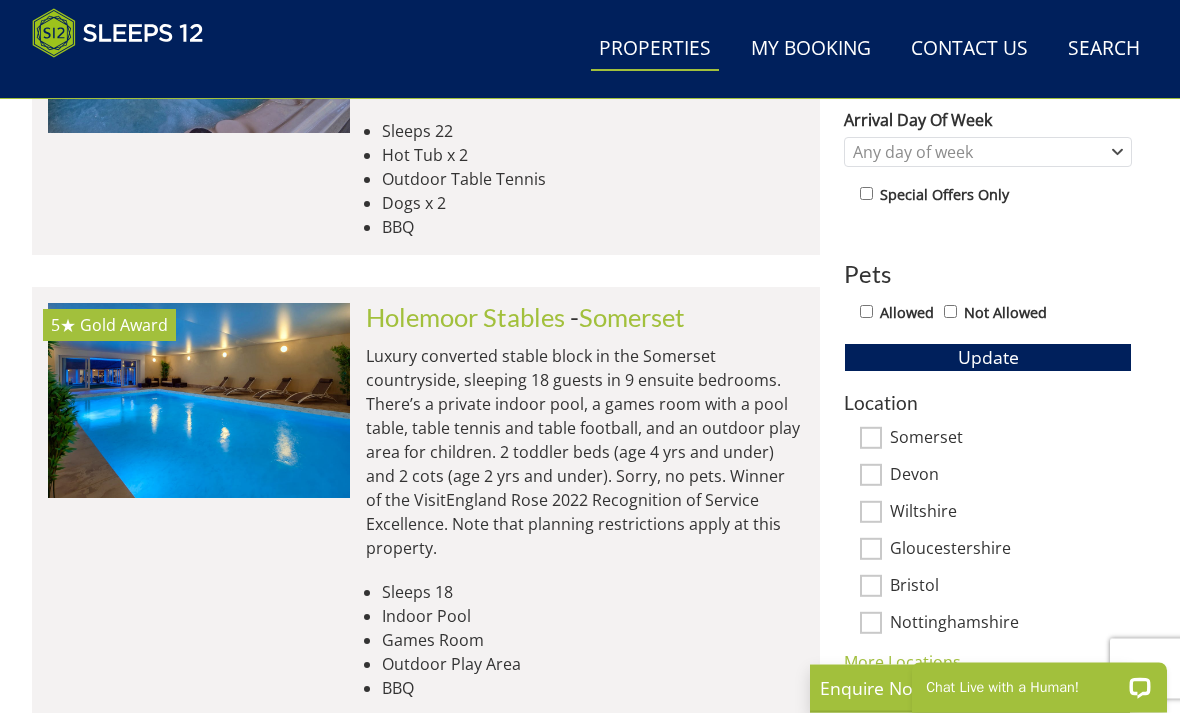 scroll, scrollTop: 981, scrollLeft: 0, axis: vertical 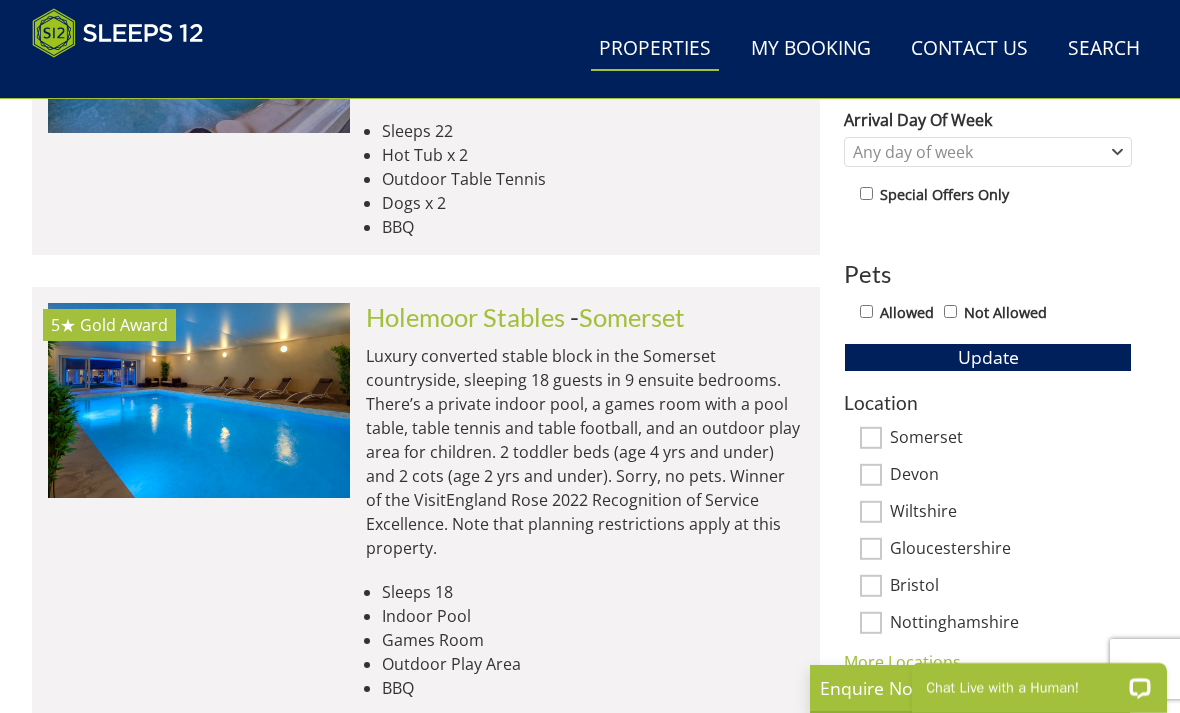 click on "Allowed" at bounding box center (866, 311) 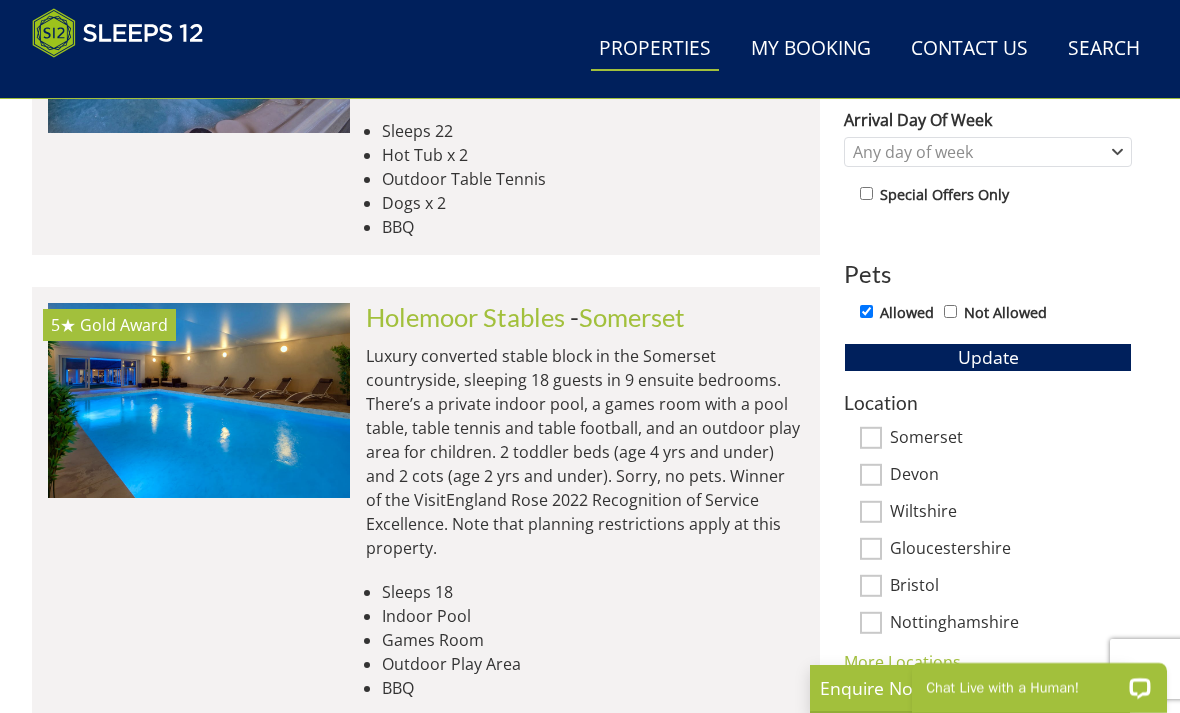 click on "Update" at bounding box center [988, 357] 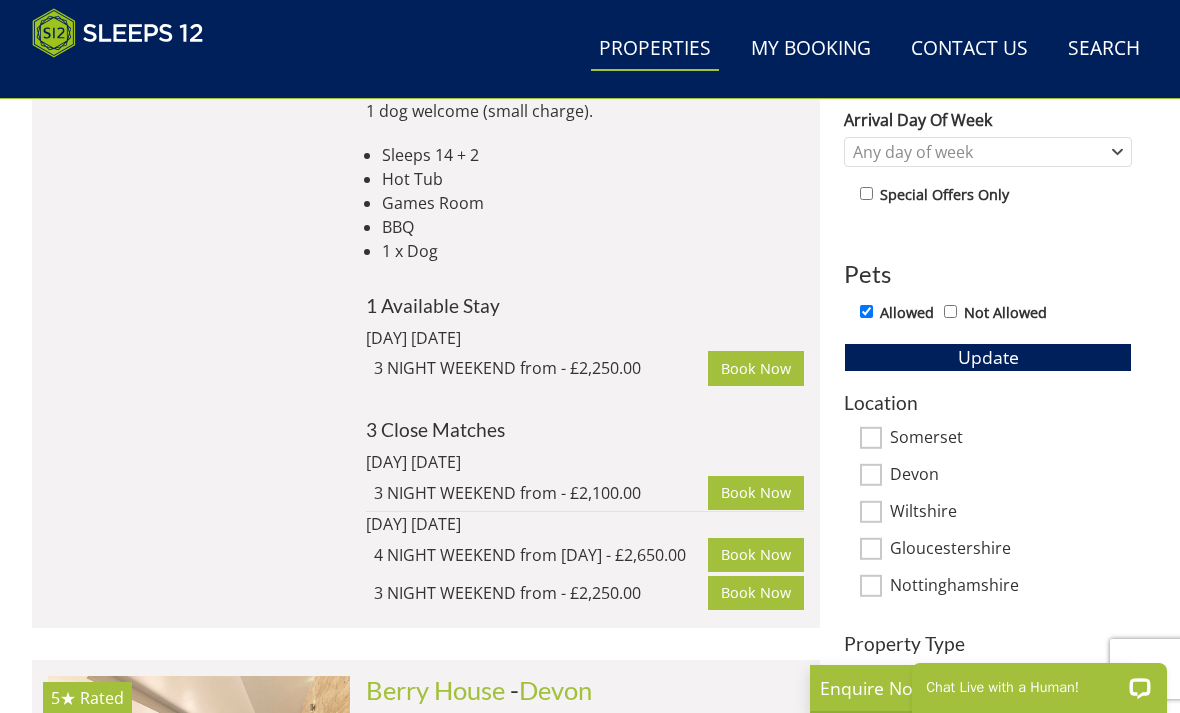 scroll, scrollTop: 0, scrollLeft: 2117, axis: horizontal 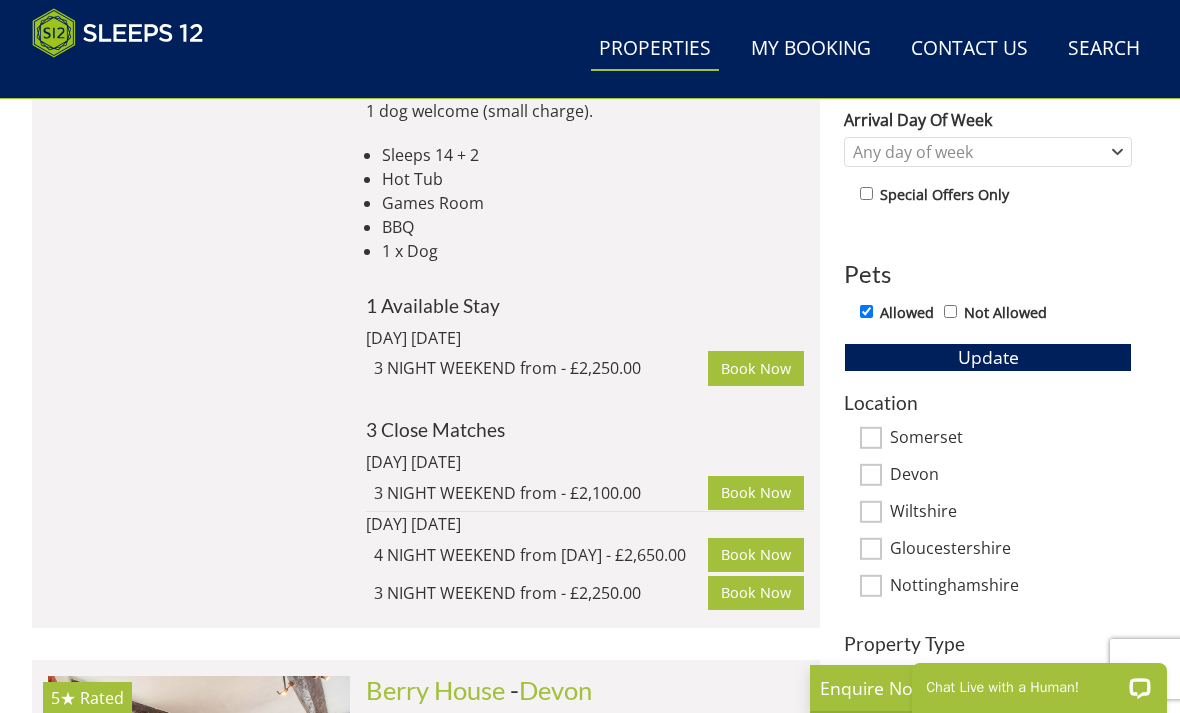 click on "Devon" at bounding box center (871, 475) 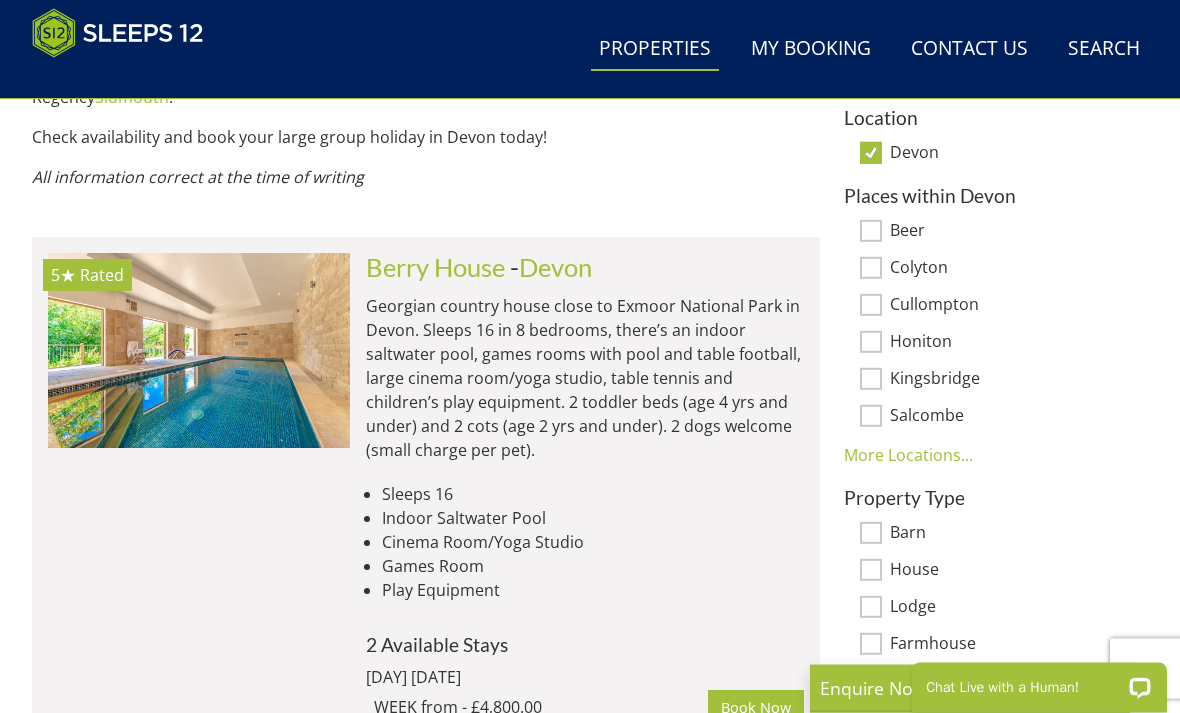 scroll, scrollTop: 1260, scrollLeft: 0, axis: vertical 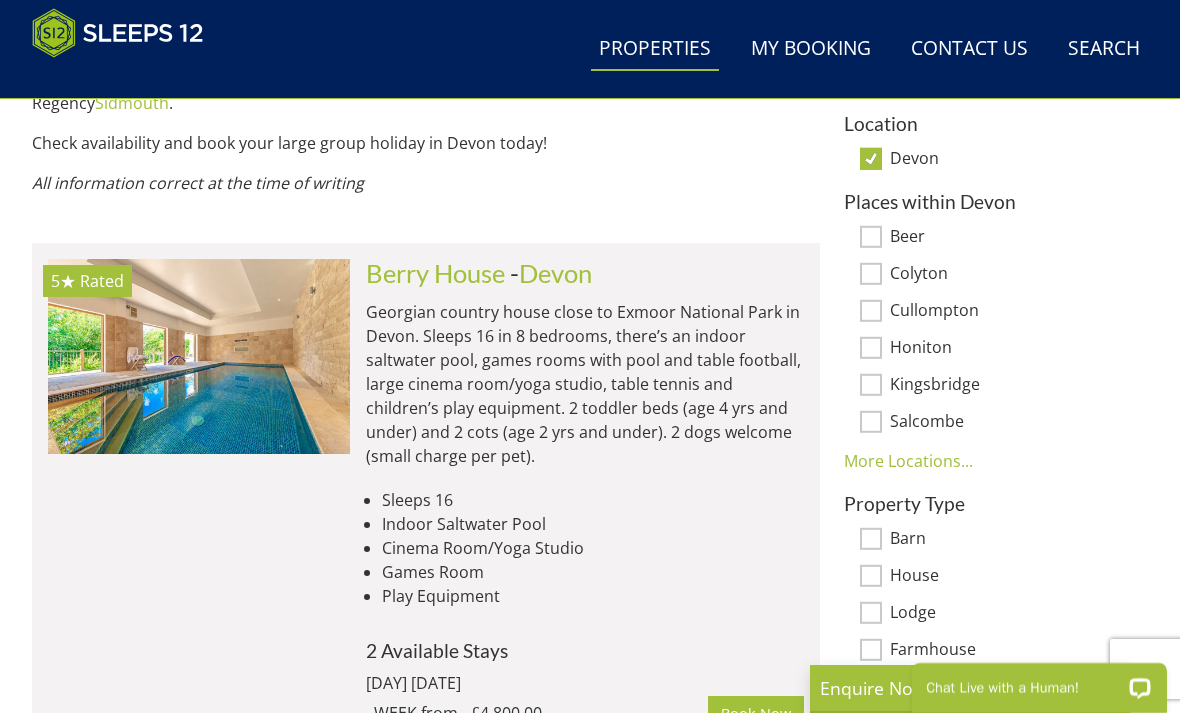 click at bounding box center (199, 356) 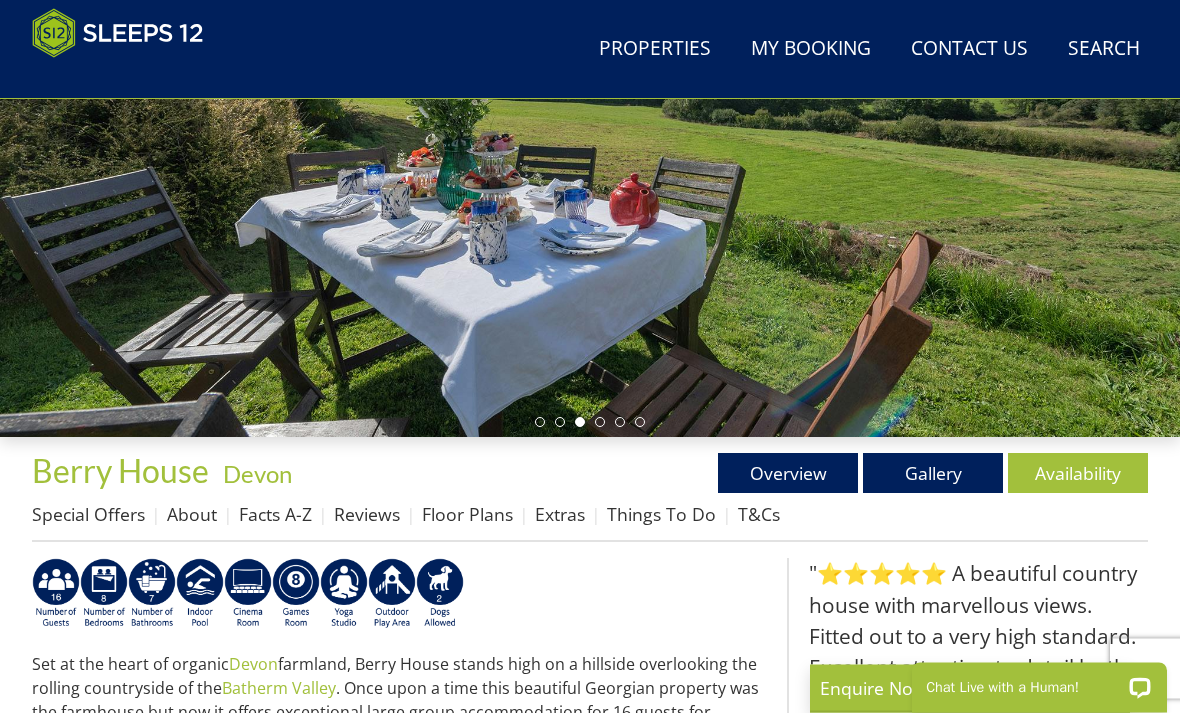 scroll, scrollTop: 367, scrollLeft: 0, axis: vertical 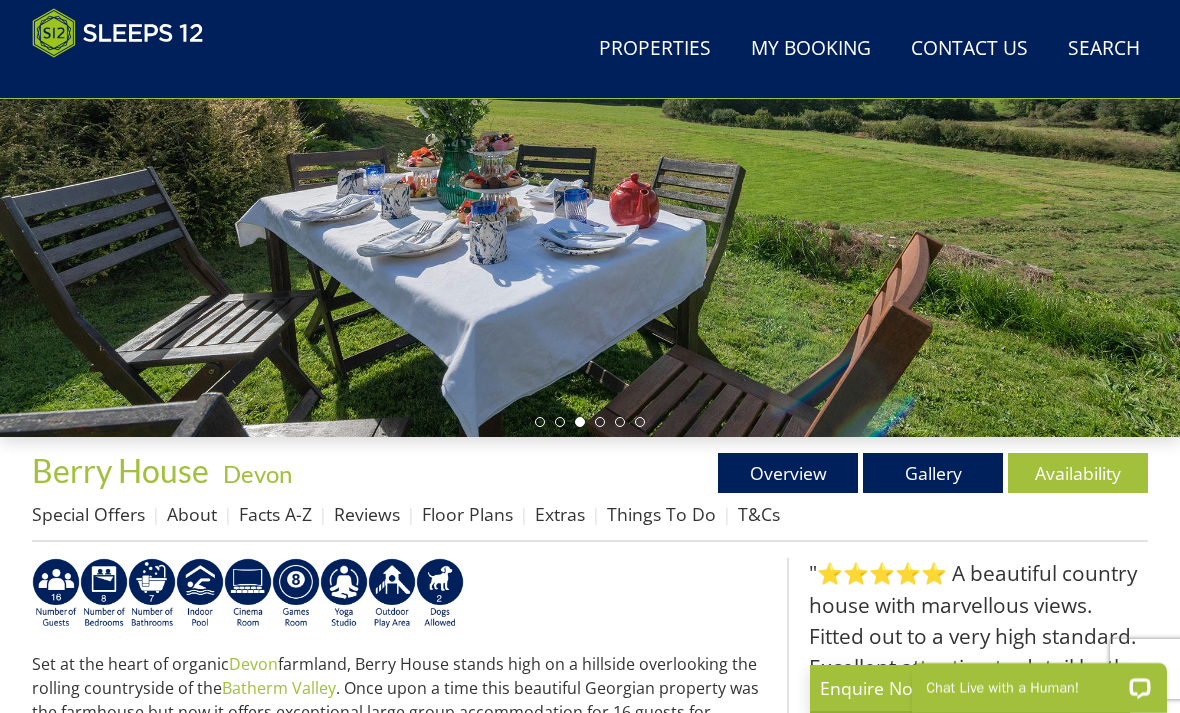 click on "Gallery" at bounding box center [933, 473] 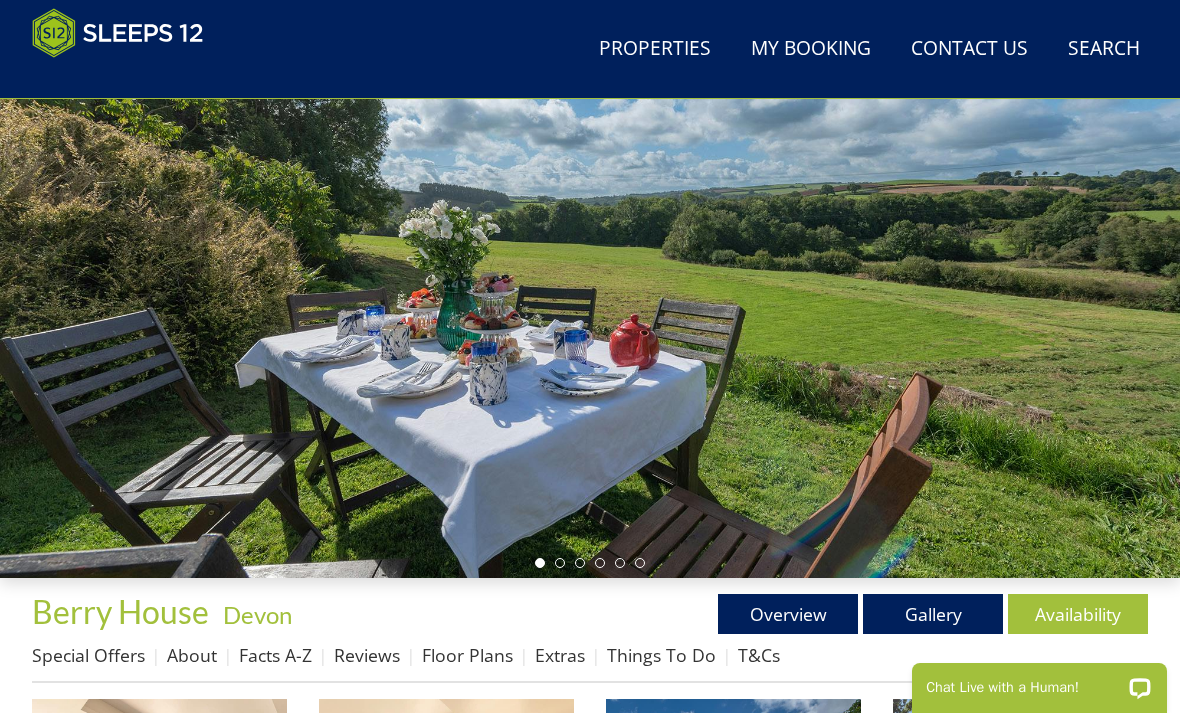 scroll, scrollTop: 210, scrollLeft: 0, axis: vertical 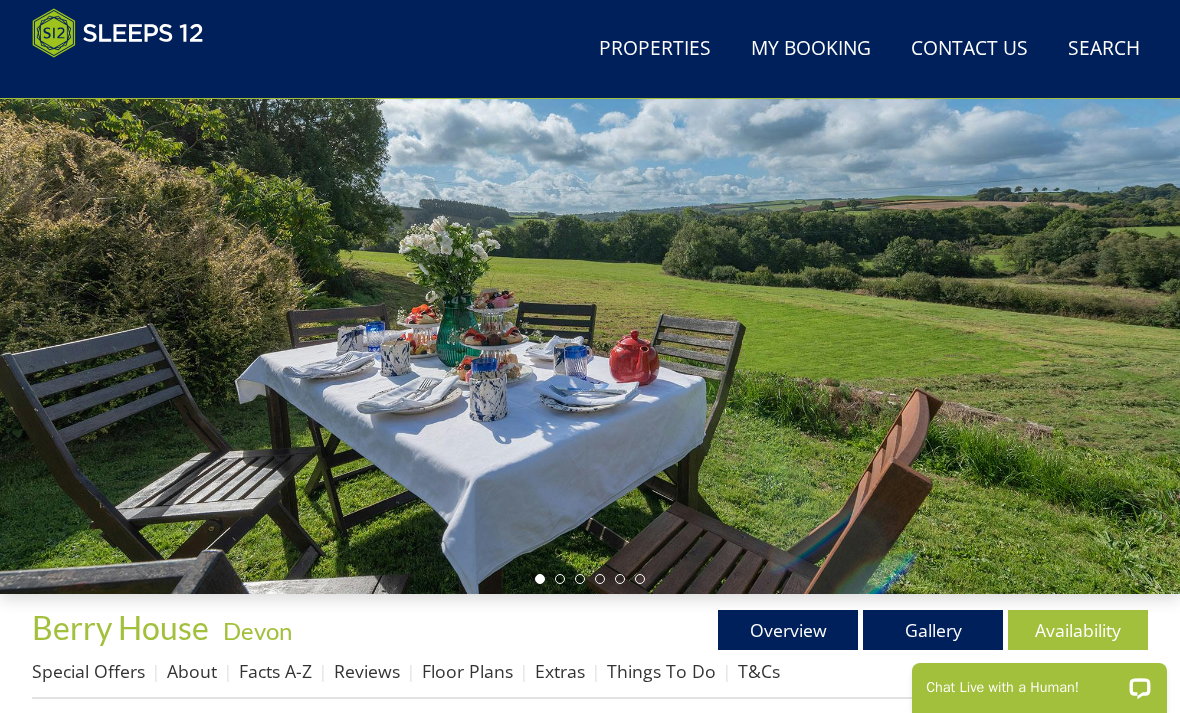 click on "Things To Do" at bounding box center (661, 671) 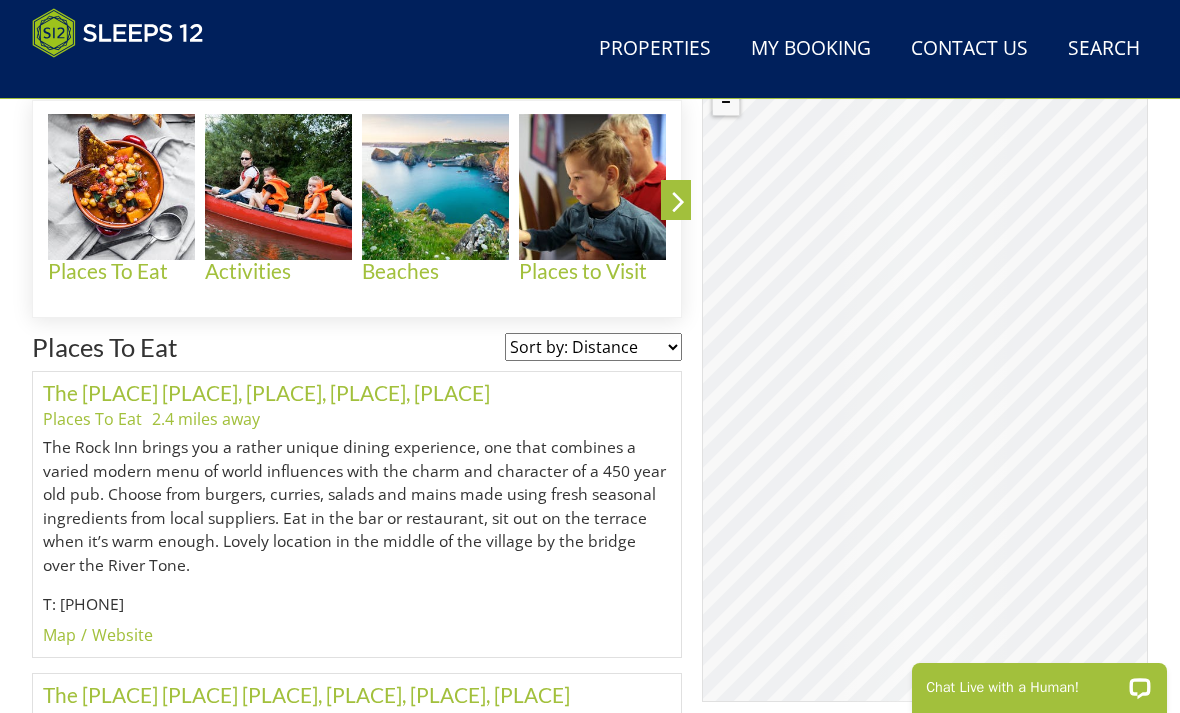 scroll, scrollTop: 869, scrollLeft: 0, axis: vertical 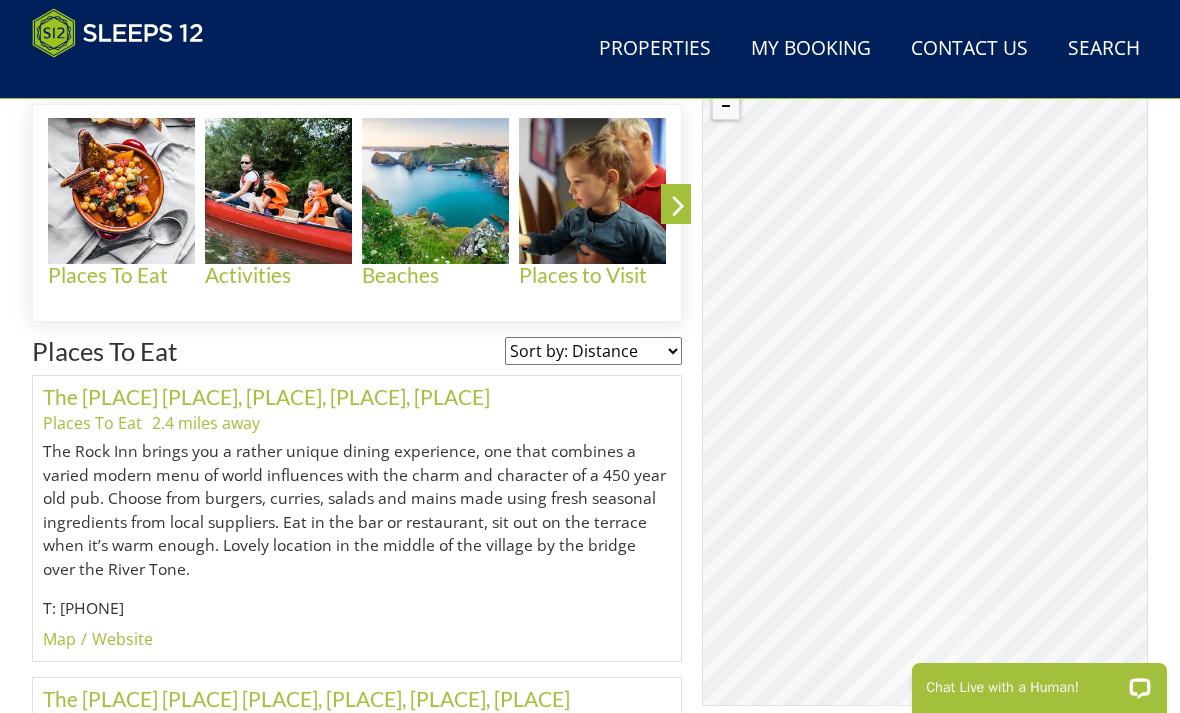 click at bounding box center (278, 191) 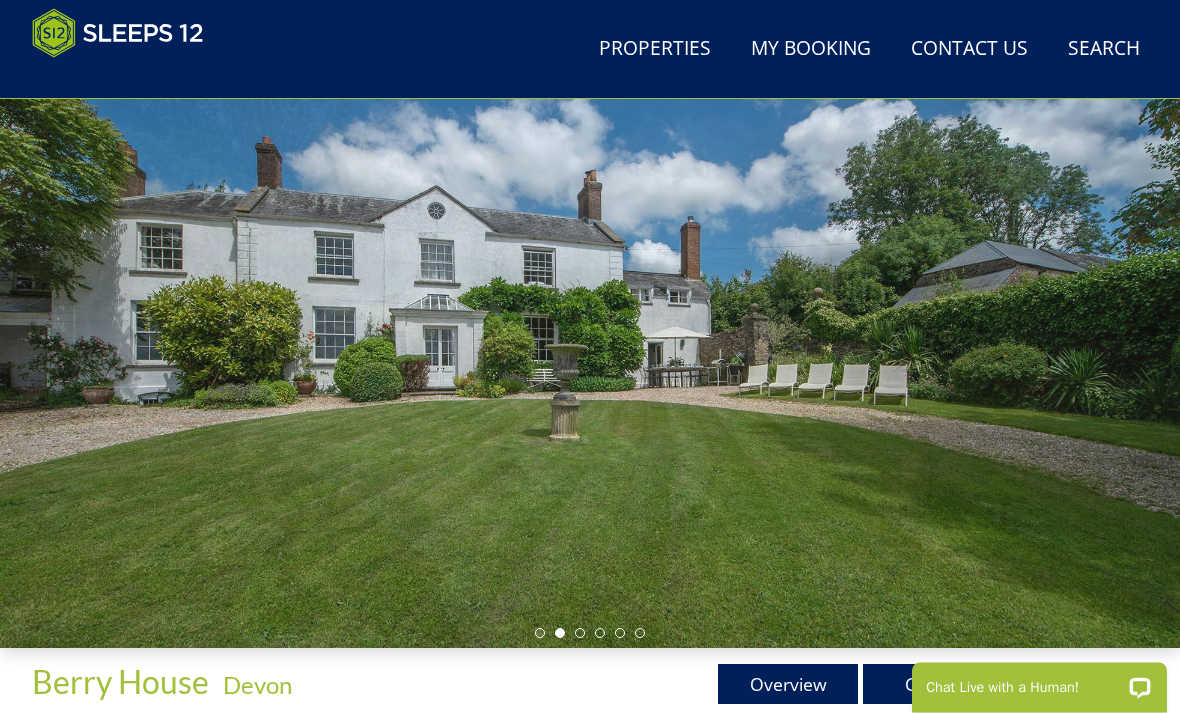scroll, scrollTop: 156, scrollLeft: 0, axis: vertical 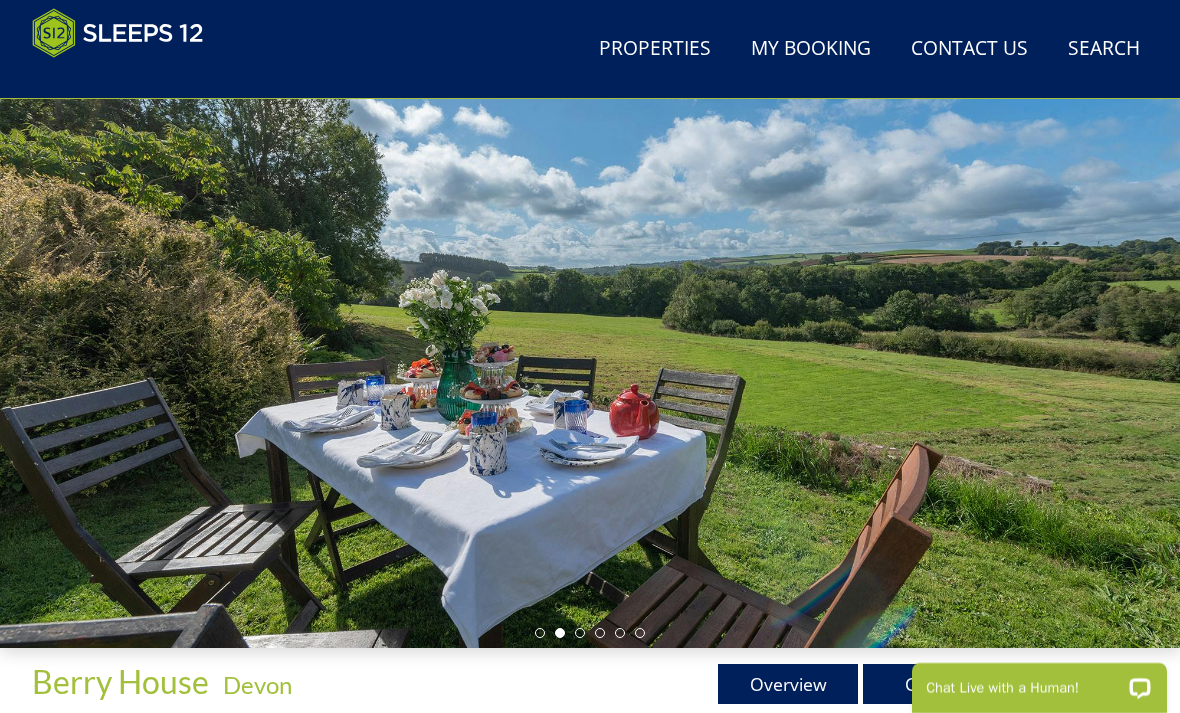 click at bounding box center (580, 633) 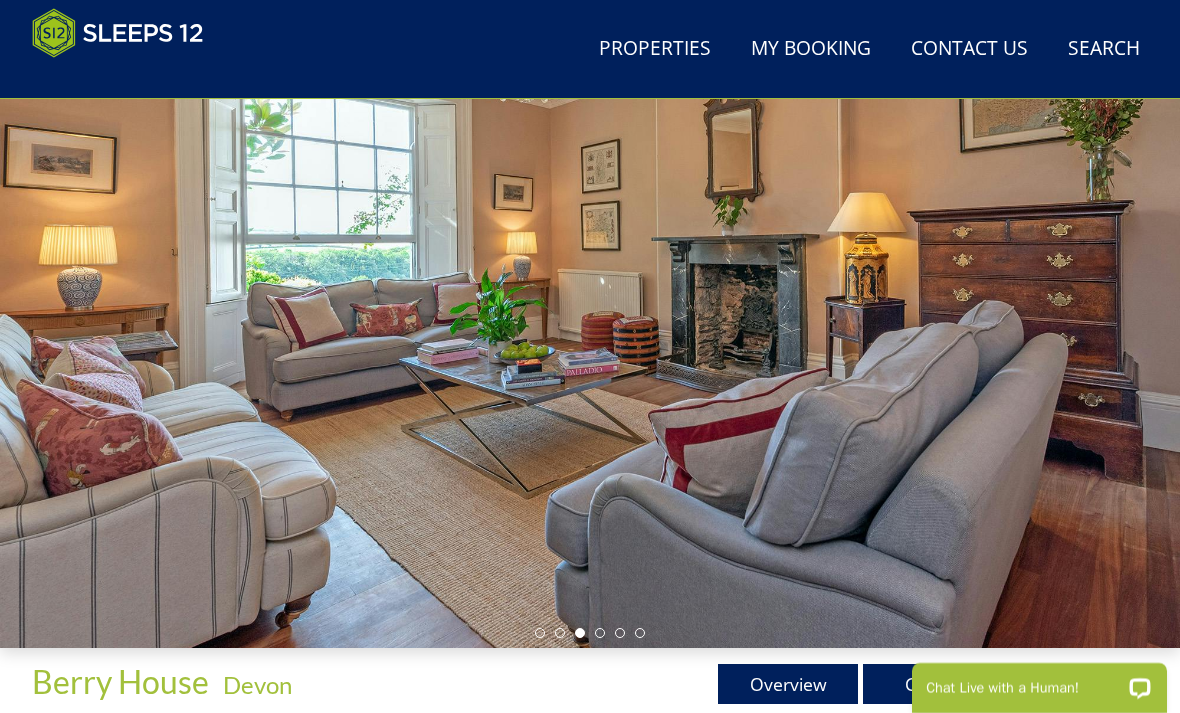click at bounding box center [600, 633] 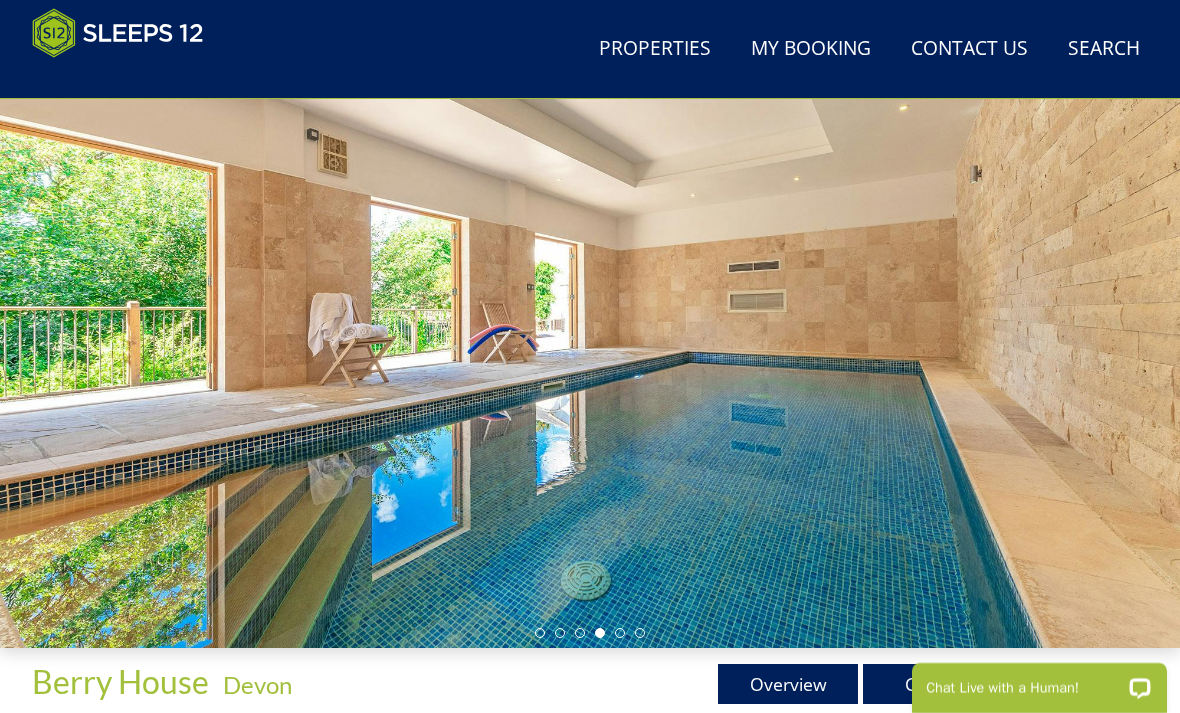 click at bounding box center (590, 633) 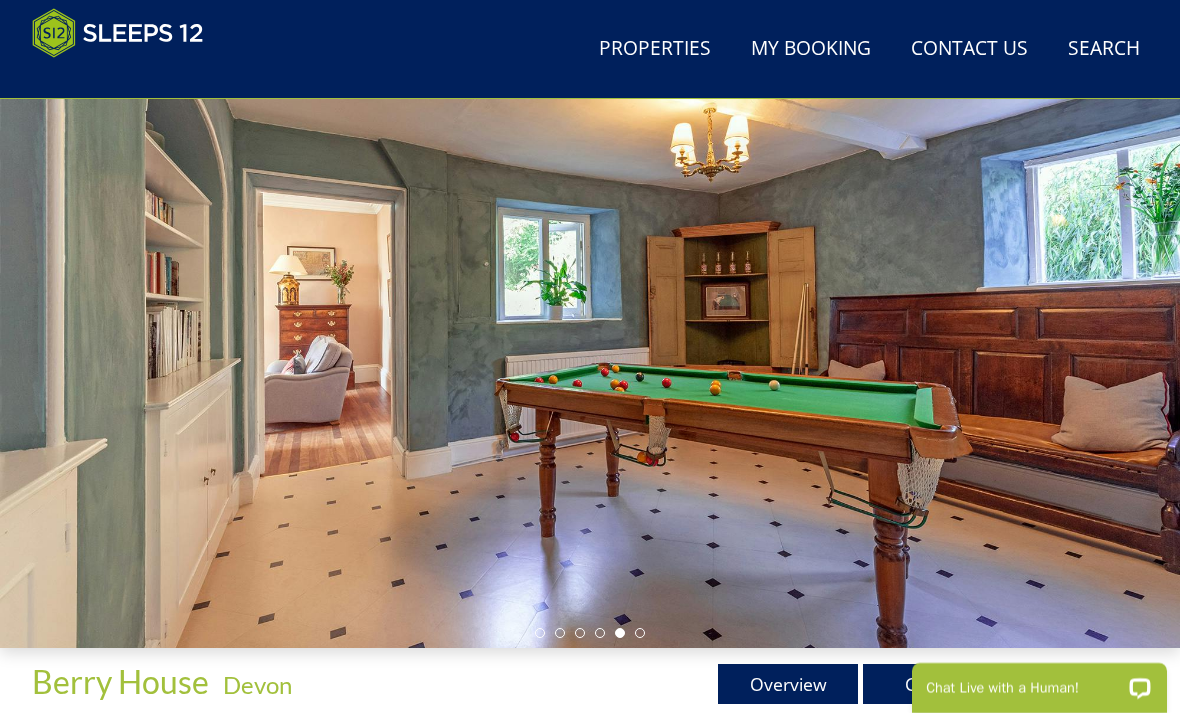 click at bounding box center [640, 633] 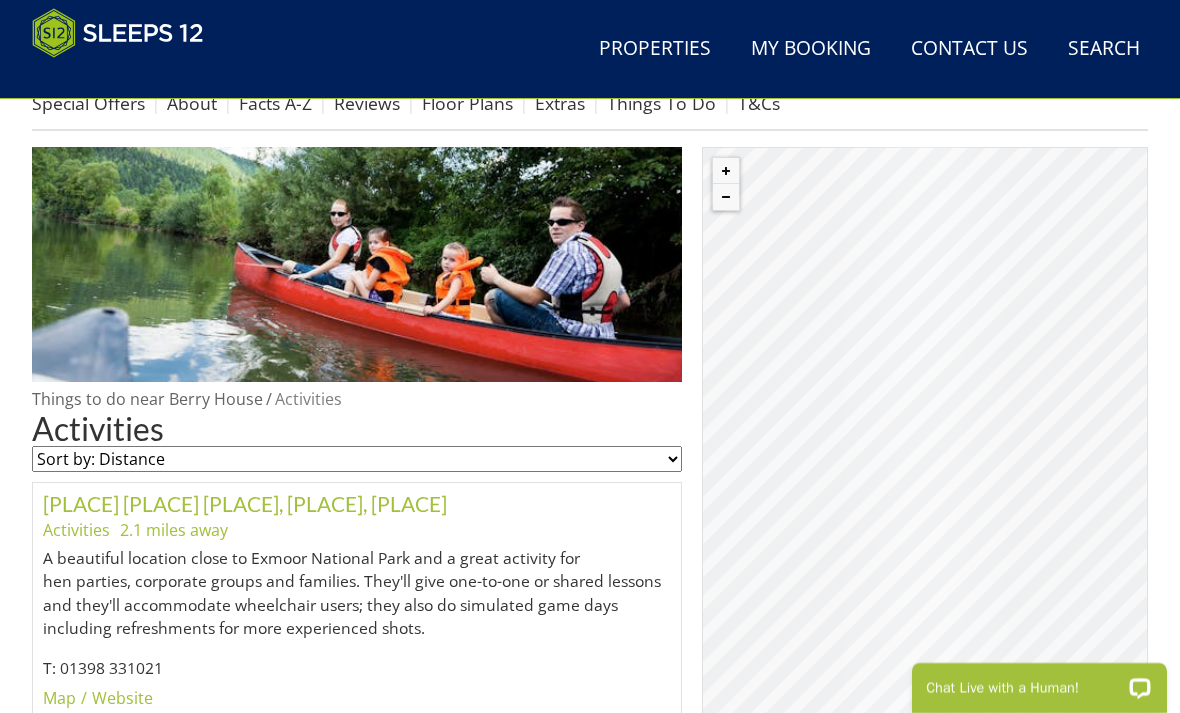 scroll, scrollTop: 777, scrollLeft: 0, axis: vertical 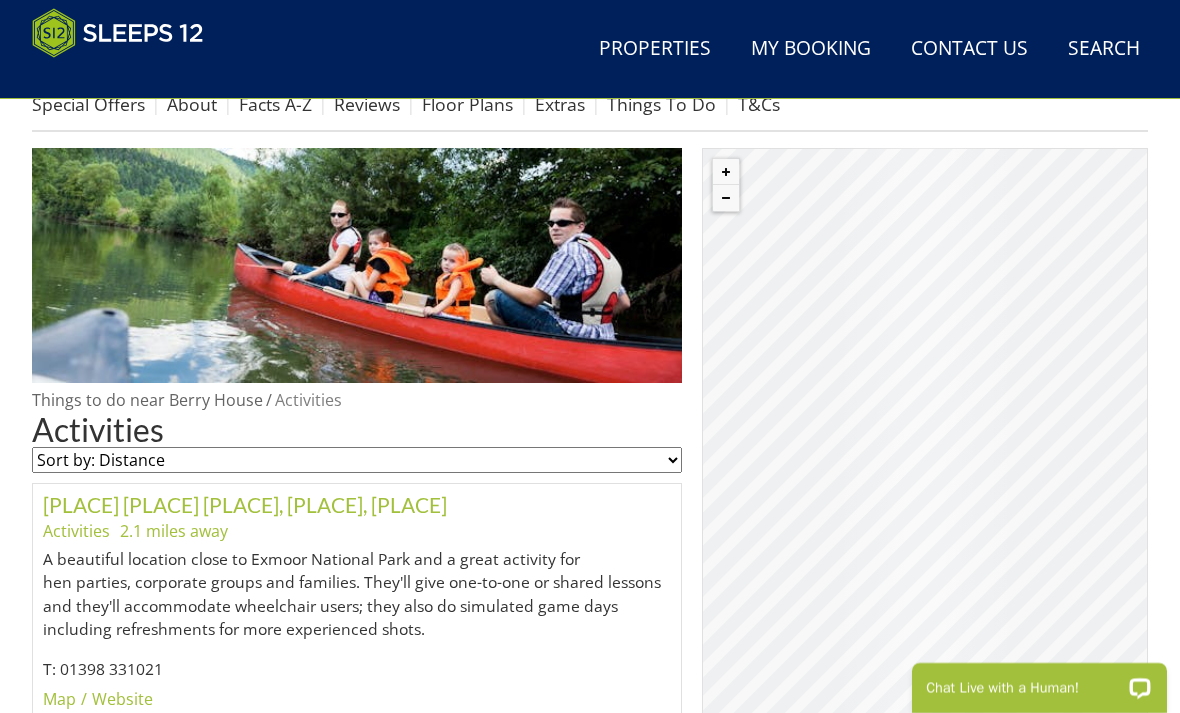 click on "© MapTiler   © OpenStreetMap contributors" 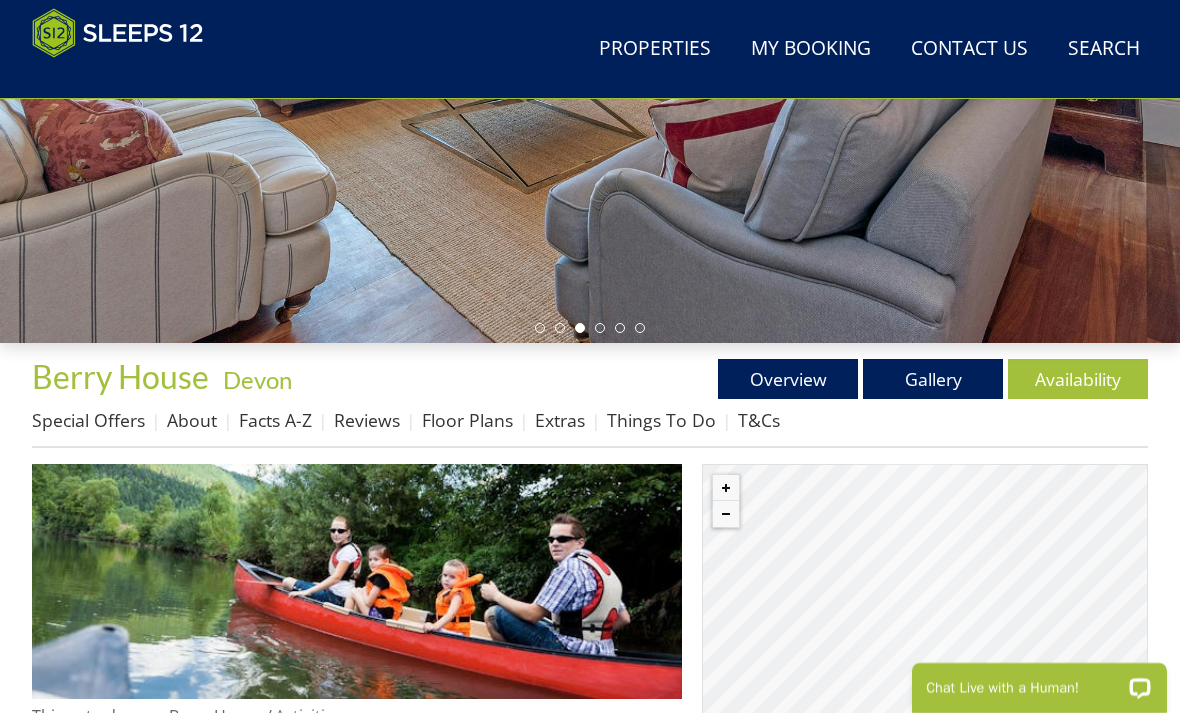 scroll, scrollTop: 429, scrollLeft: 0, axis: vertical 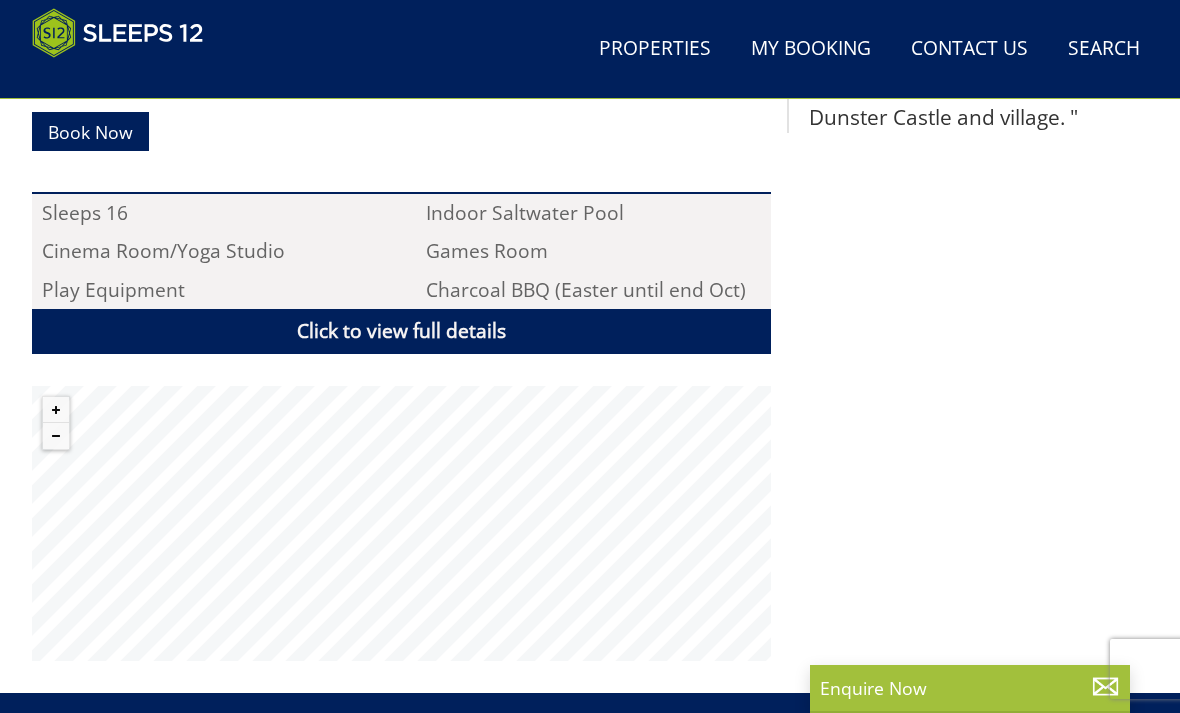select on "7" 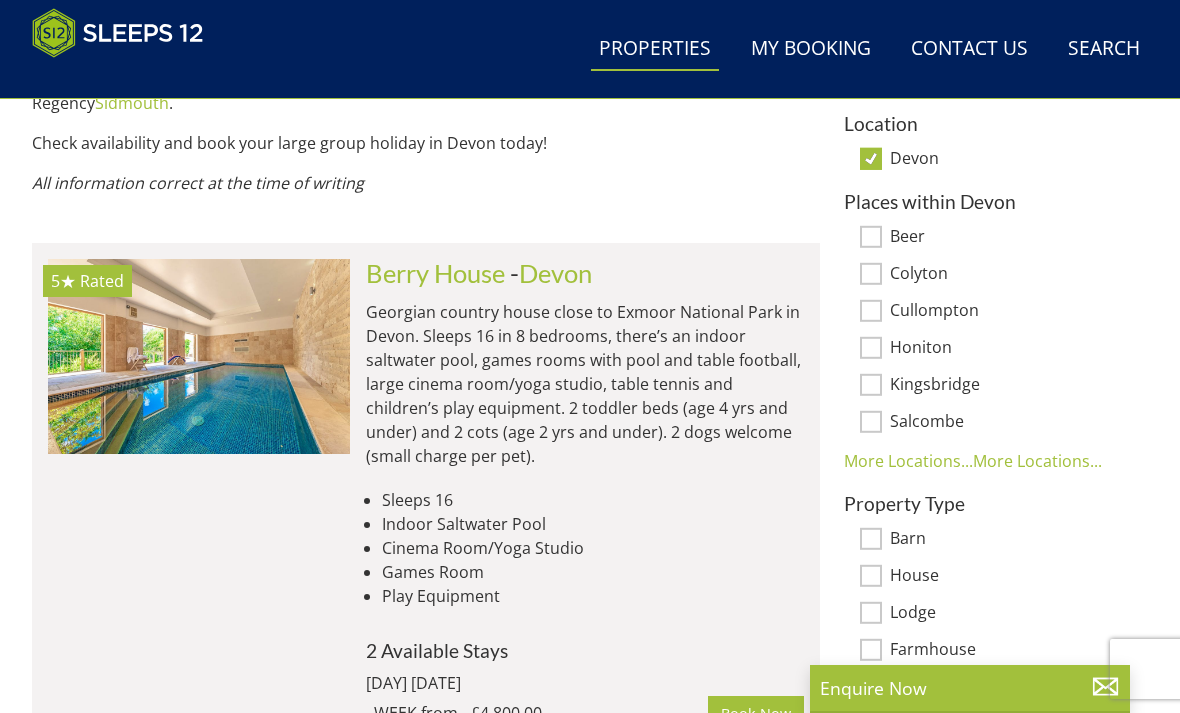 scroll, scrollTop: 0, scrollLeft: 302, axis: horizontal 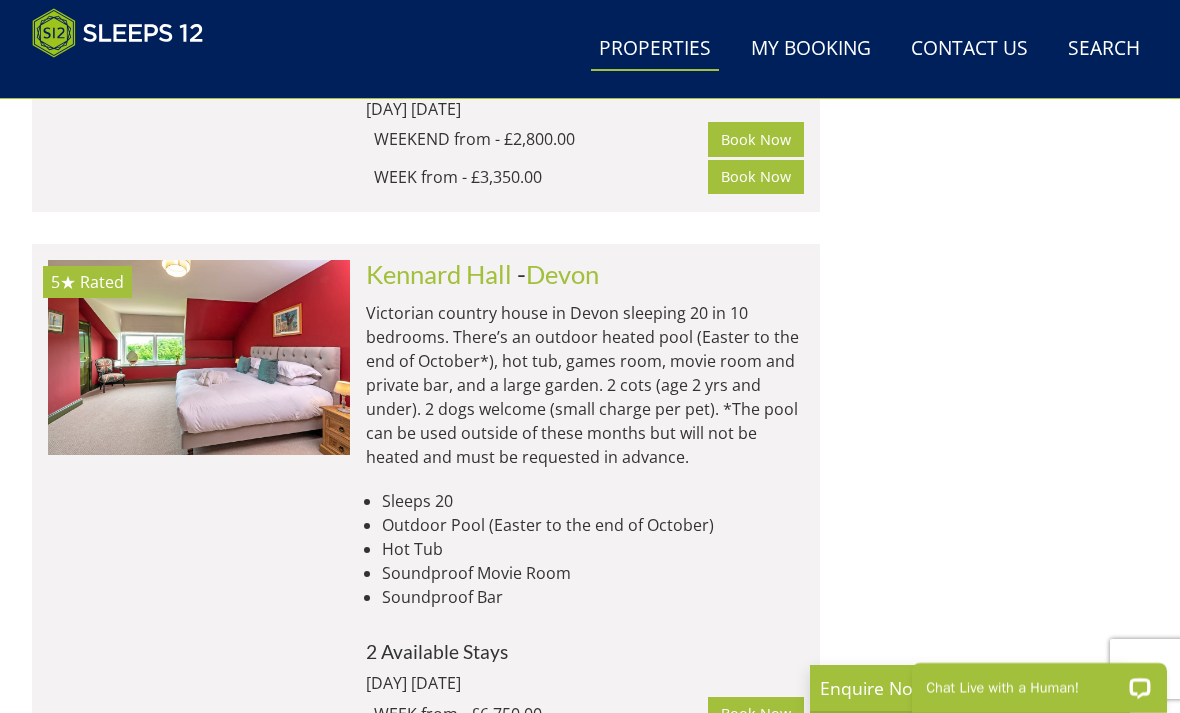 click at bounding box center (199, 357) 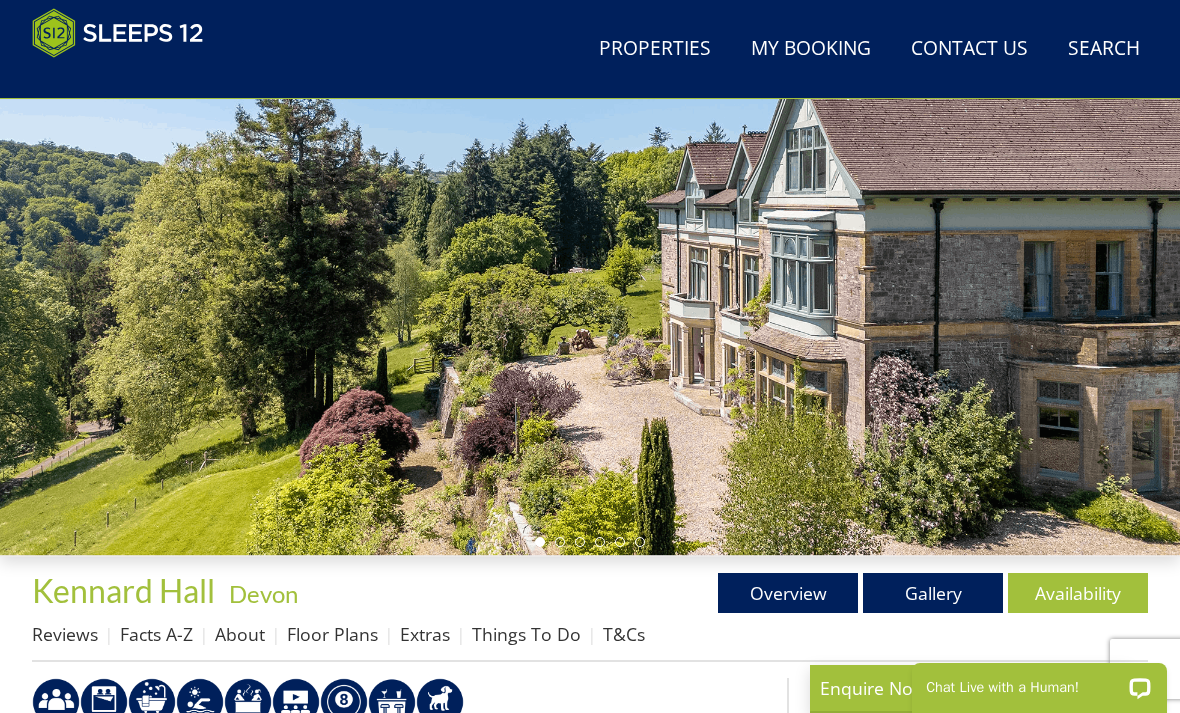 scroll, scrollTop: 0, scrollLeft: 0, axis: both 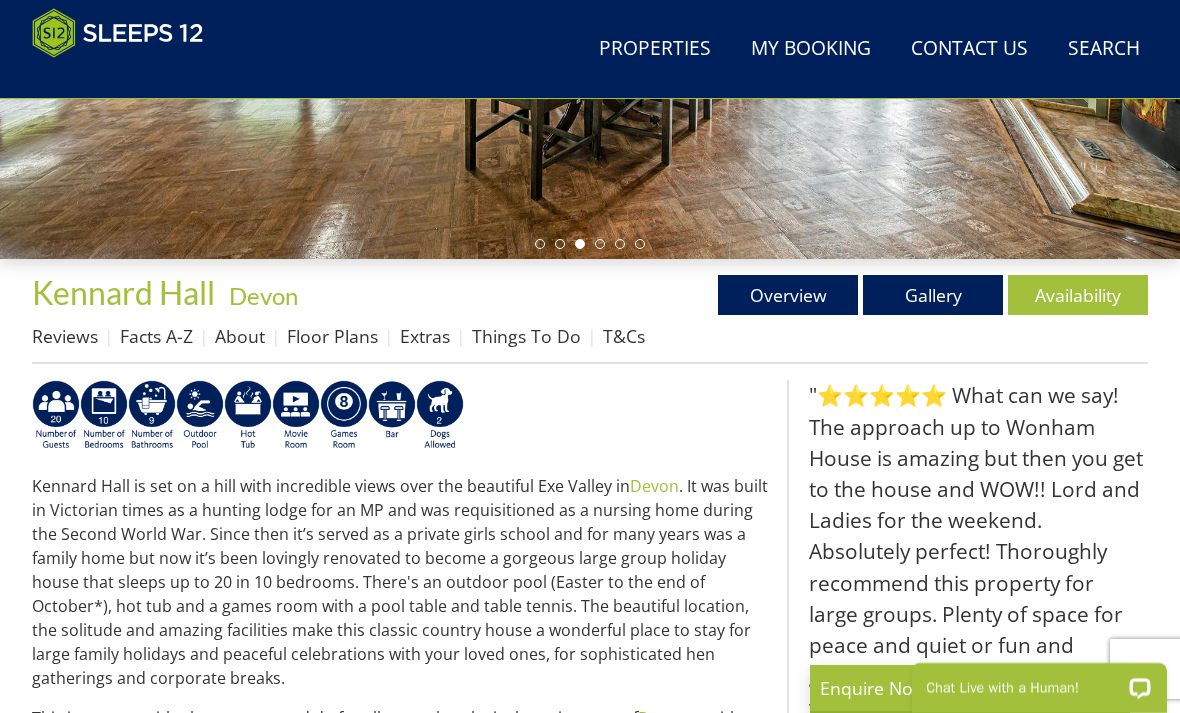 click on "Things To Do" at bounding box center [526, 336] 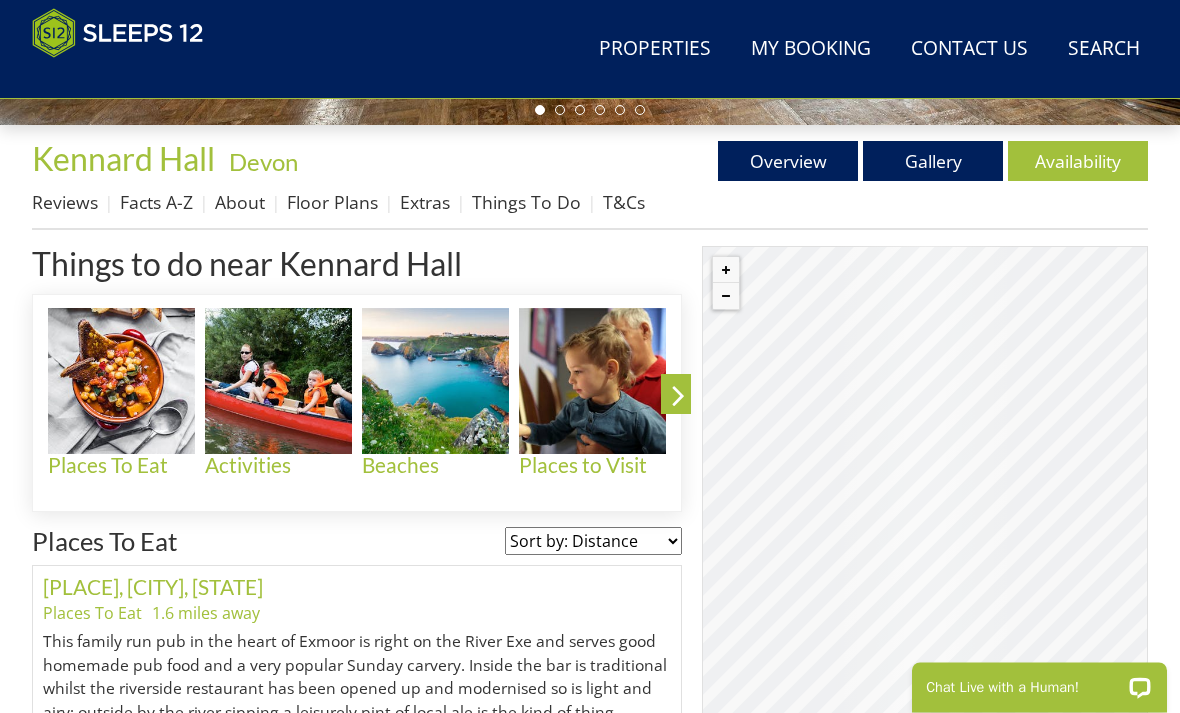 scroll, scrollTop: 680, scrollLeft: 0, axis: vertical 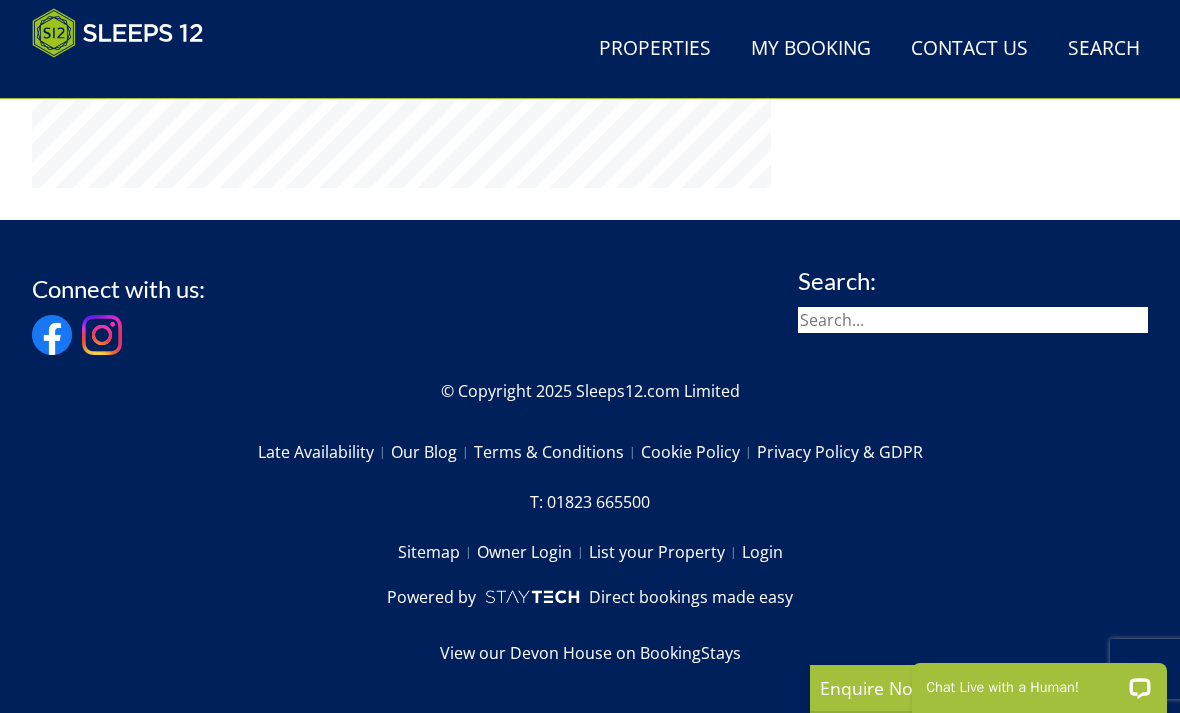 select on "7" 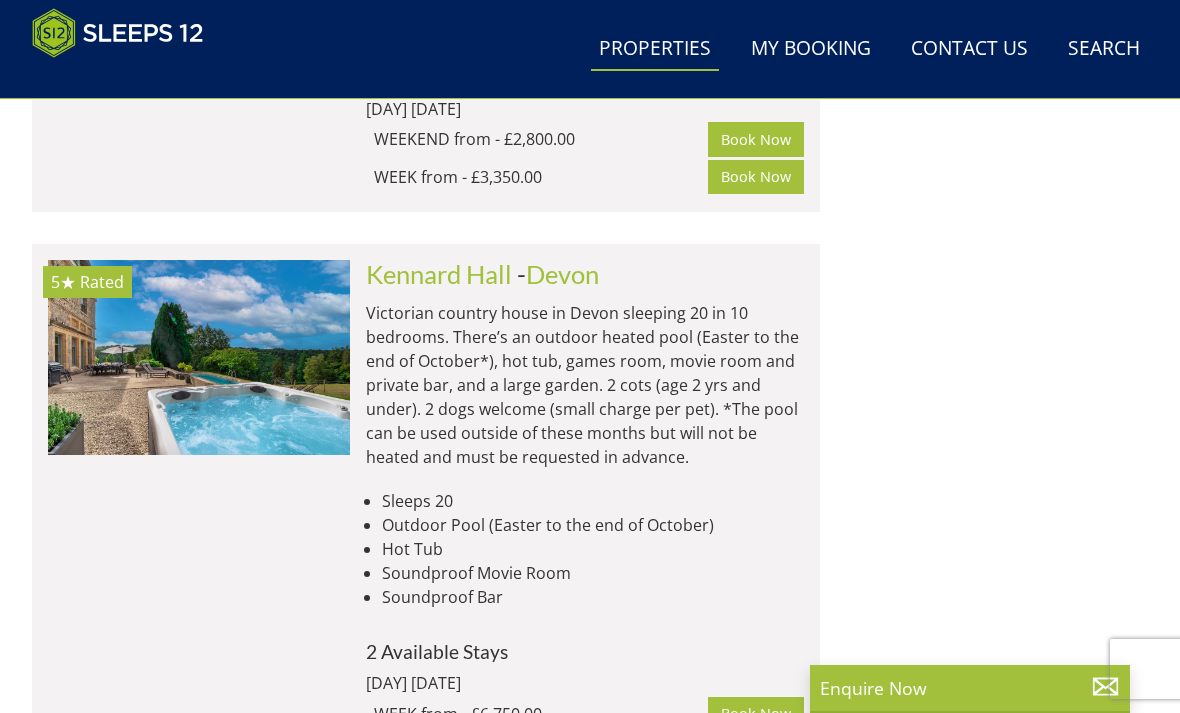 scroll, scrollTop: 0, scrollLeft: 10886, axis: horizontal 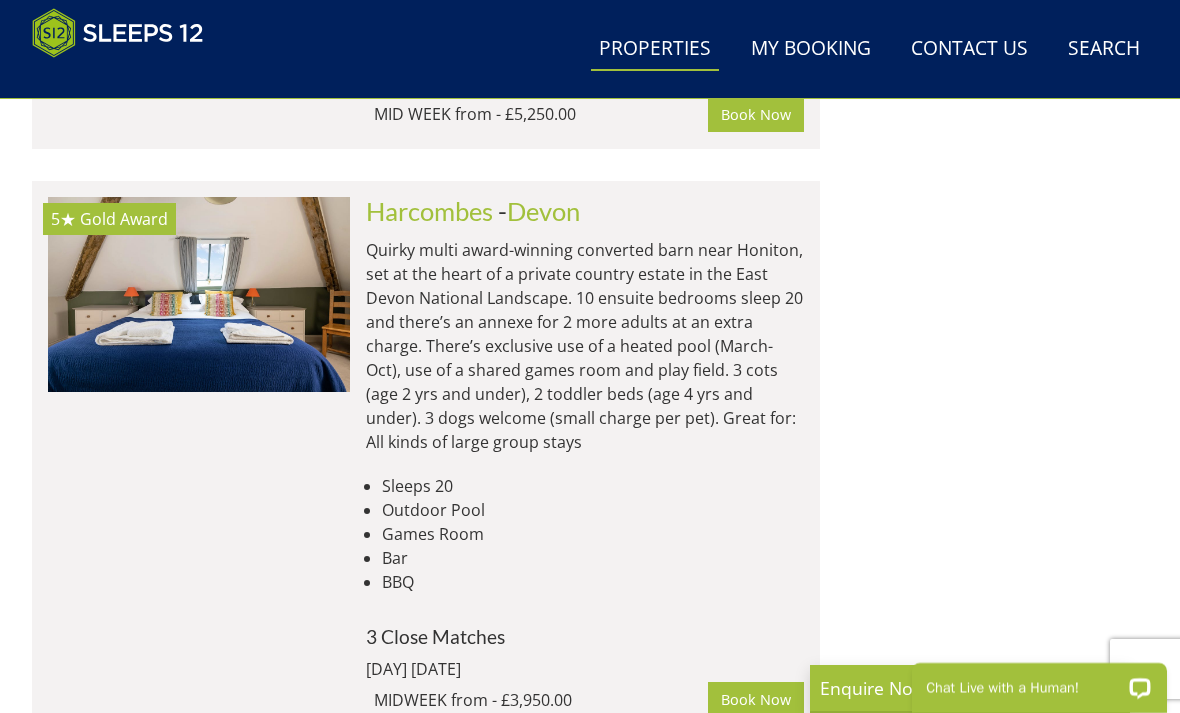 click at bounding box center (199, 294) 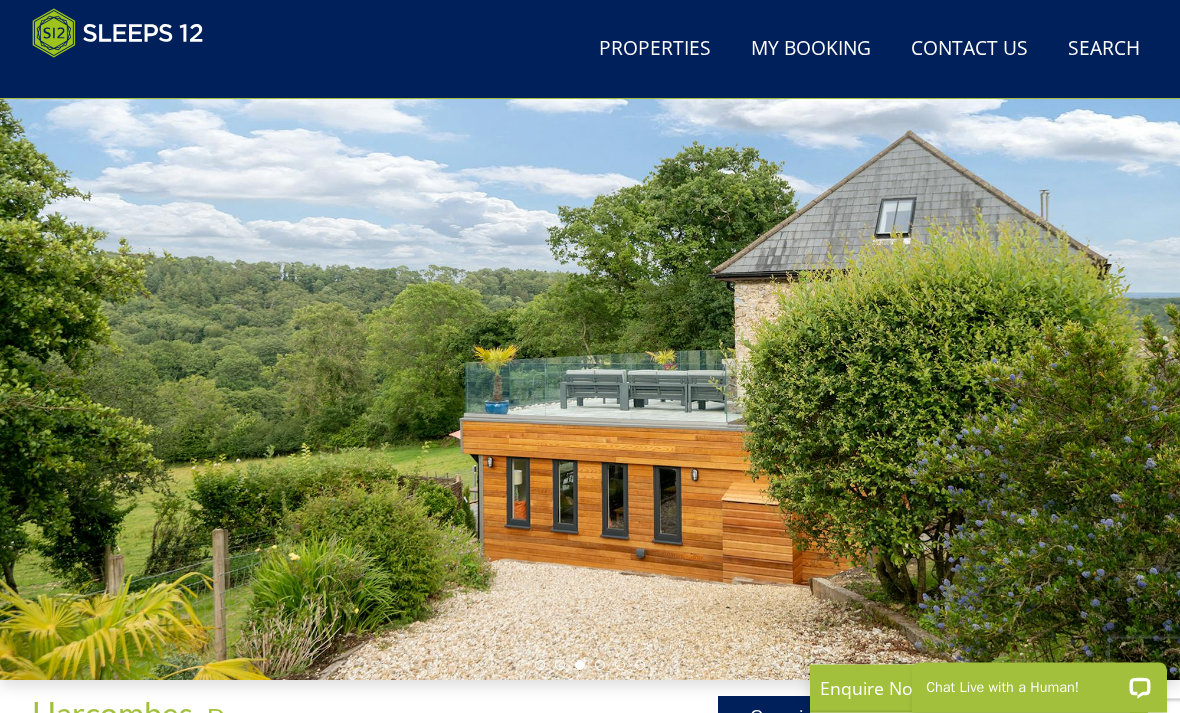 scroll, scrollTop: 127, scrollLeft: 0, axis: vertical 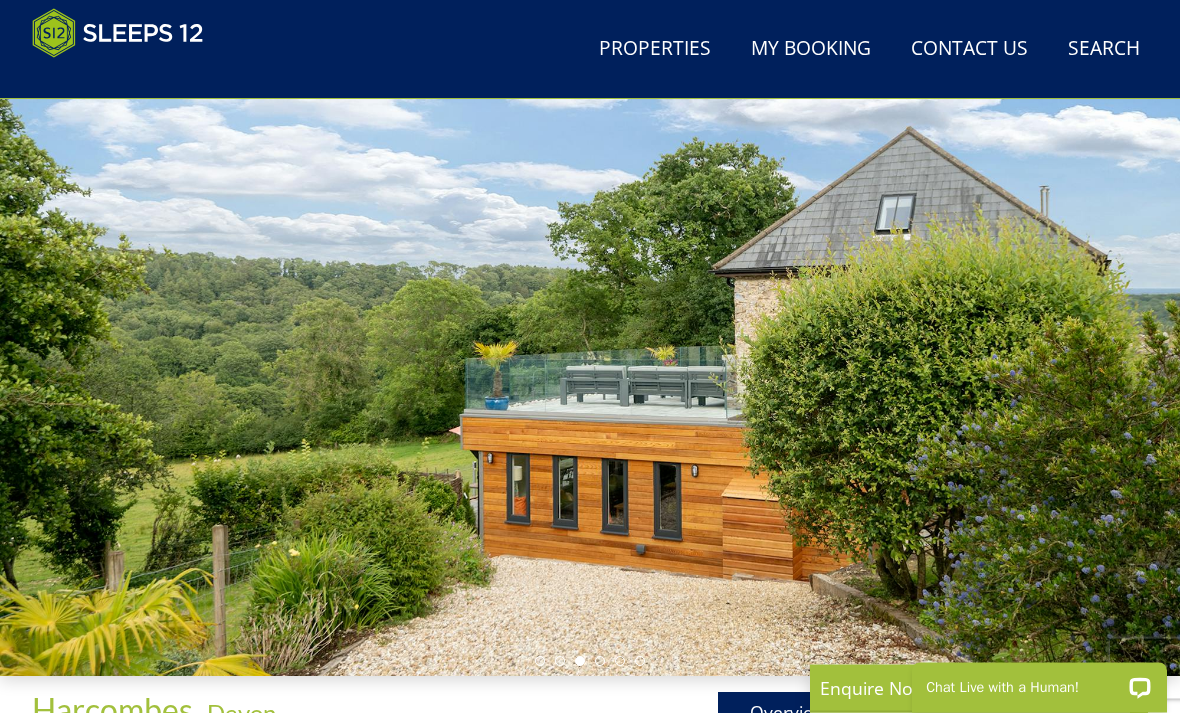 click on "Chat Live with a Human!" at bounding box center [1039, 680] 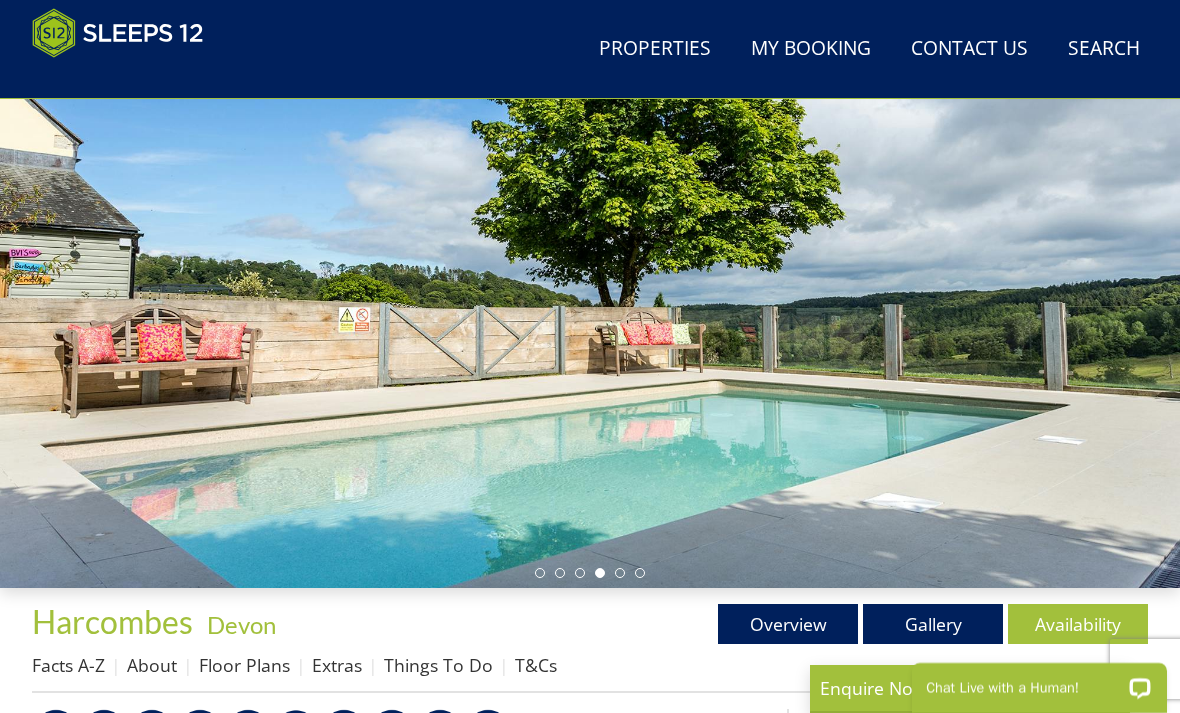 scroll, scrollTop: 215, scrollLeft: 0, axis: vertical 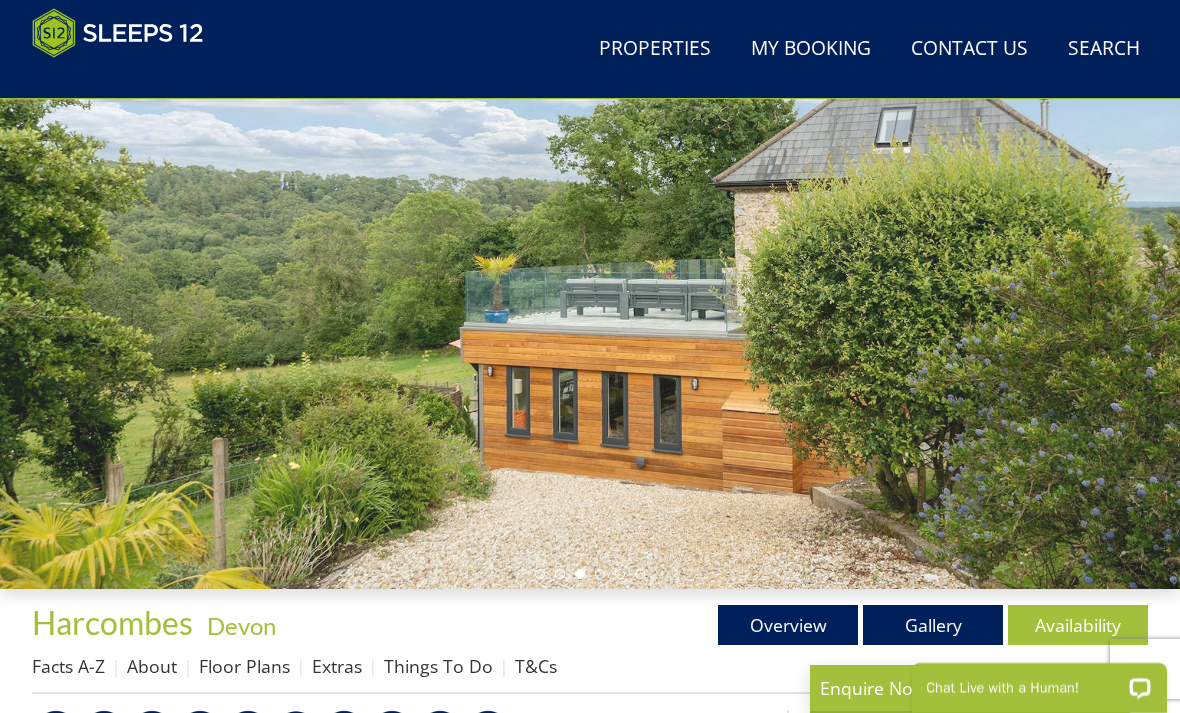 click on "Gallery" at bounding box center [933, 625] 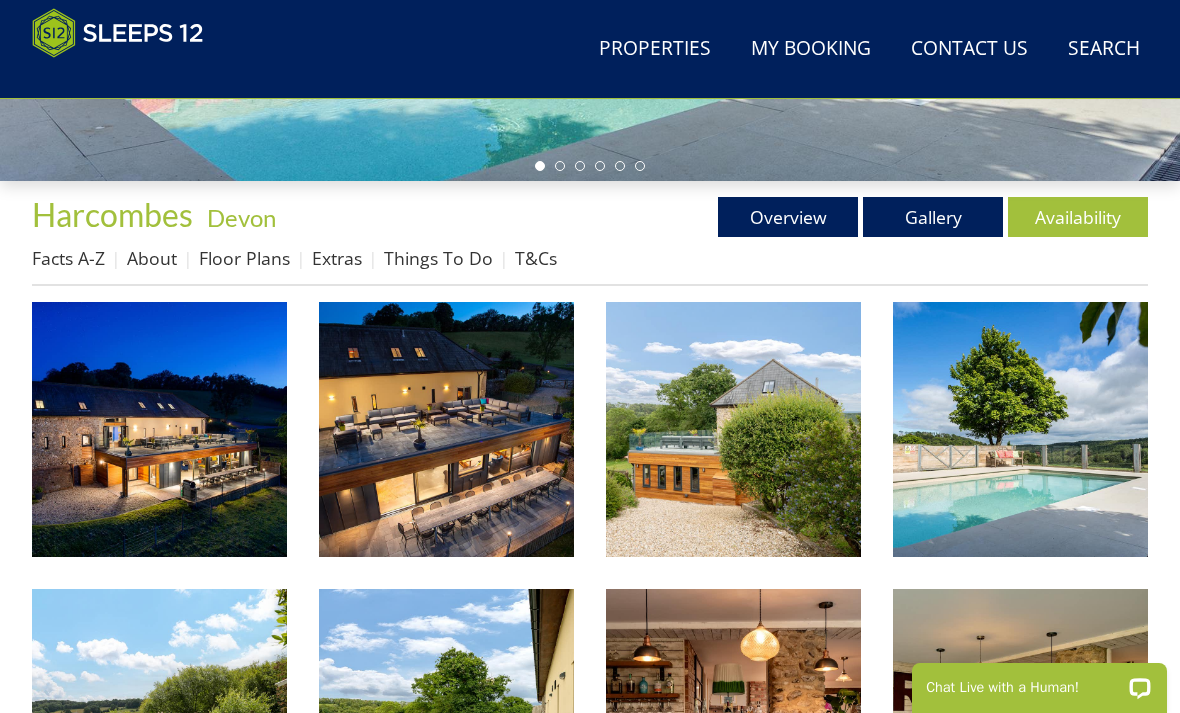 scroll, scrollTop: 0, scrollLeft: 0, axis: both 